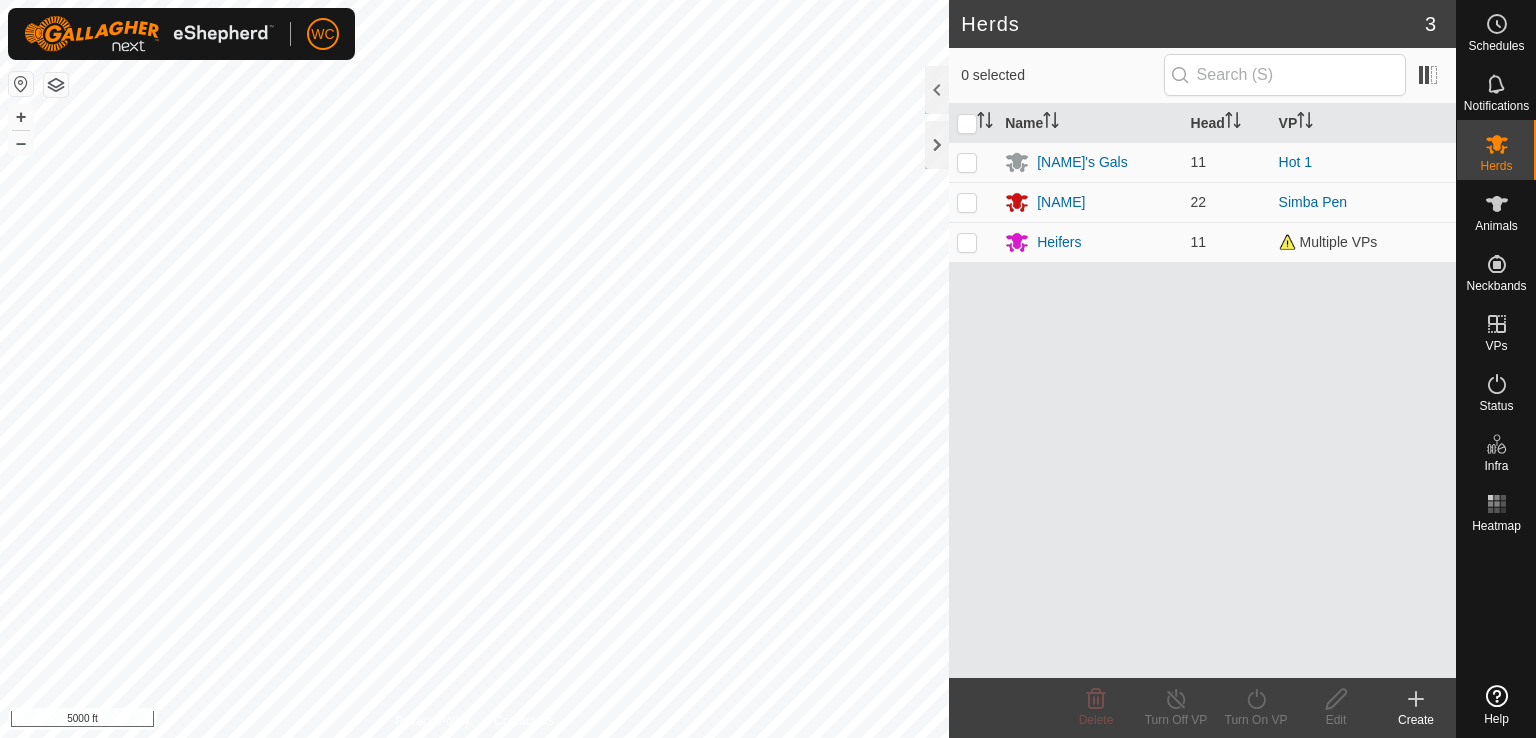 scroll, scrollTop: 0, scrollLeft: 0, axis: both 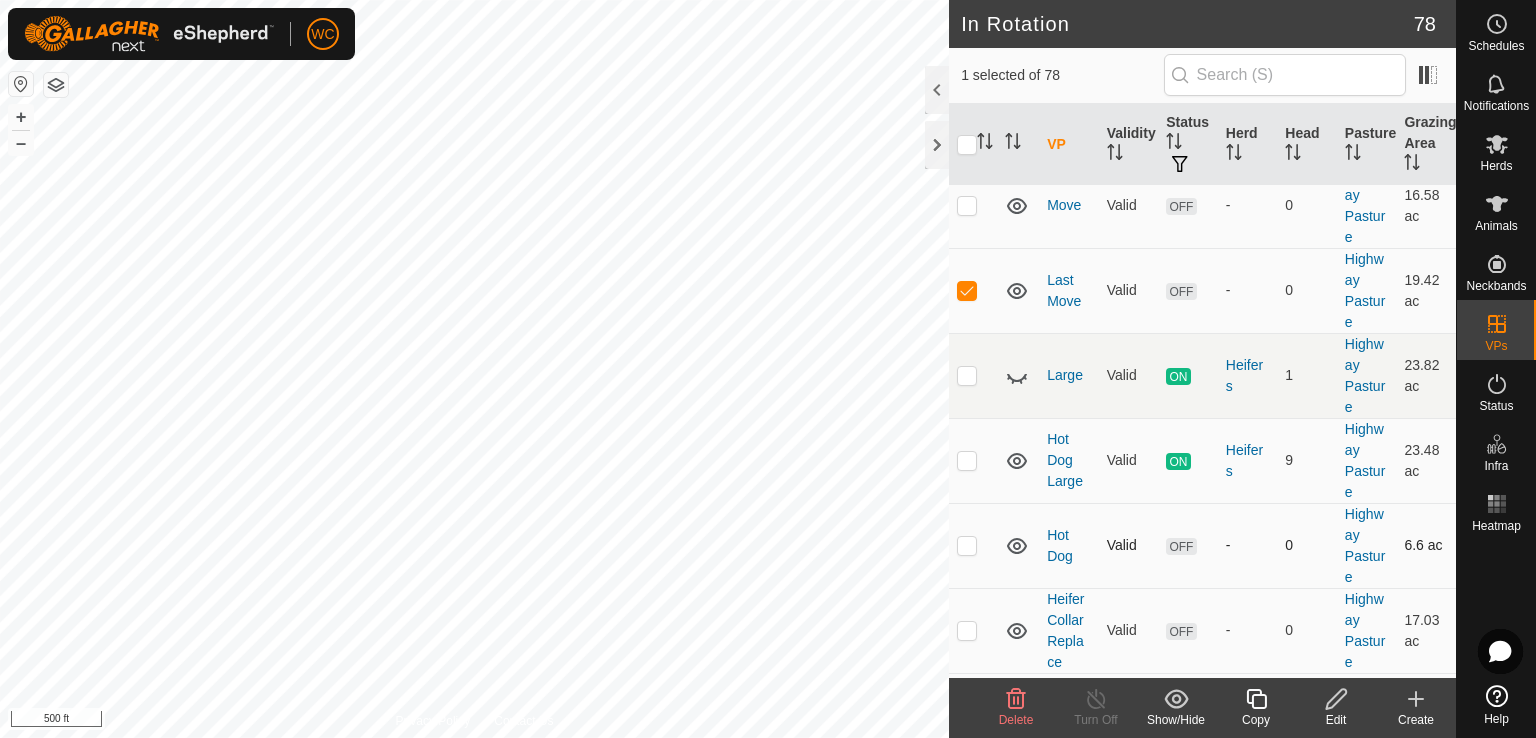 checkbox on "false" 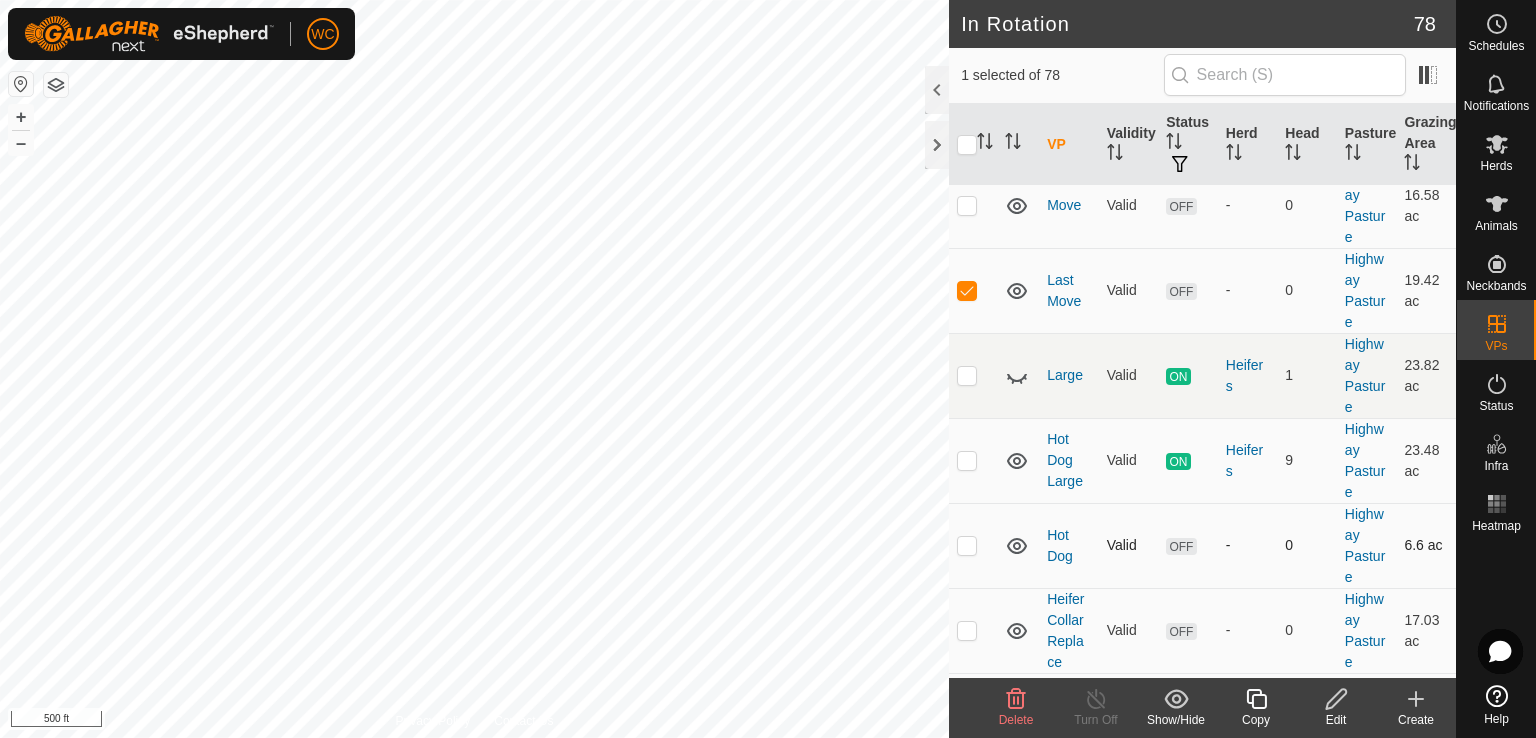 checkbox on "true" 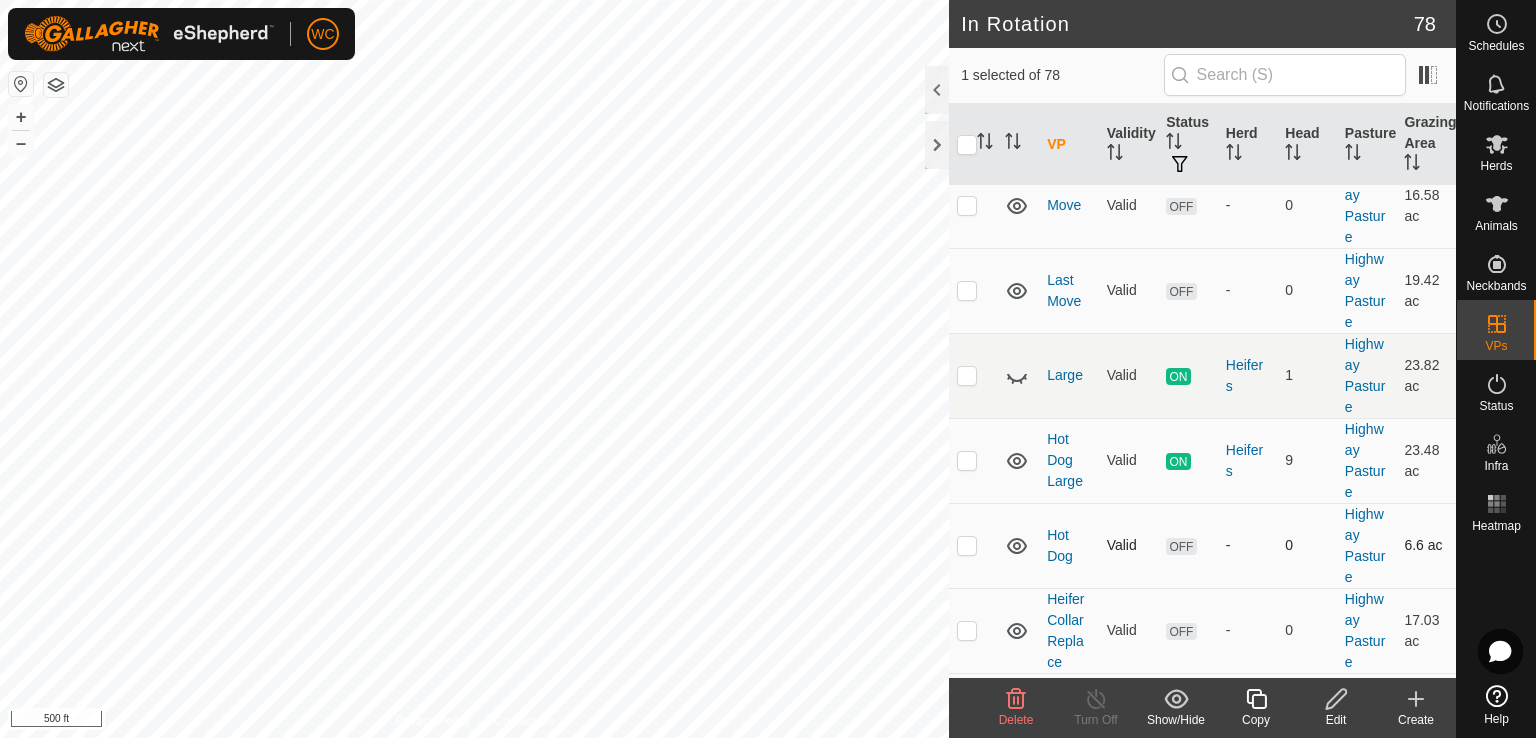 checkbox on "true" 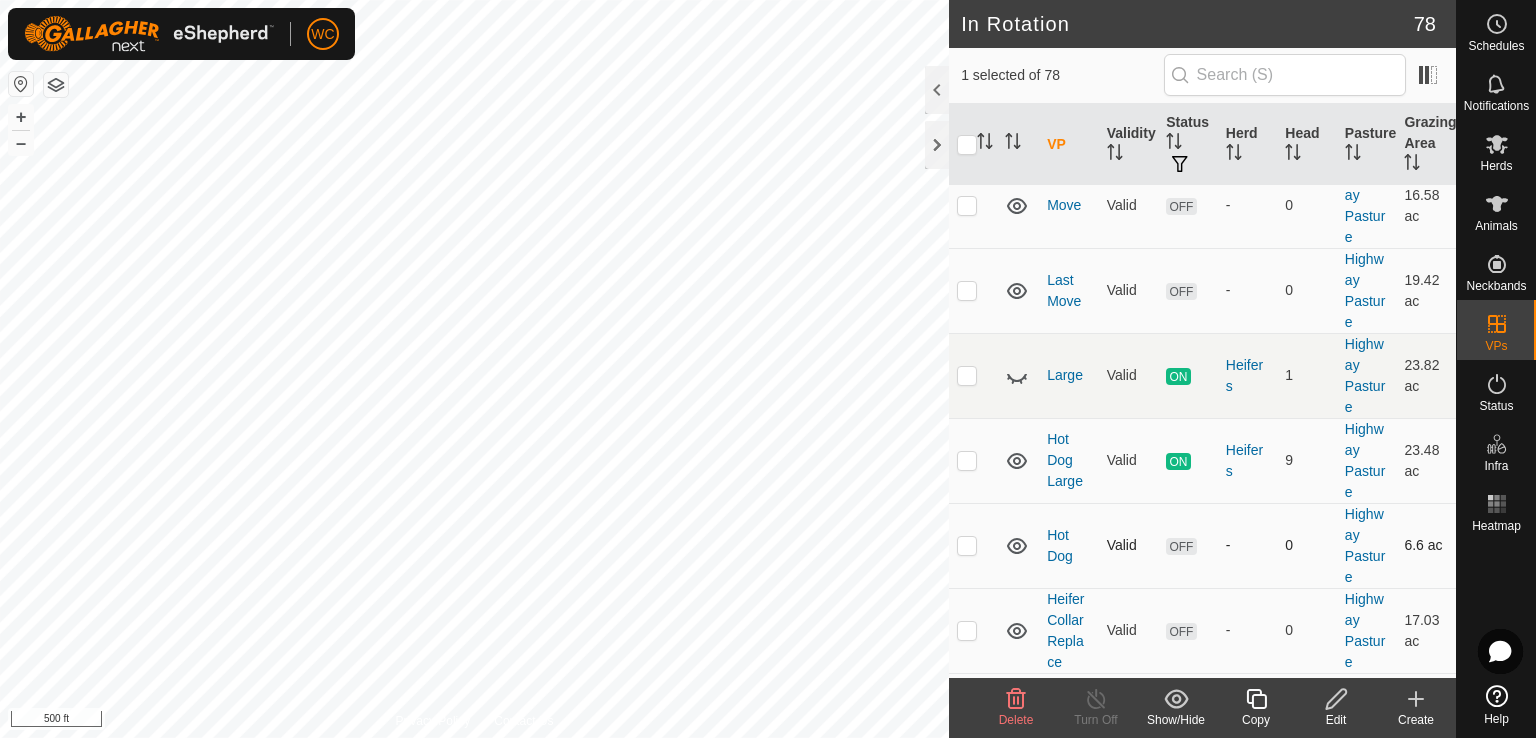 checkbox on "false" 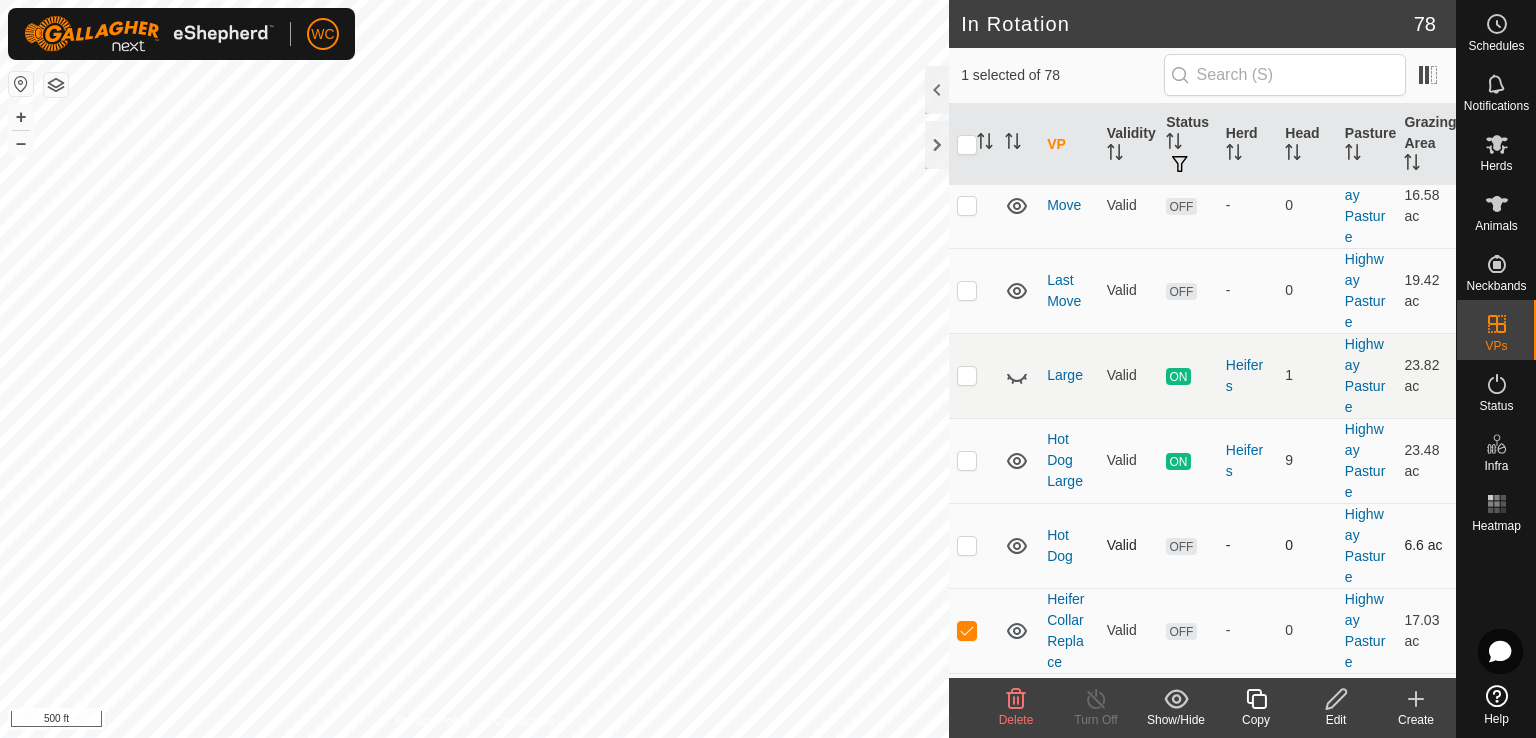 checkbox on "false" 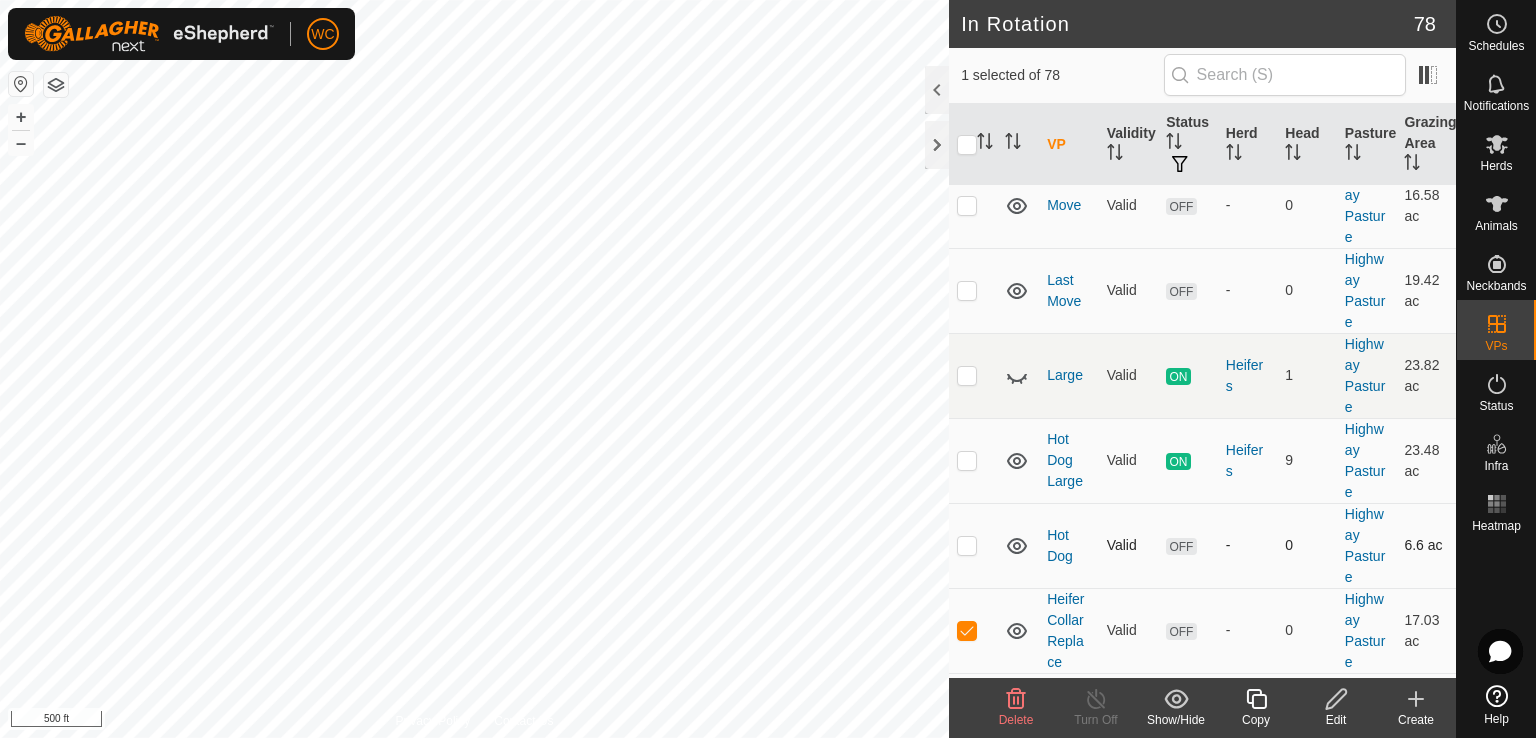 checkbox on "true" 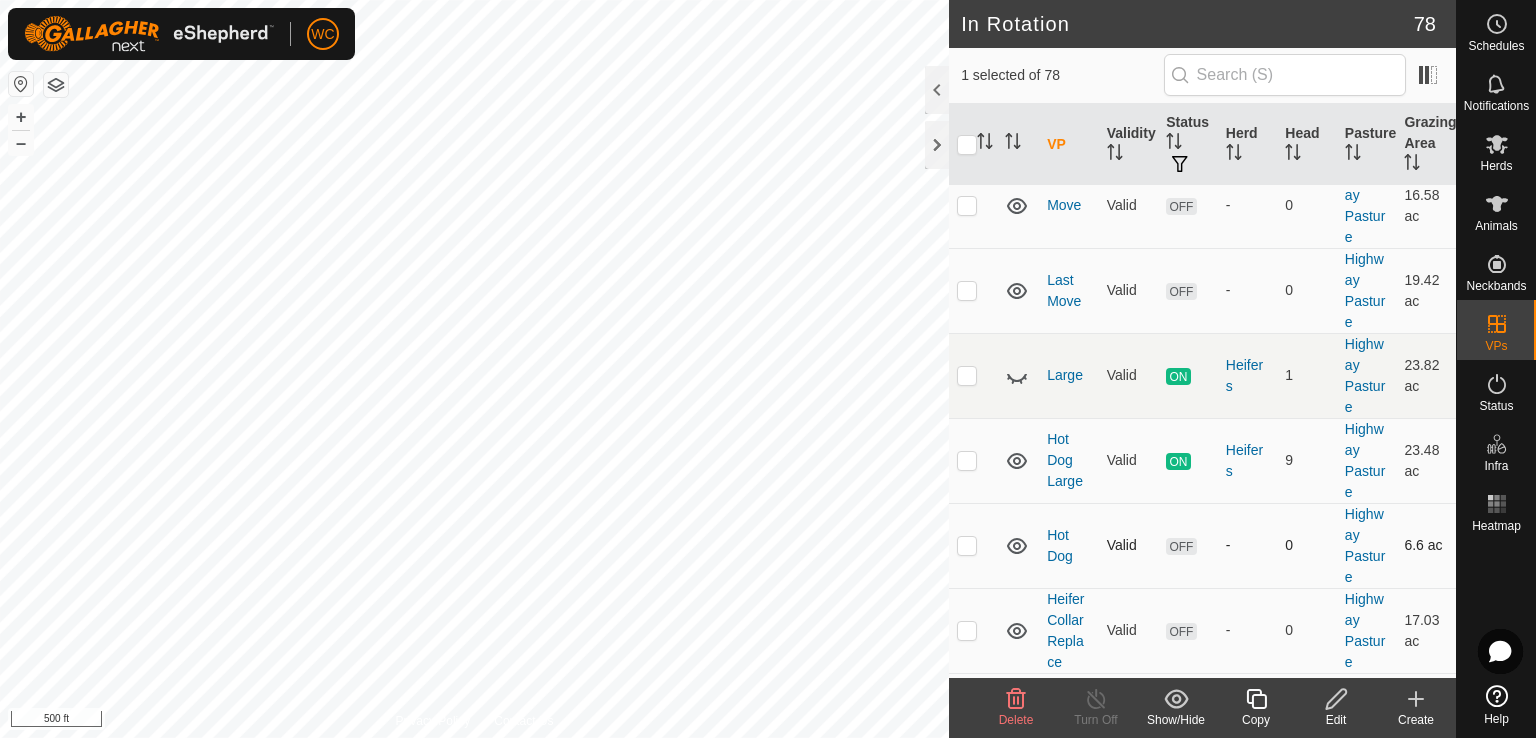 checkbox on "true" 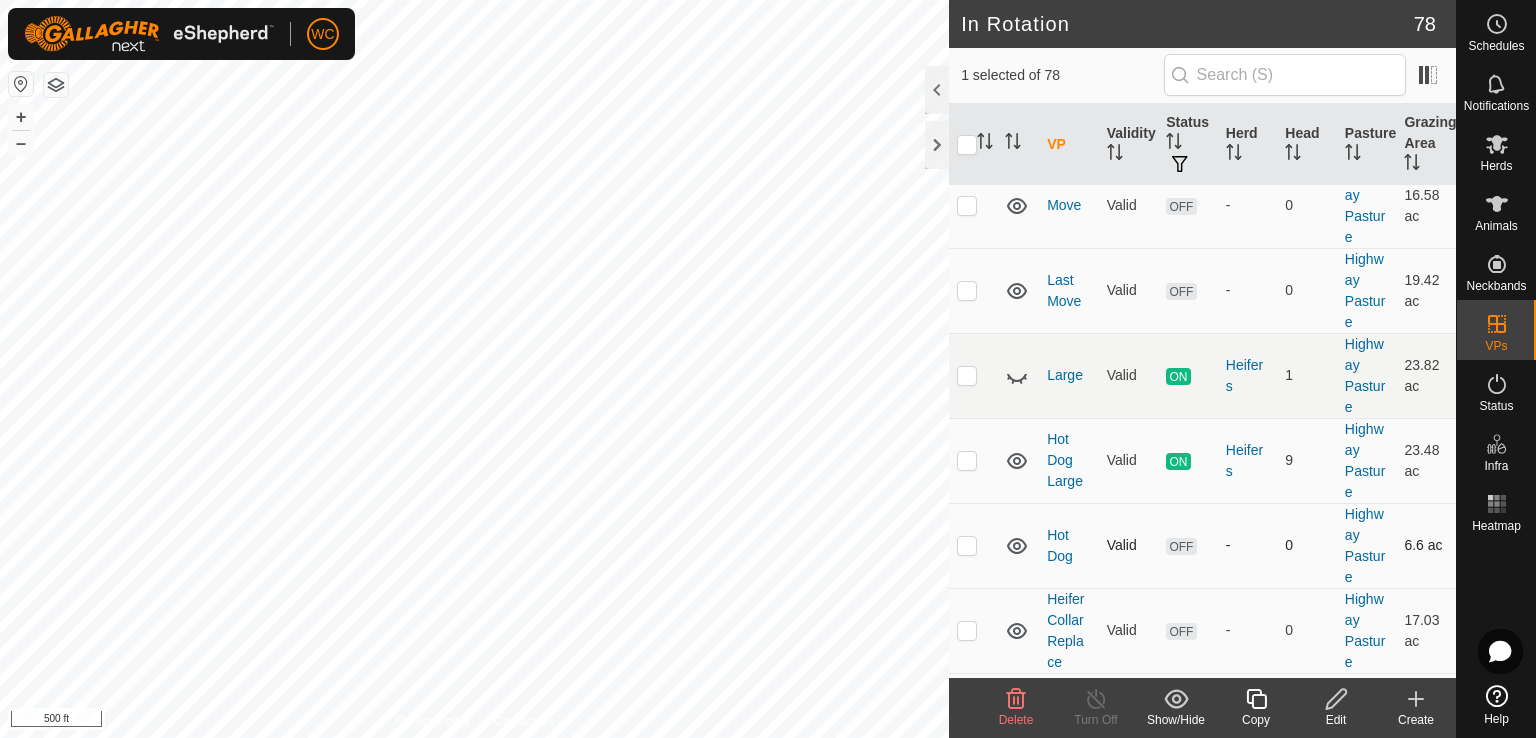 checkbox on "false" 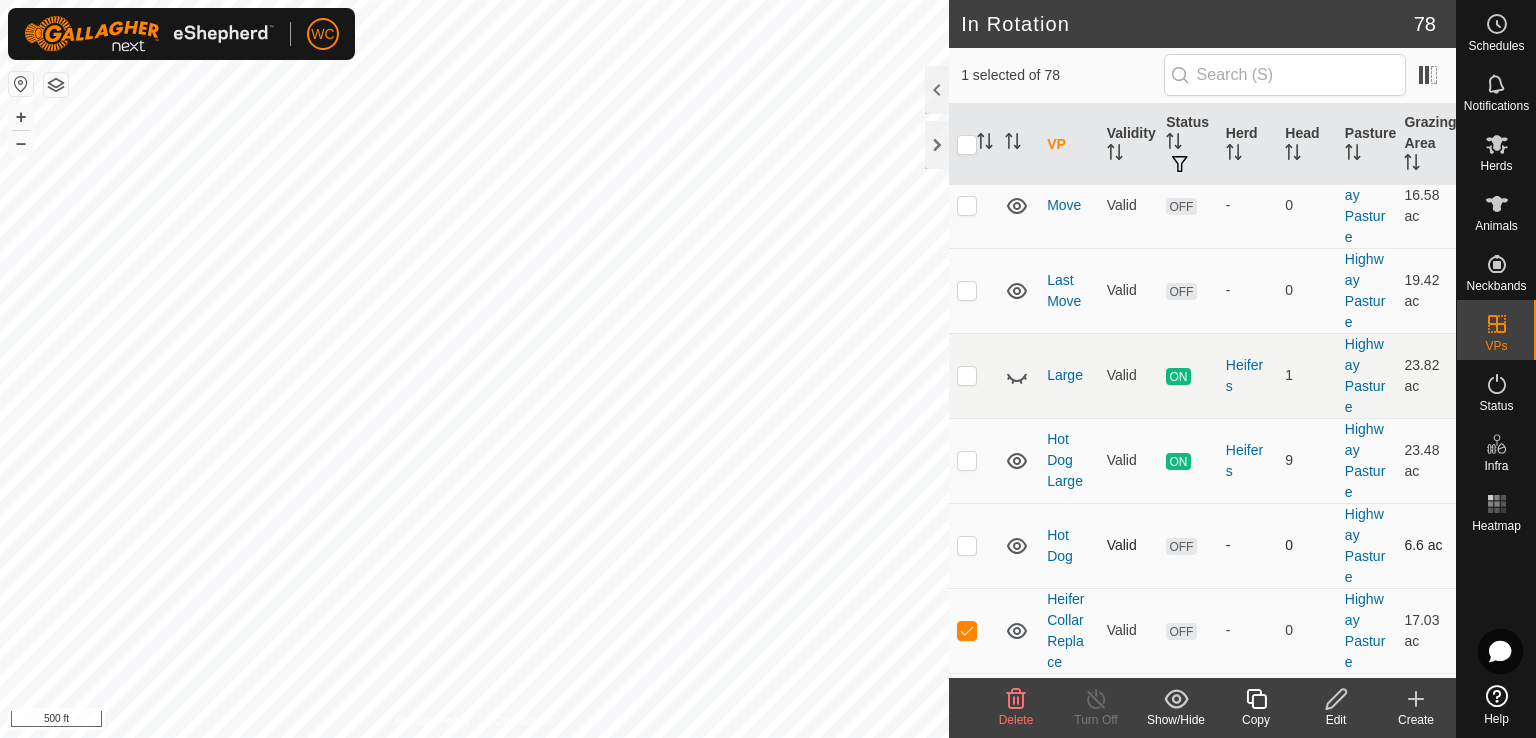 checkbox on "false" 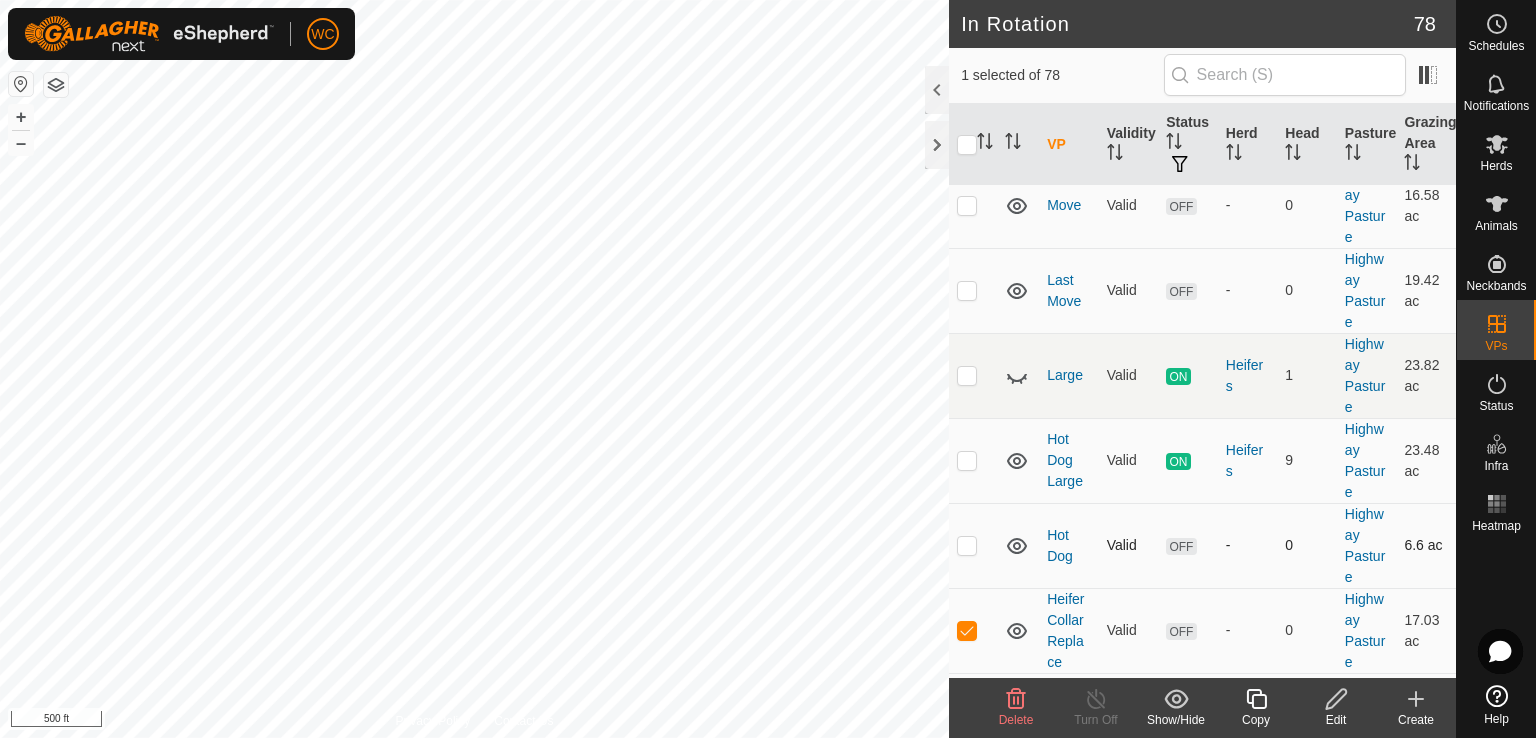 checkbox on "true" 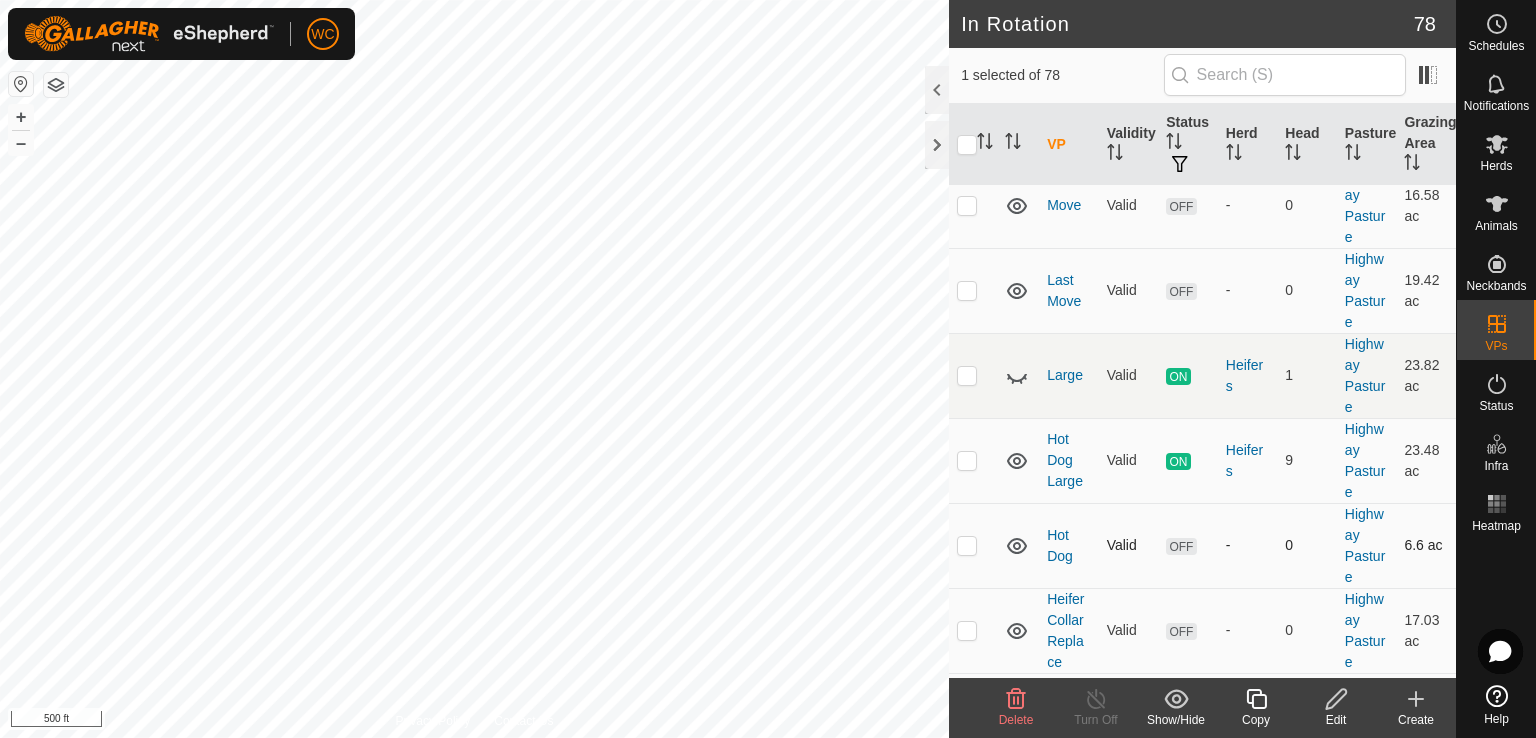 checkbox on "true" 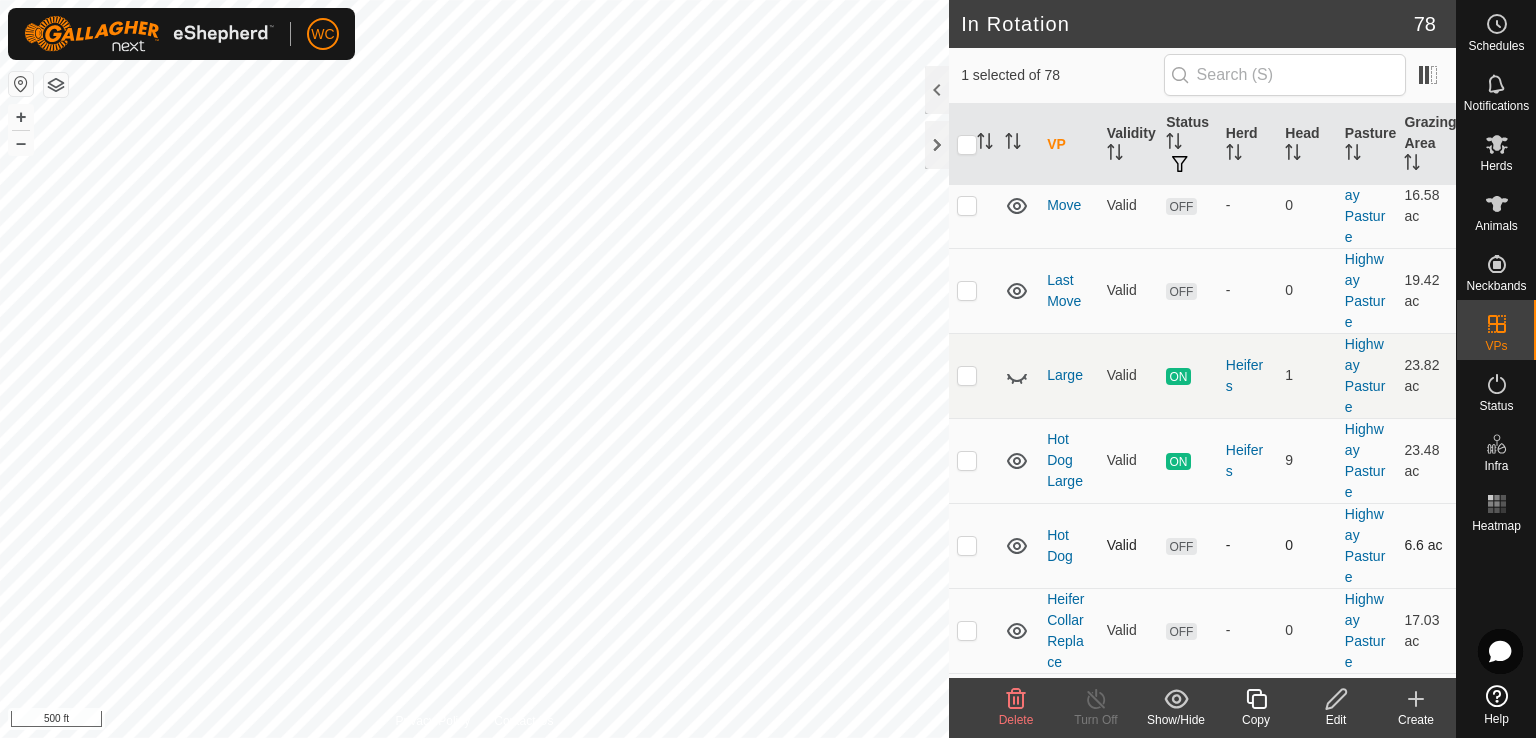 checkbox on "false" 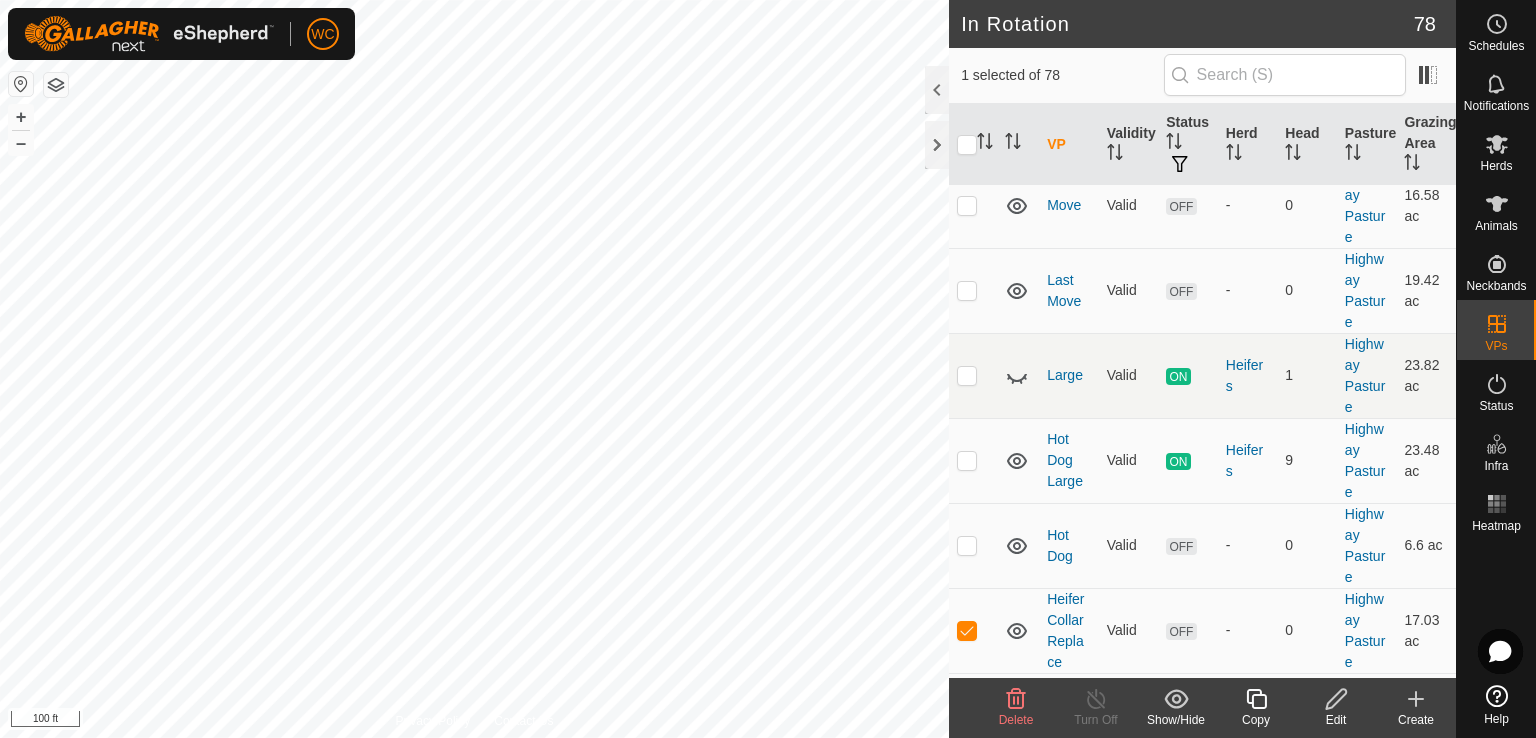 click 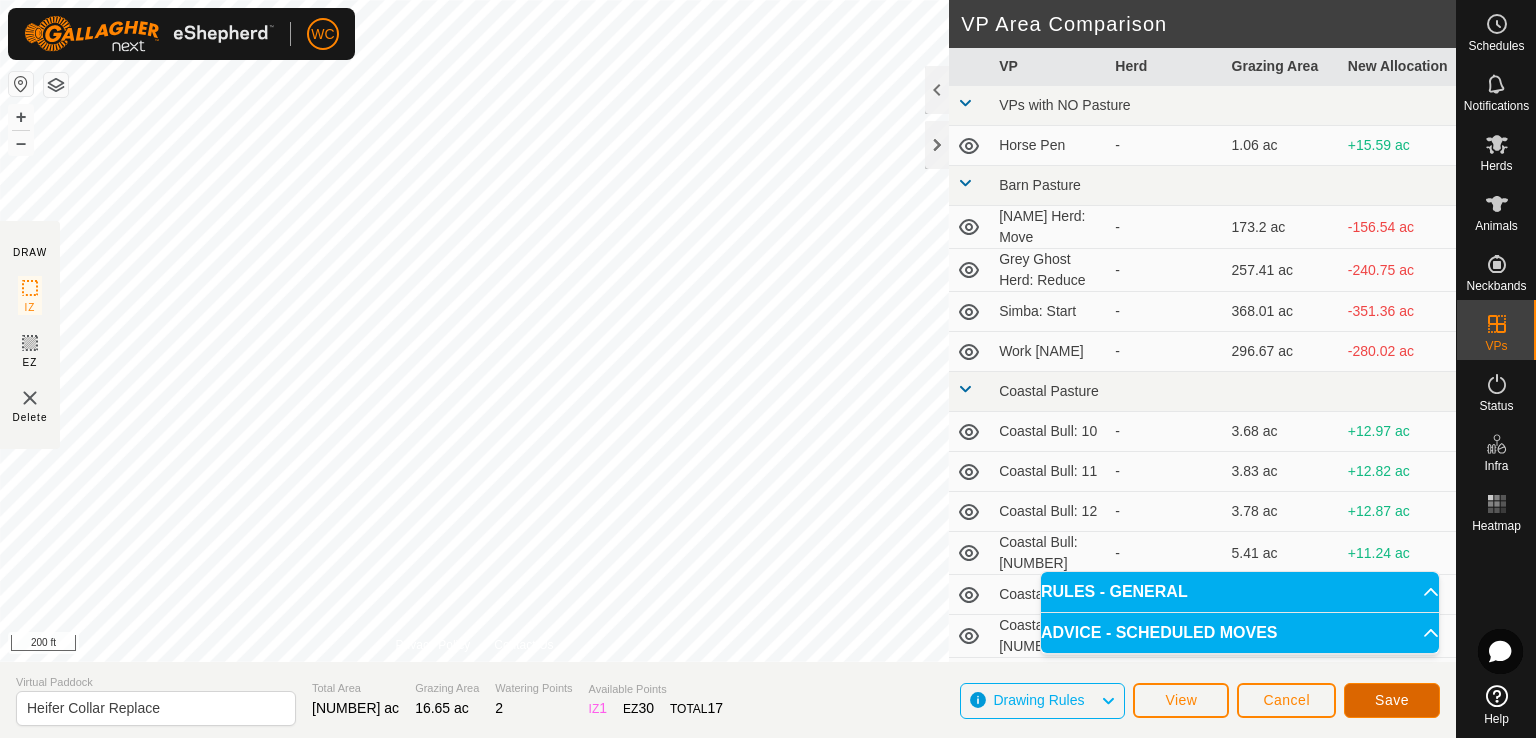 click on "Save" 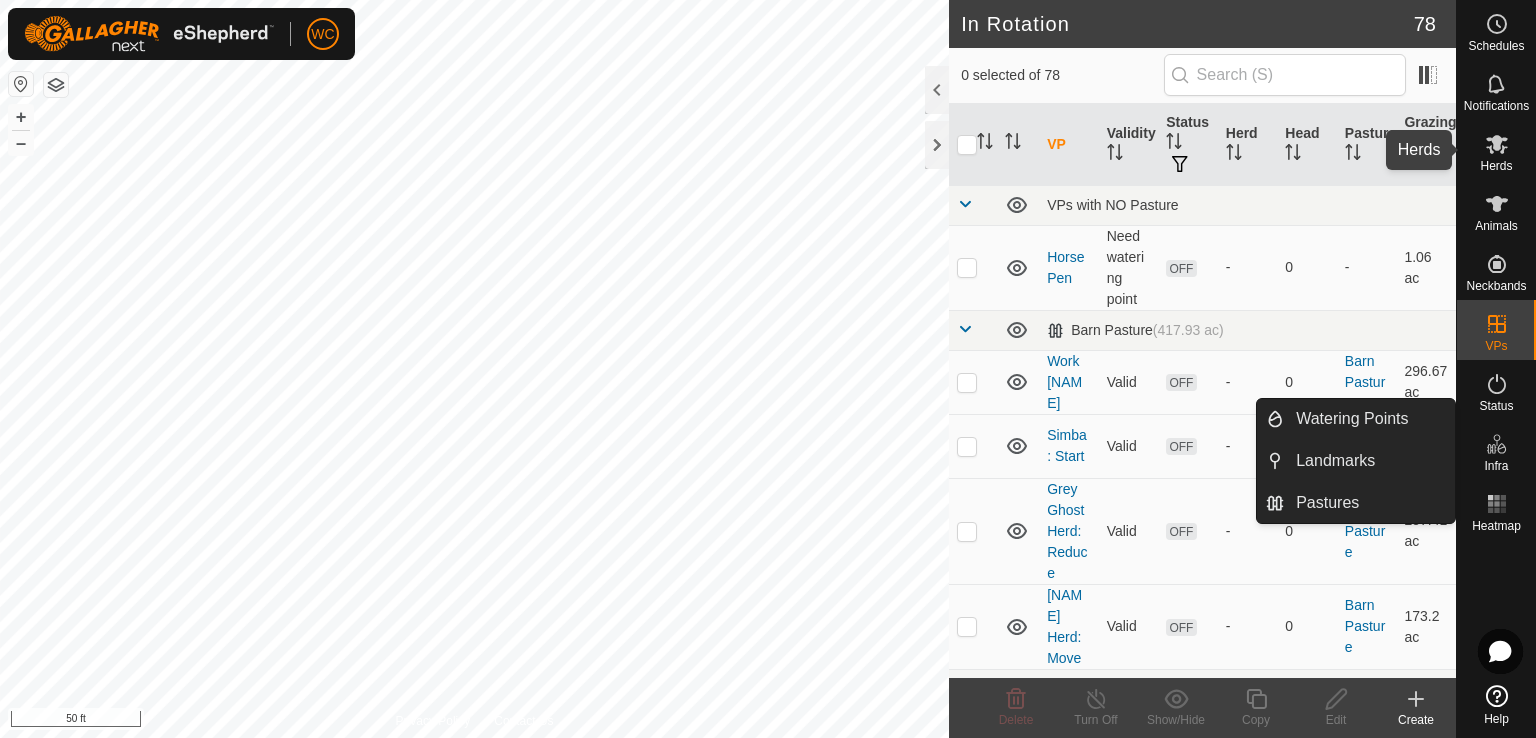 click at bounding box center (1497, 144) 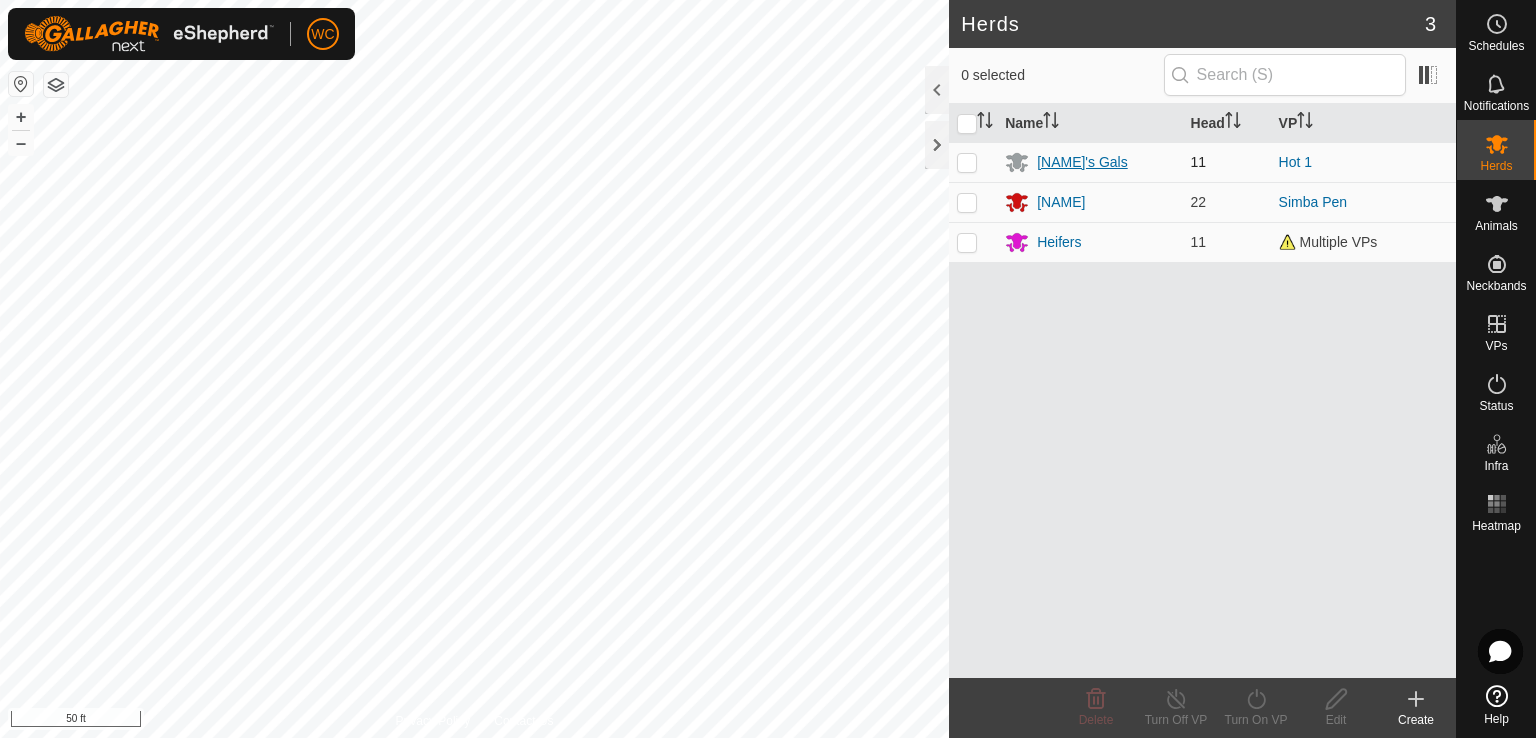 click on "[NAME]'s Gals" at bounding box center [1082, 162] 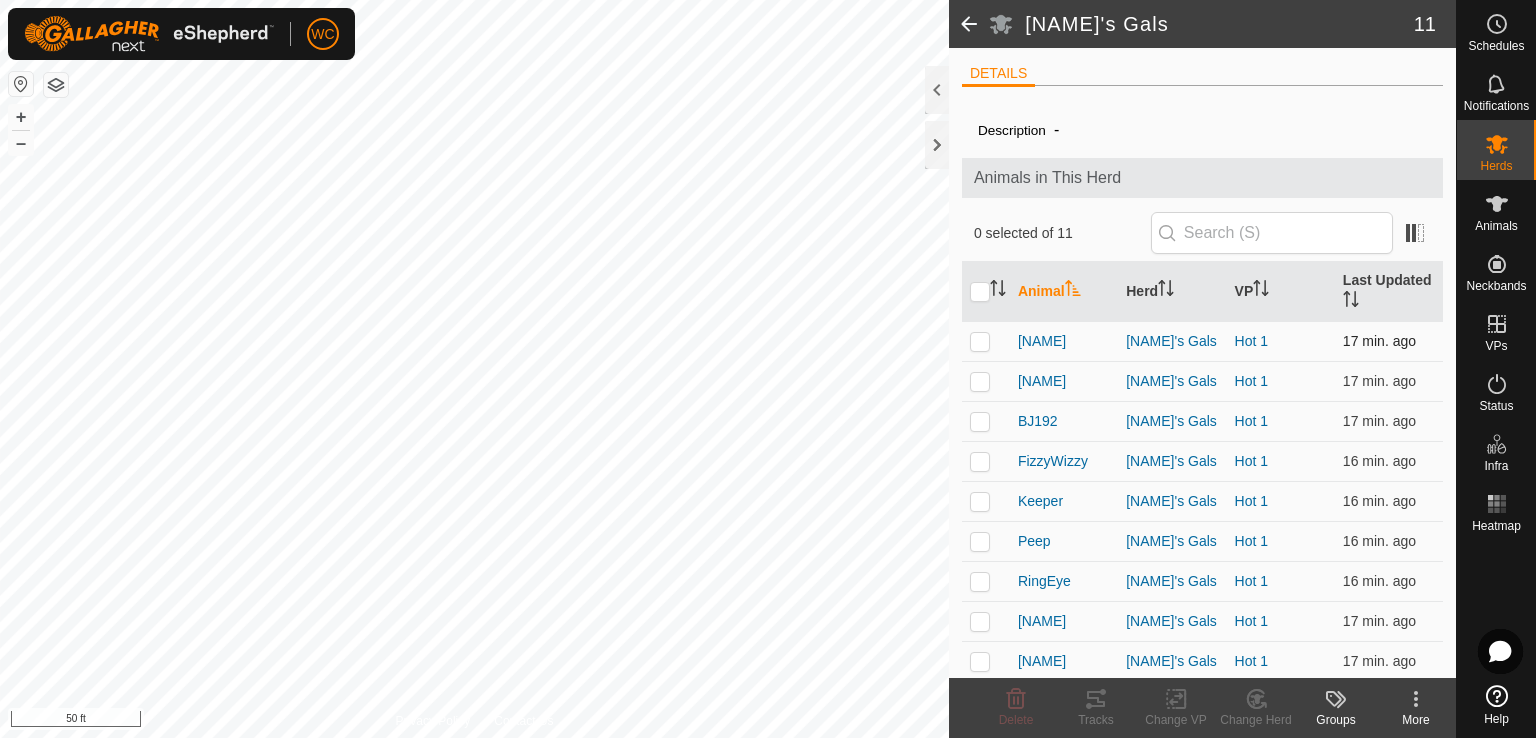 click at bounding box center (980, 341) 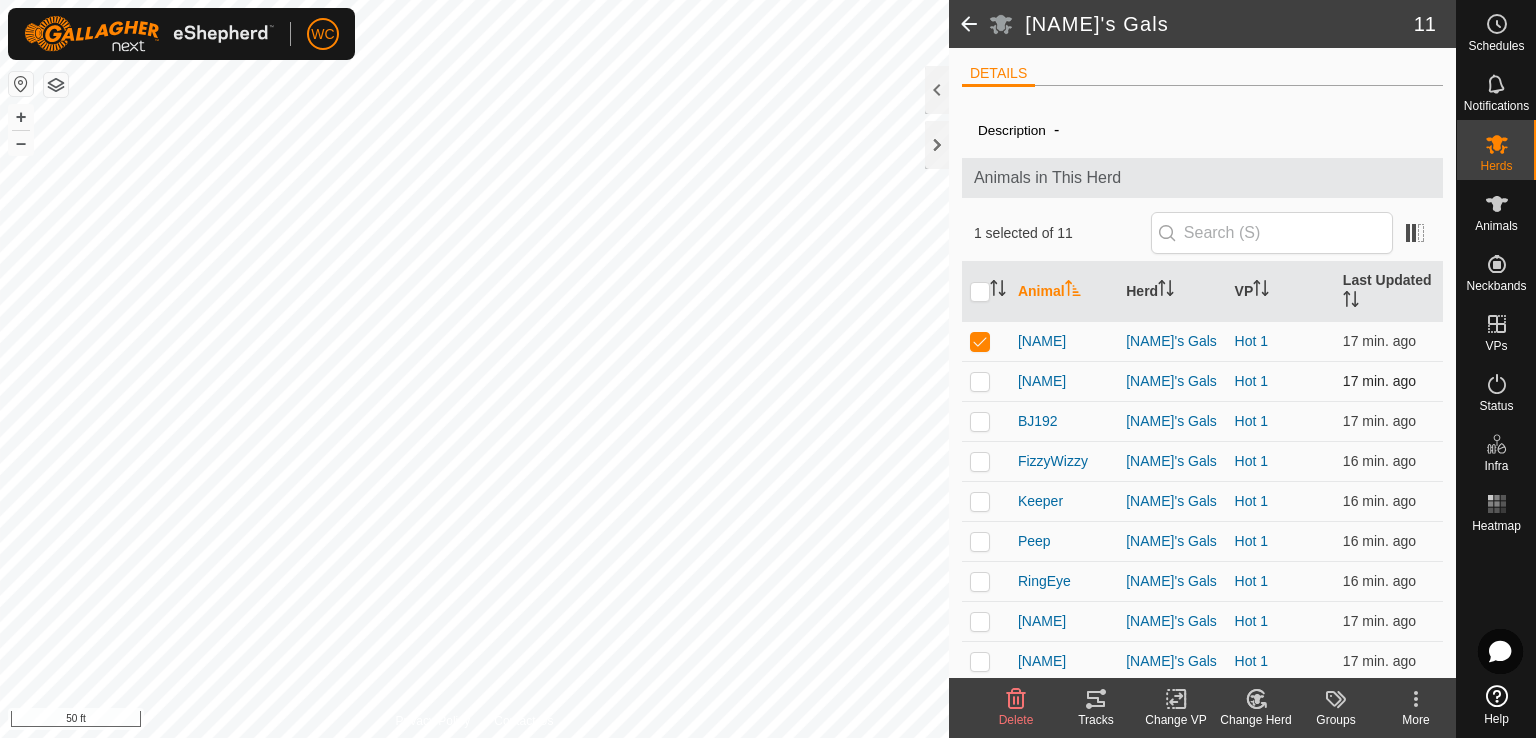 click at bounding box center (980, 381) 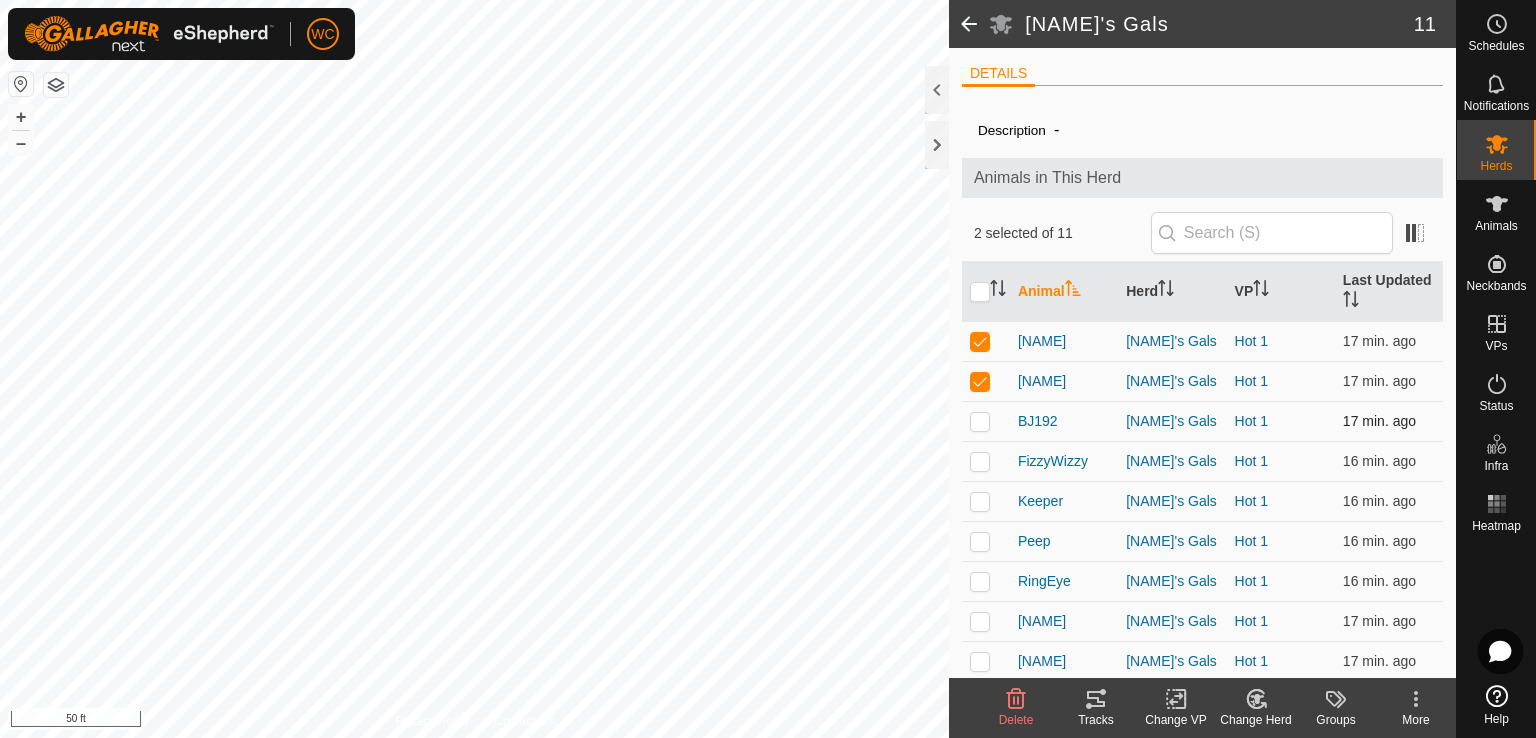 click at bounding box center (980, 421) 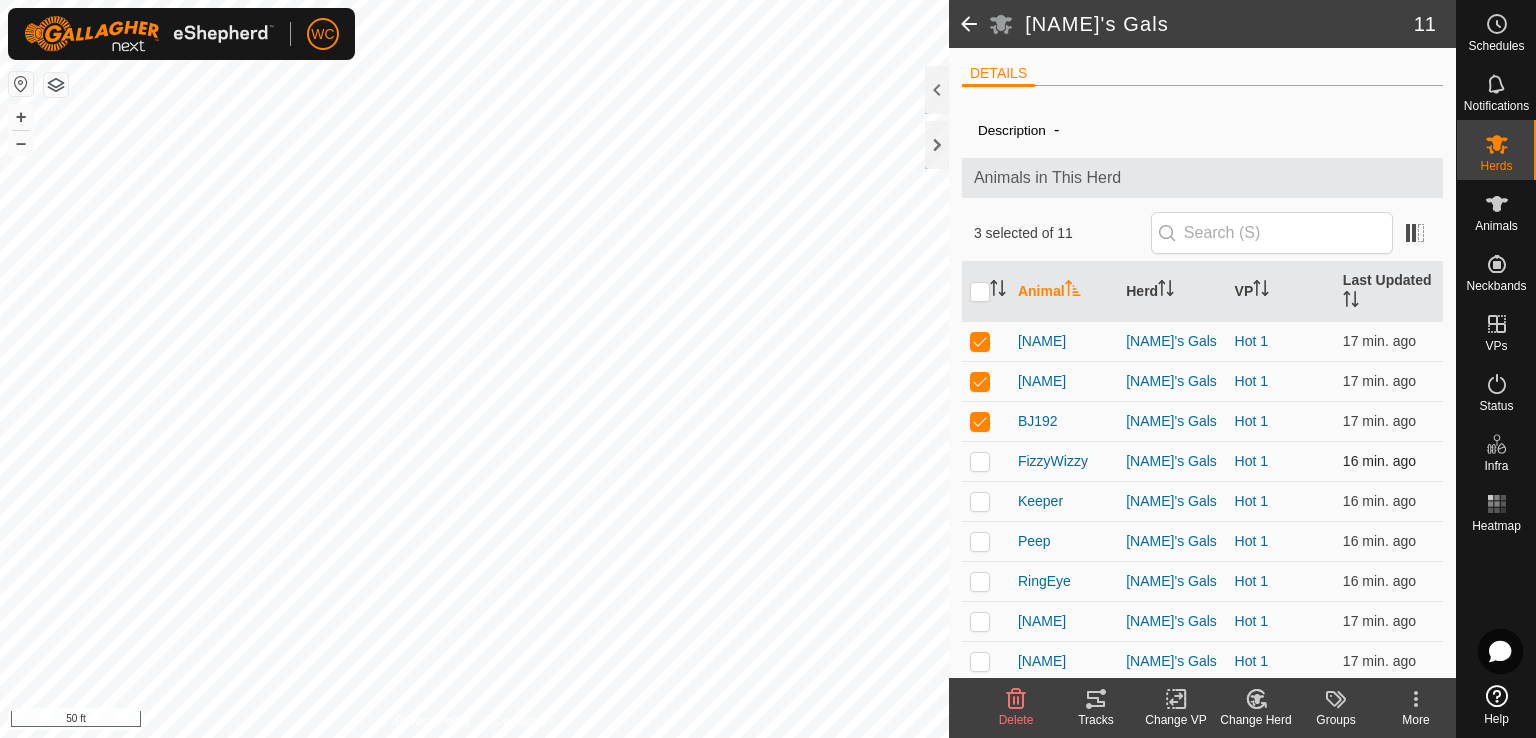 click at bounding box center [980, 461] 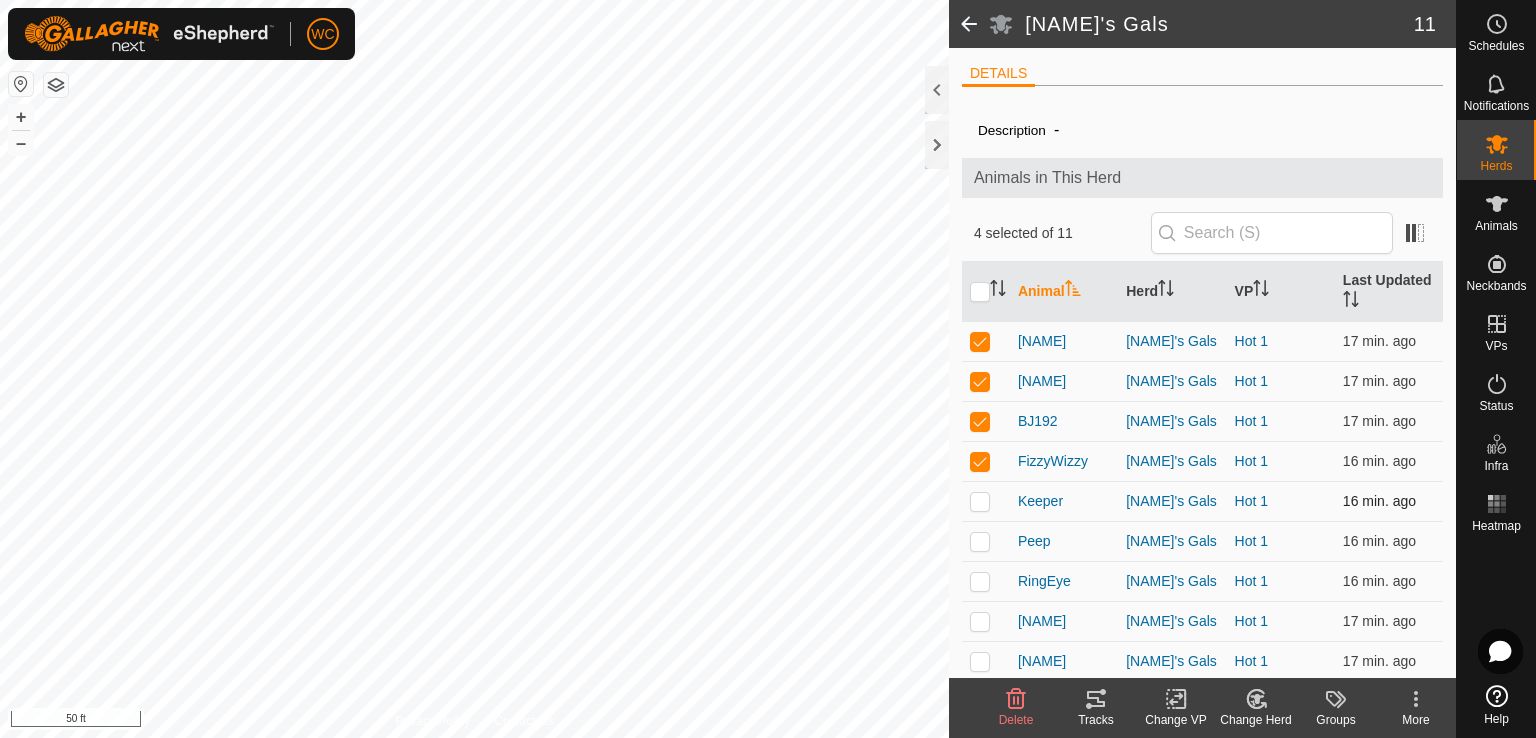 click at bounding box center [980, 501] 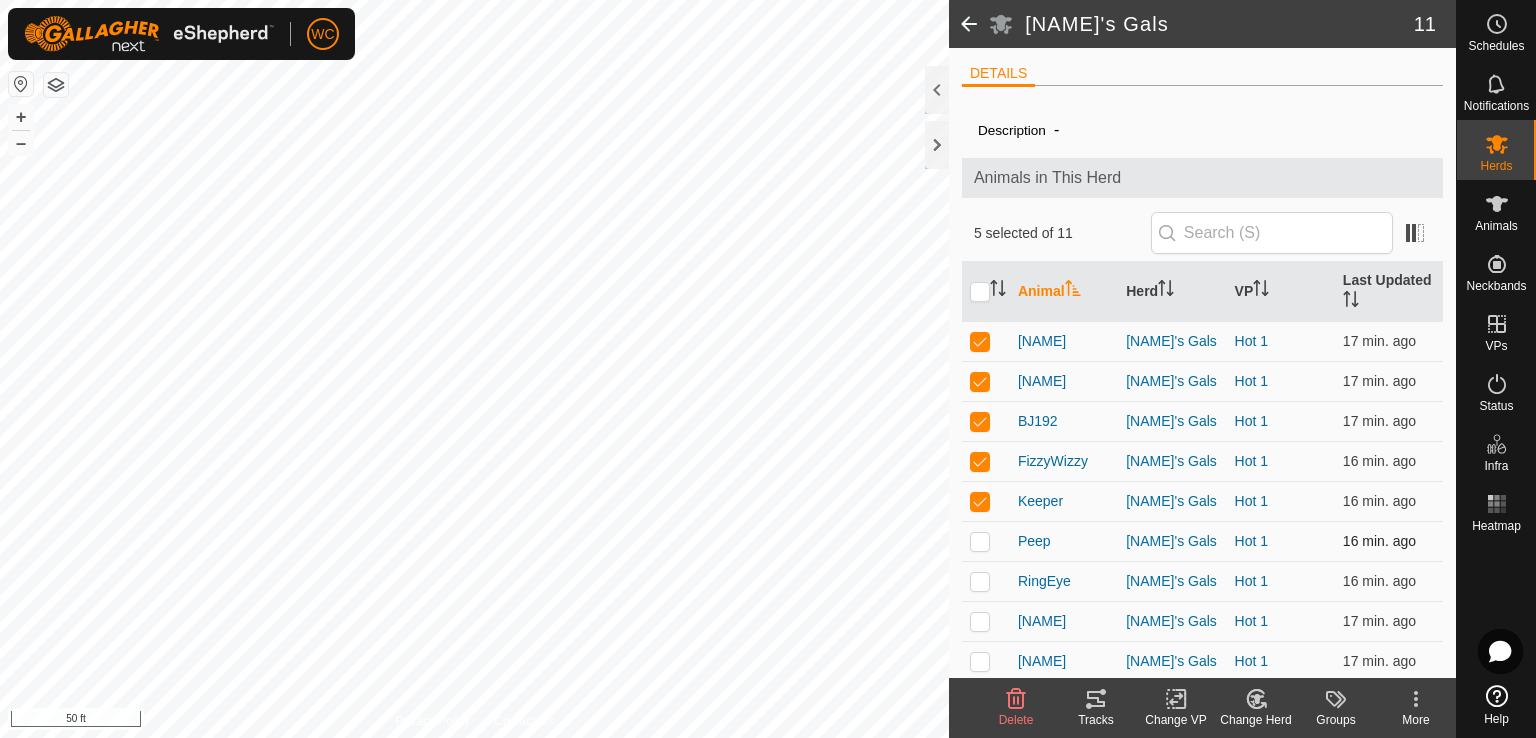 click at bounding box center (980, 541) 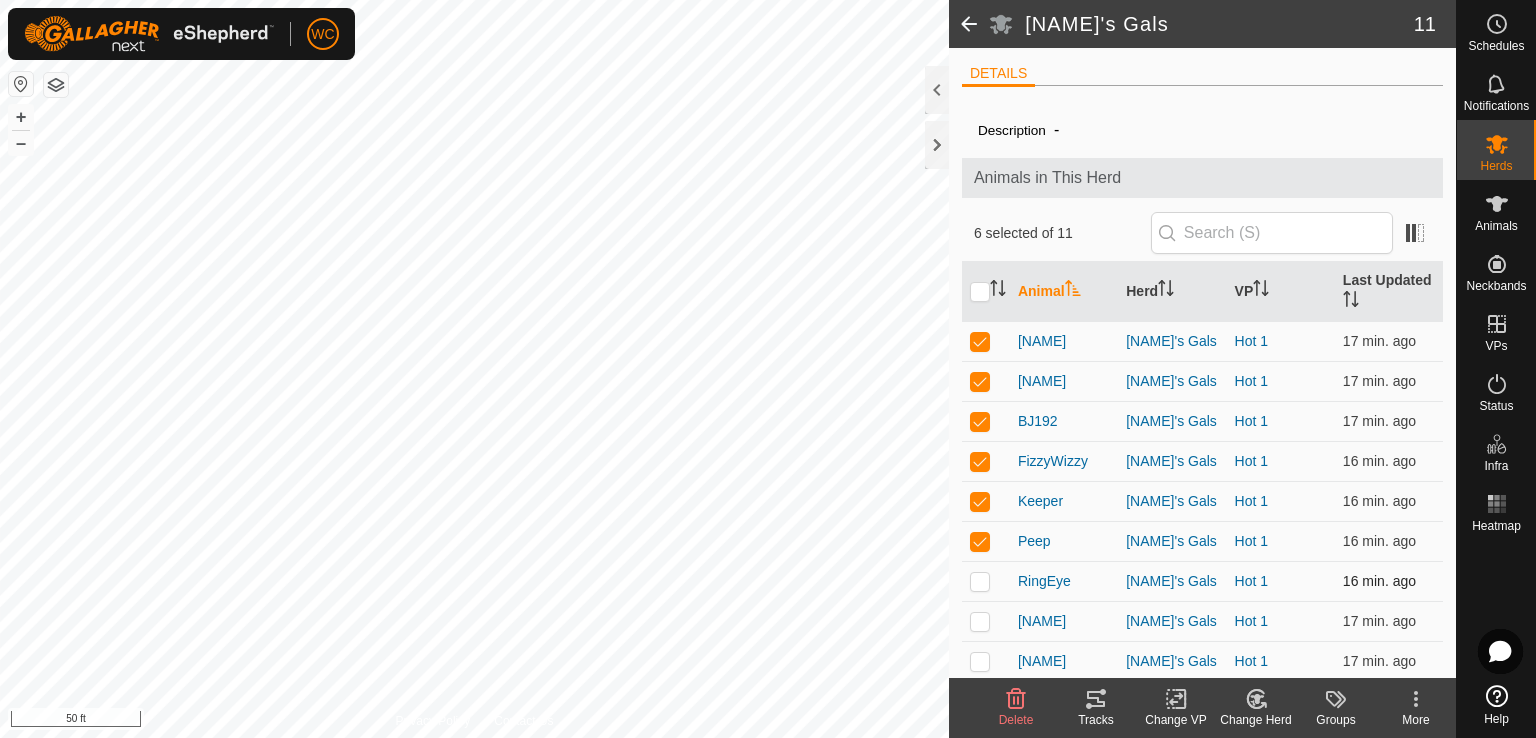 click at bounding box center (980, 581) 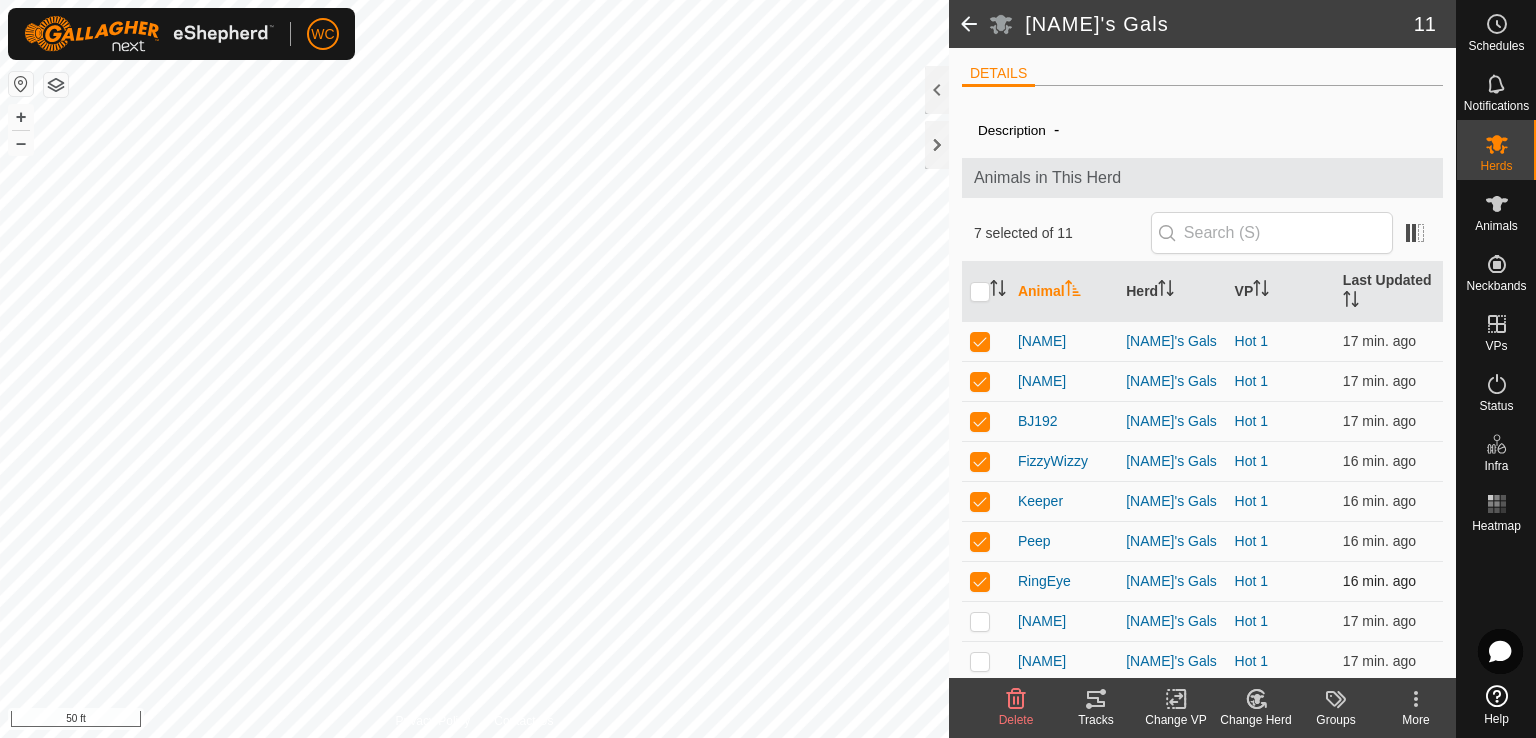 click at bounding box center (980, 581) 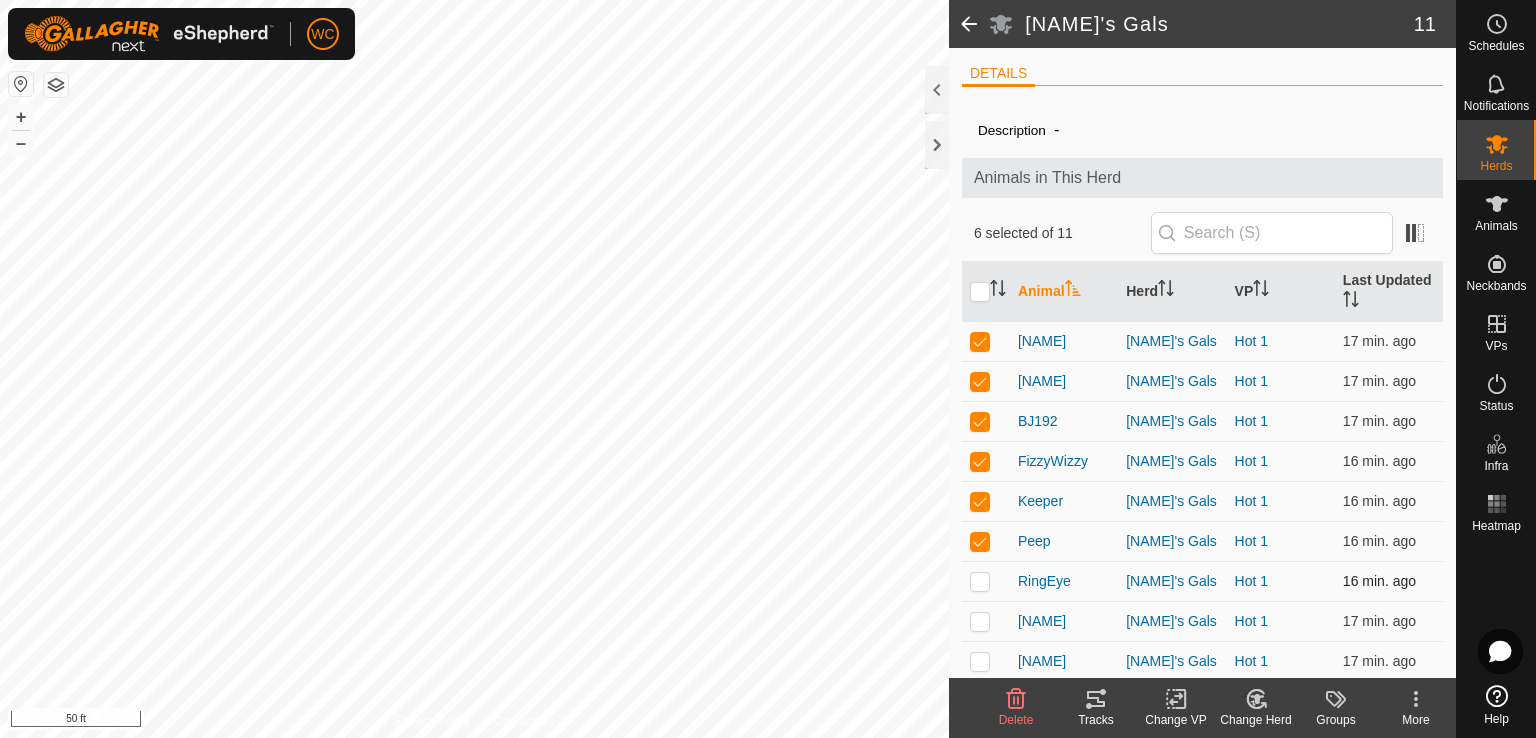 click at bounding box center [980, 581] 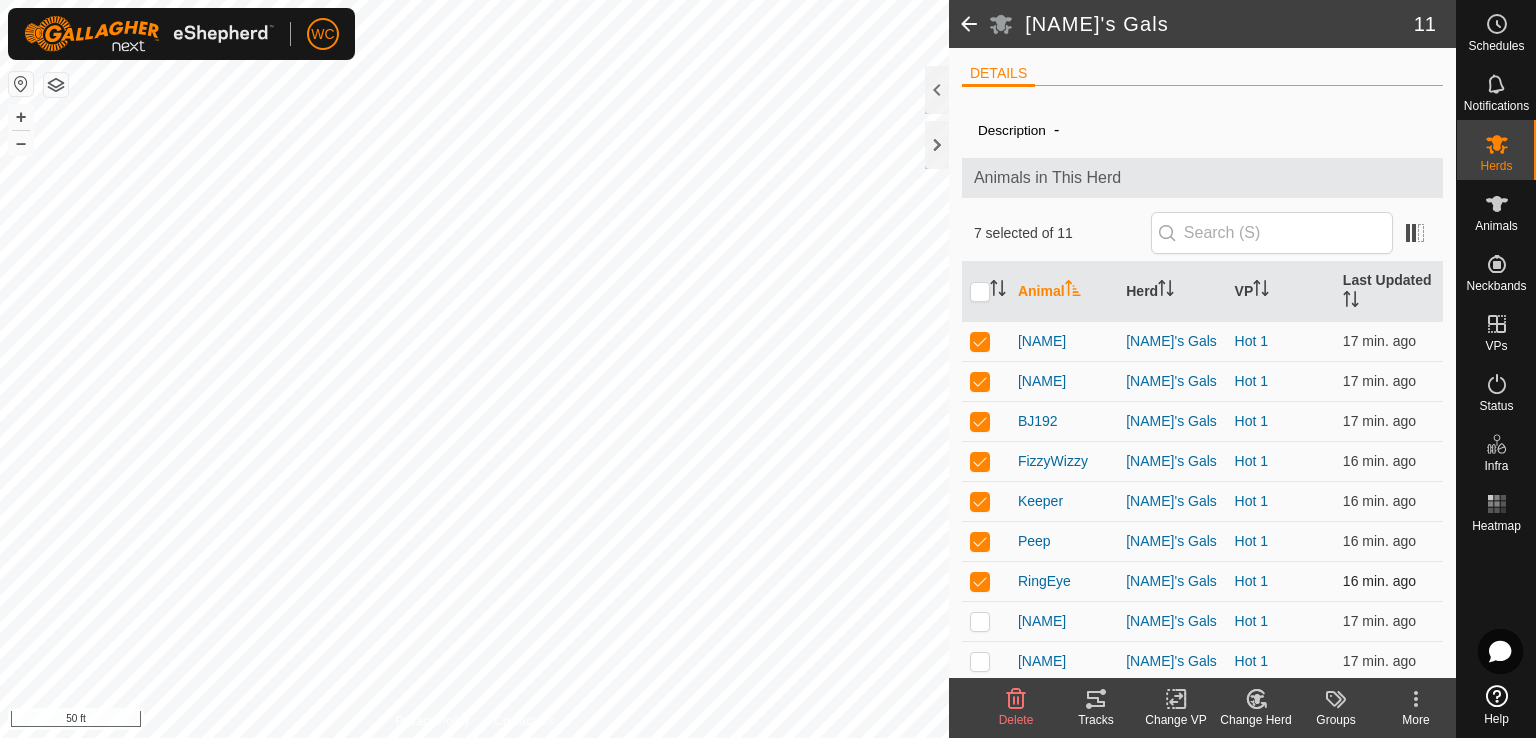 click at bounding box center (980, 581) 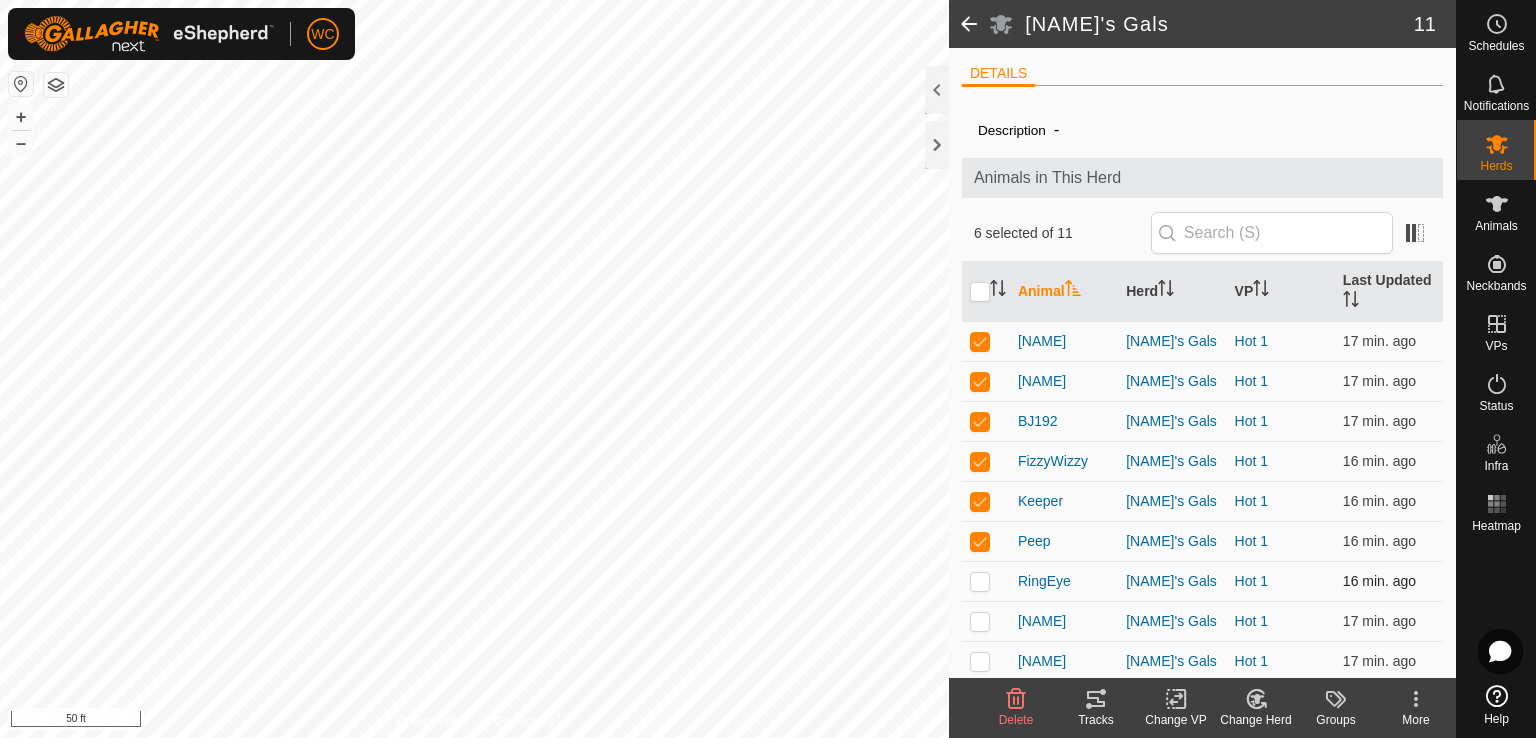 click at bounding box center [980, 581] 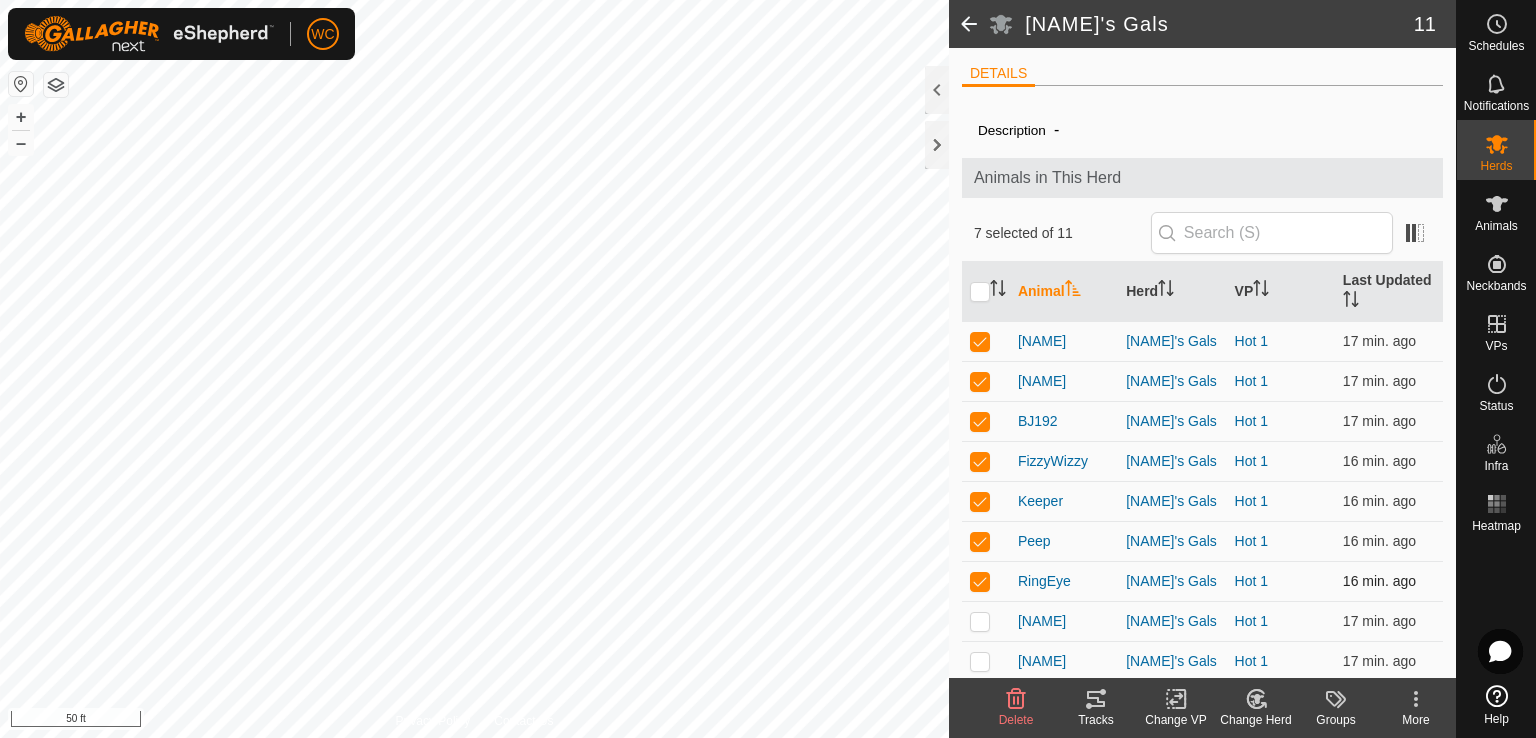 click at bounding box center [980, 581] 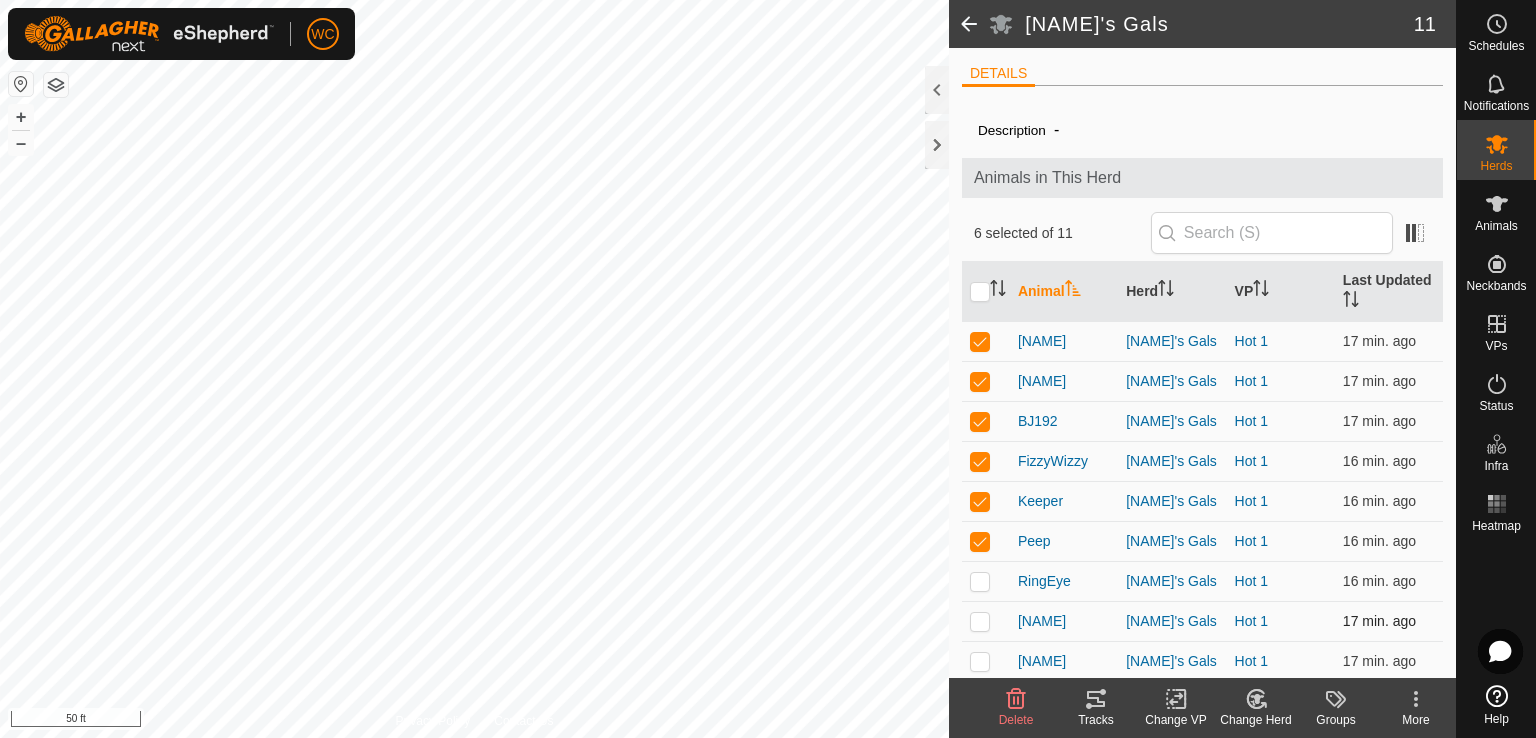 click at bounding box center [980, 621] 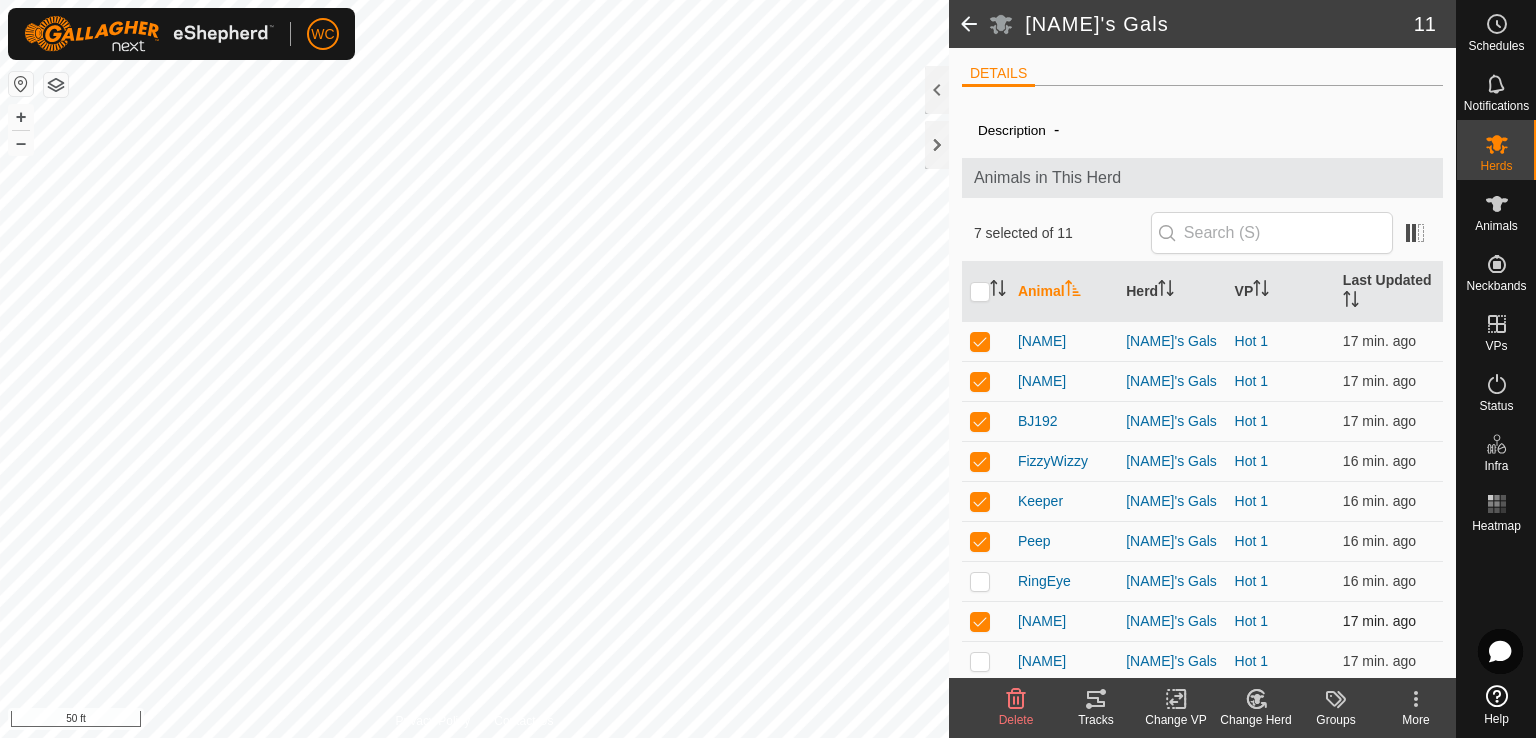 click at bounding box center [986, 621] 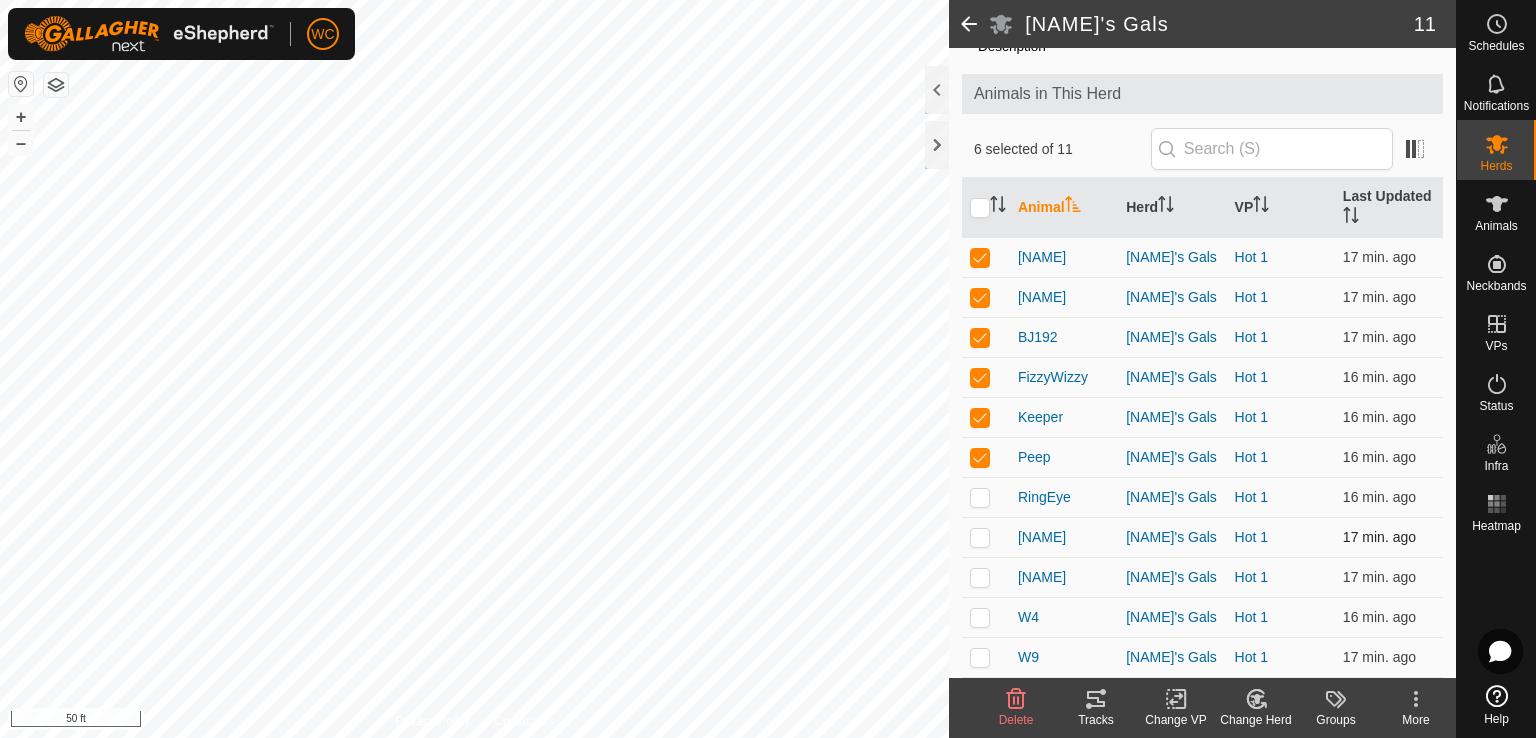 scroll, scrollTop: 113, scrollLeft: 0, axis: vertical 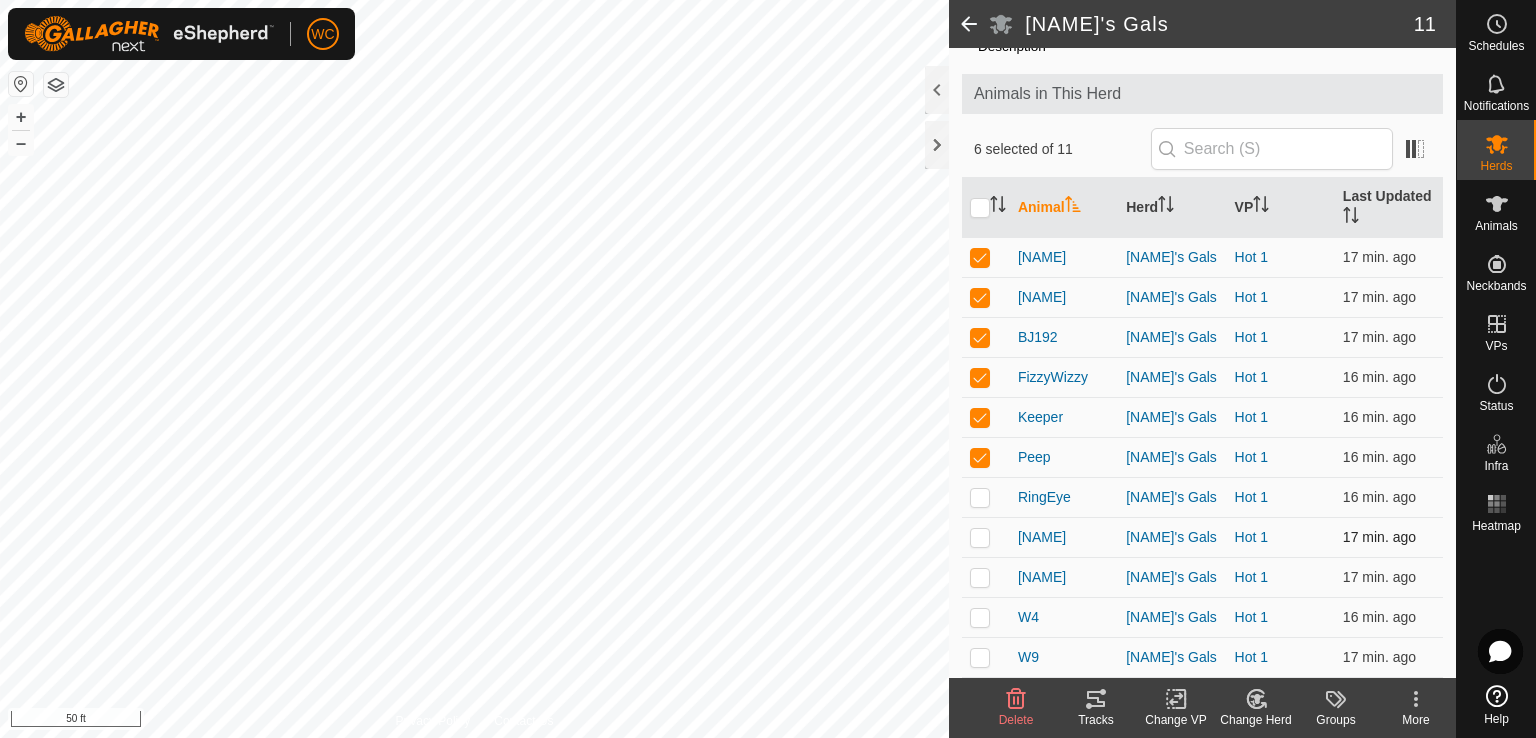 checkbox on "true" 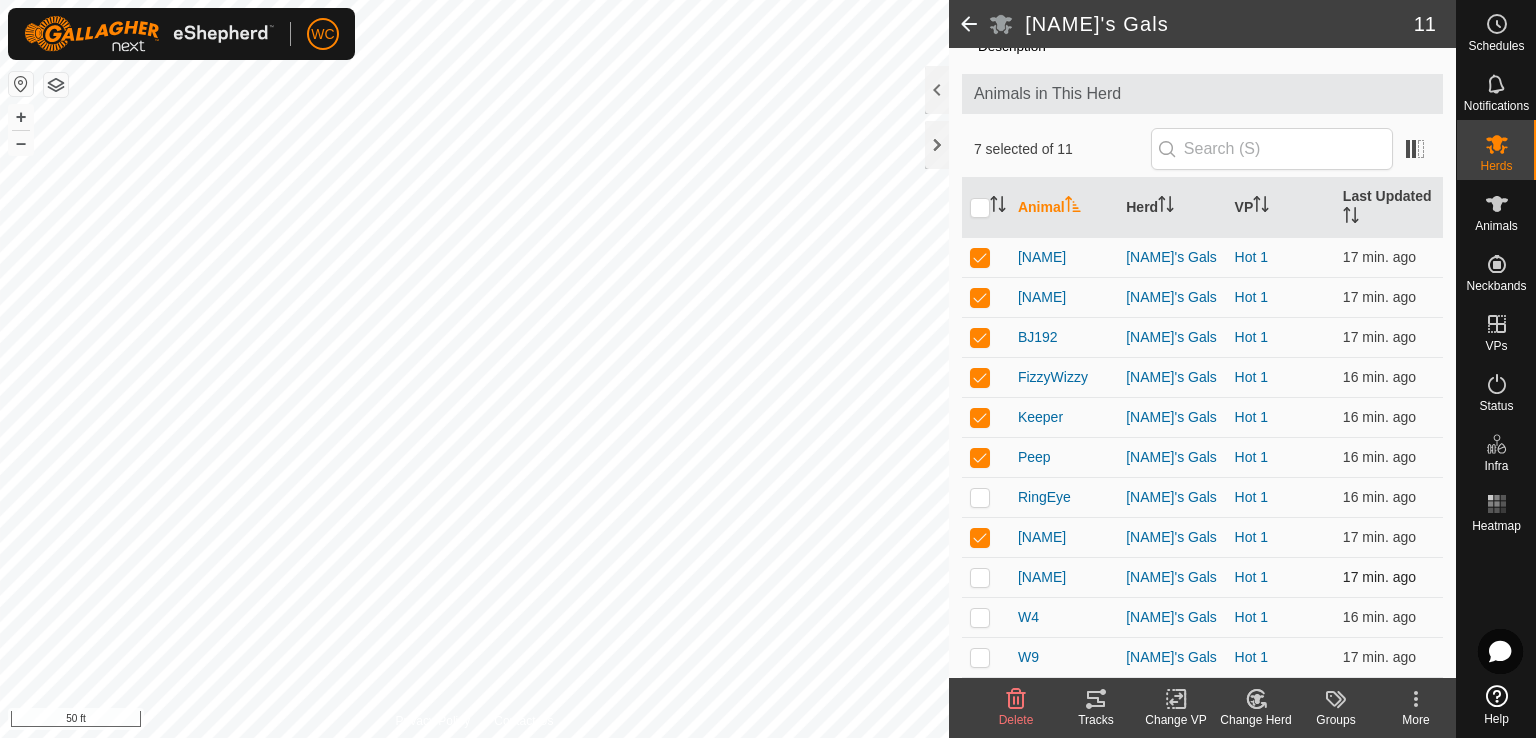 click at bounding box center (980, 577) 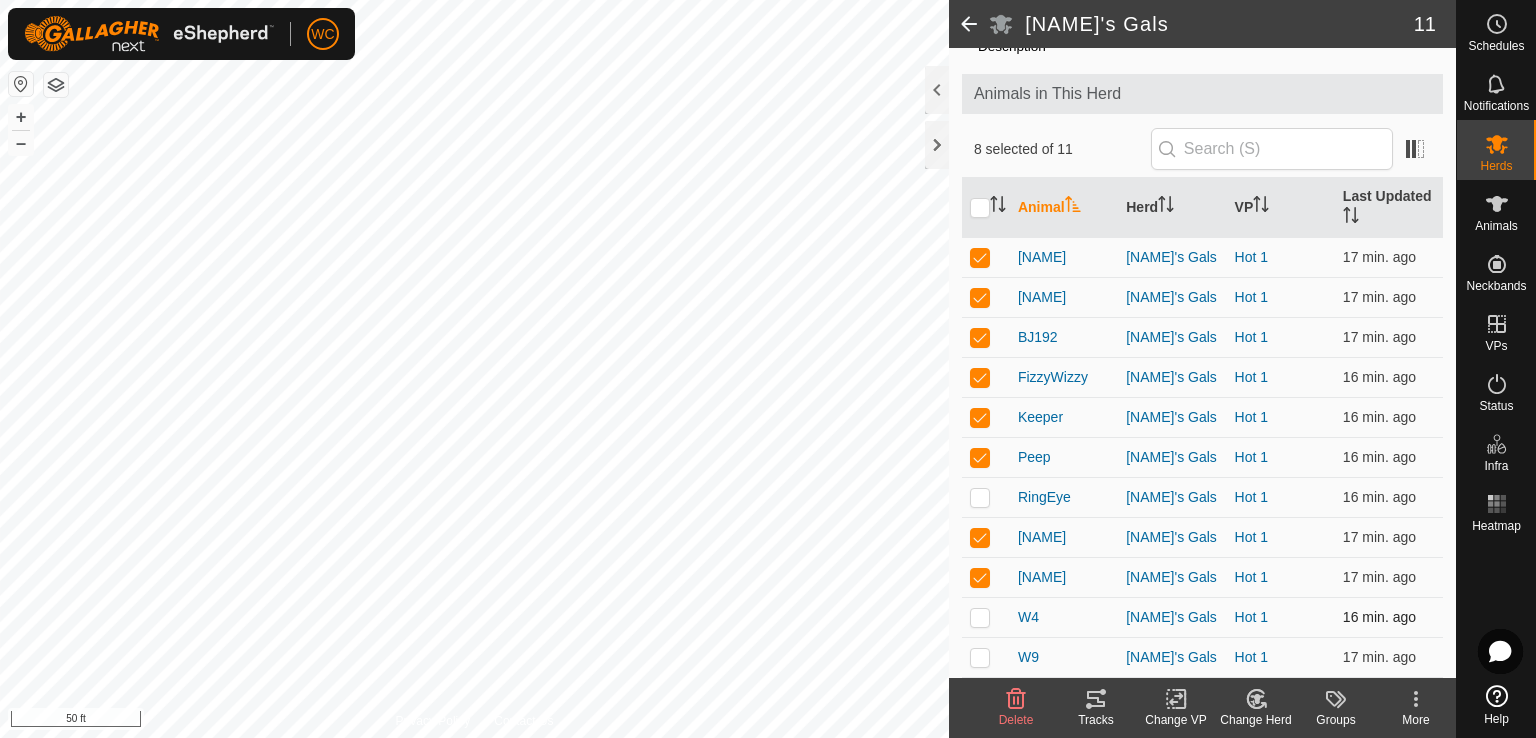 click at bounding box center [980, 617] 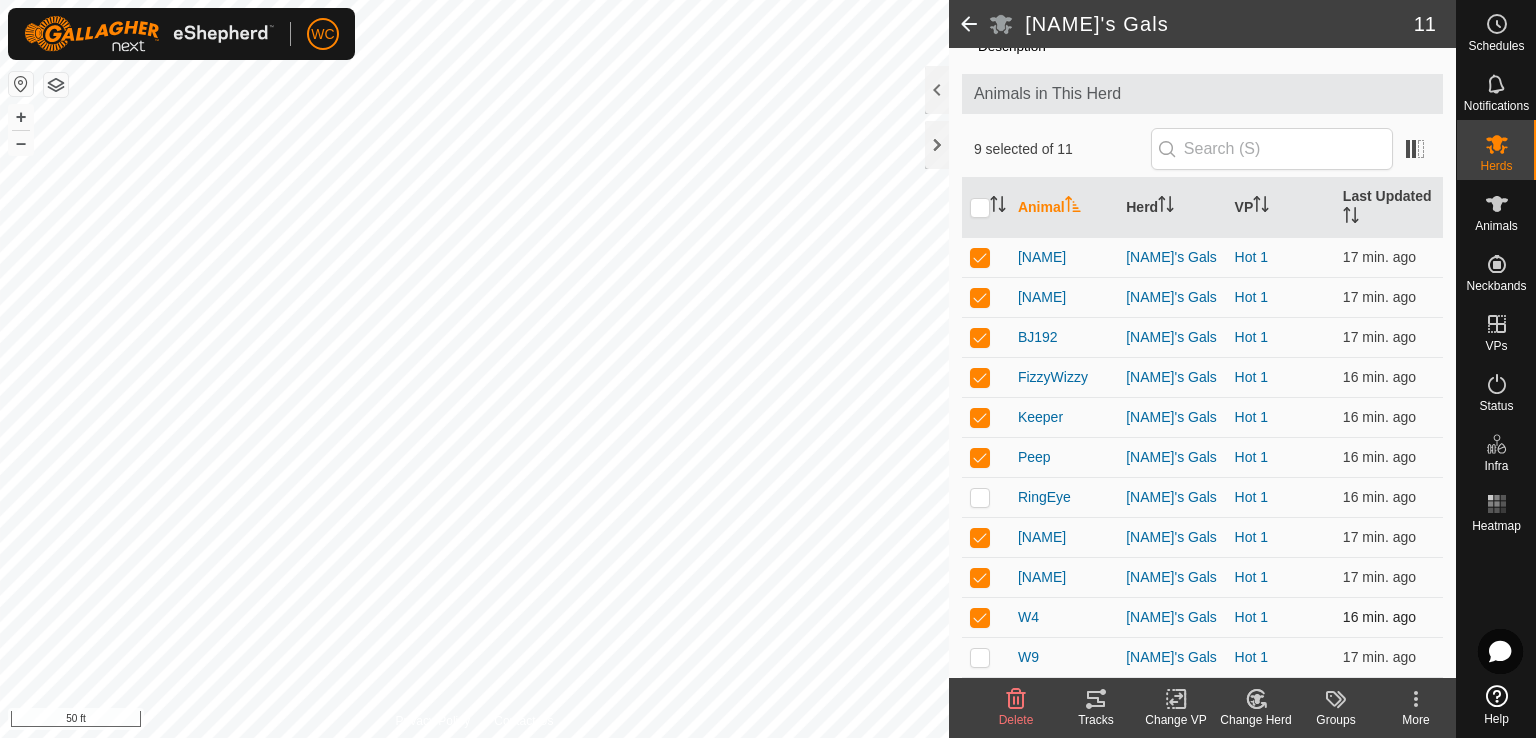 click at bounding box center (980, 617) 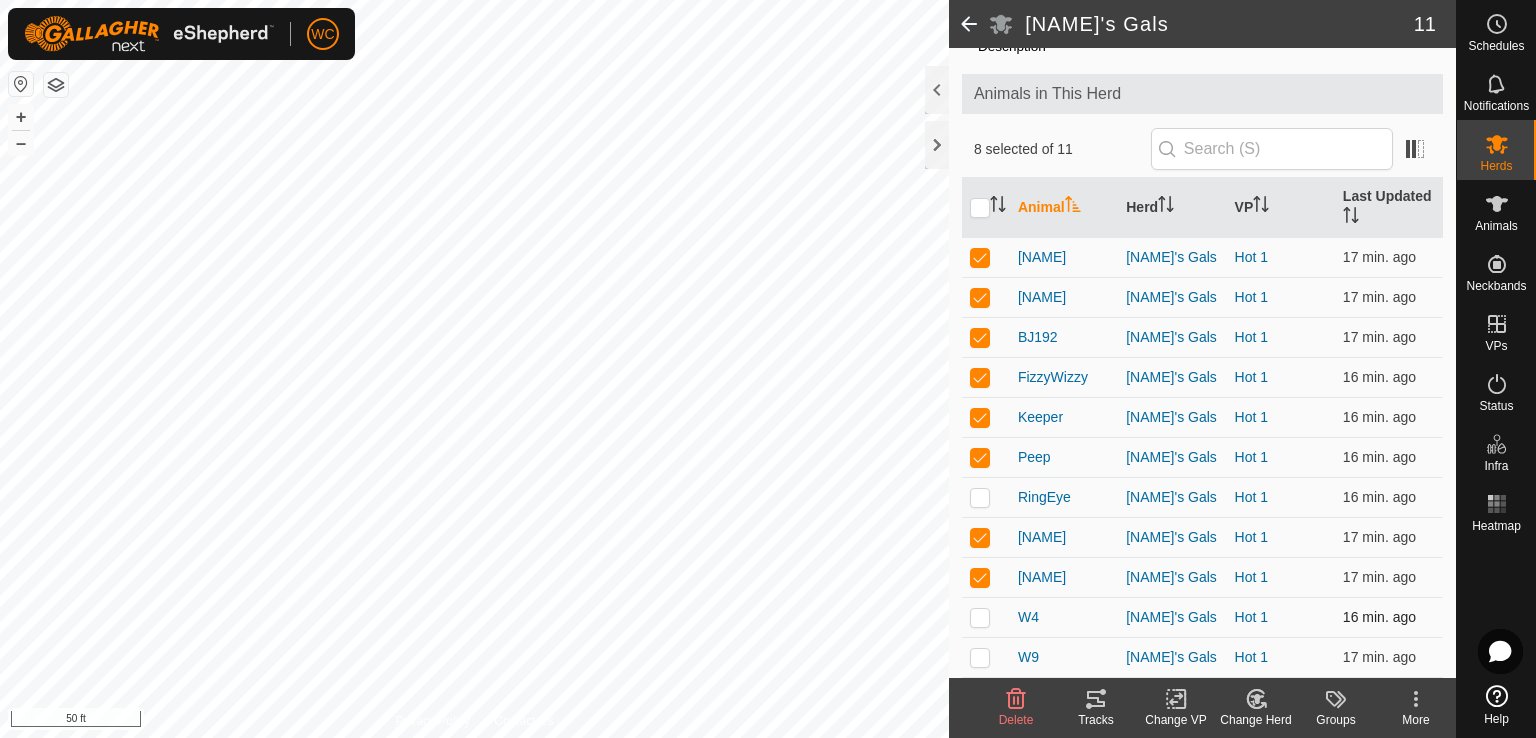 click at bounding box center [980, 617] 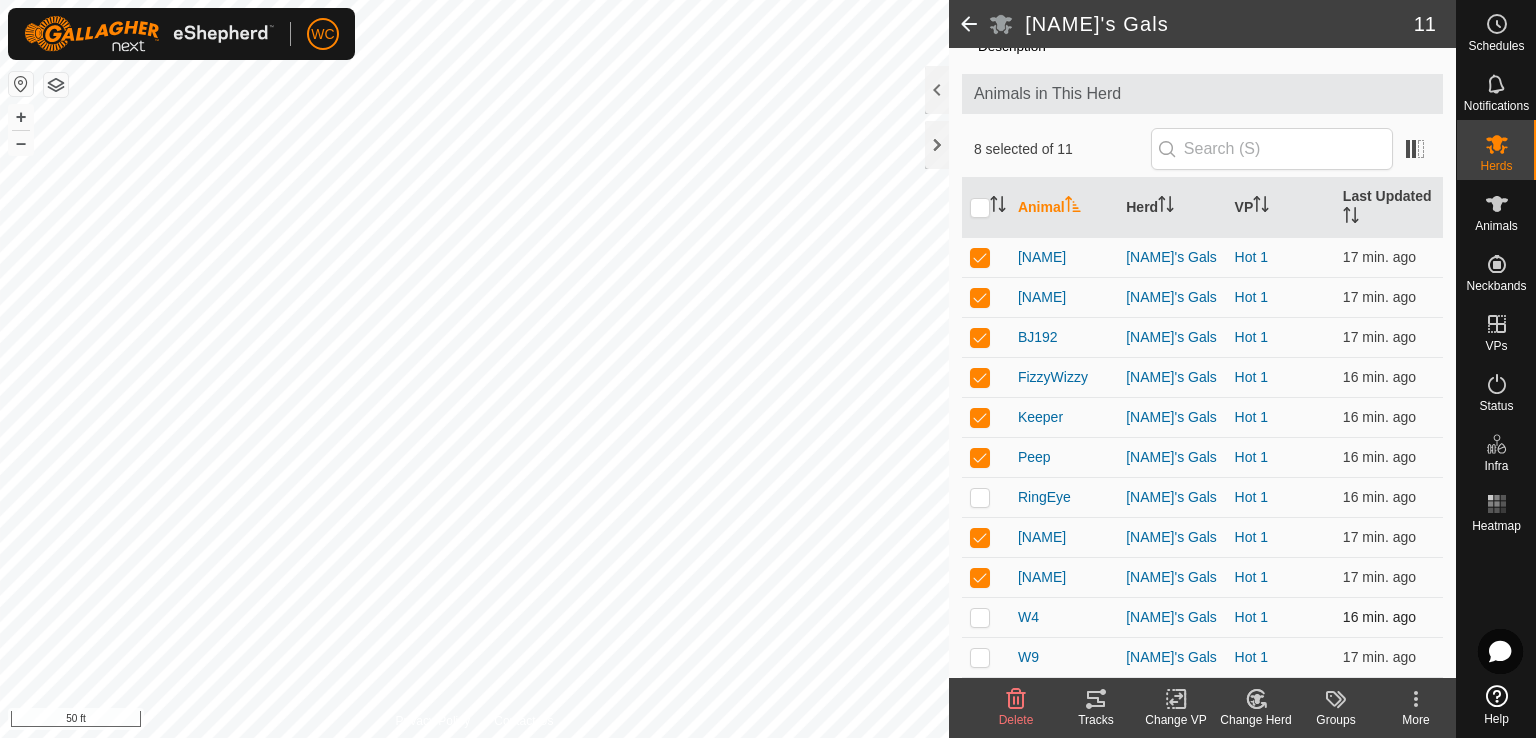 checkbox on "true" 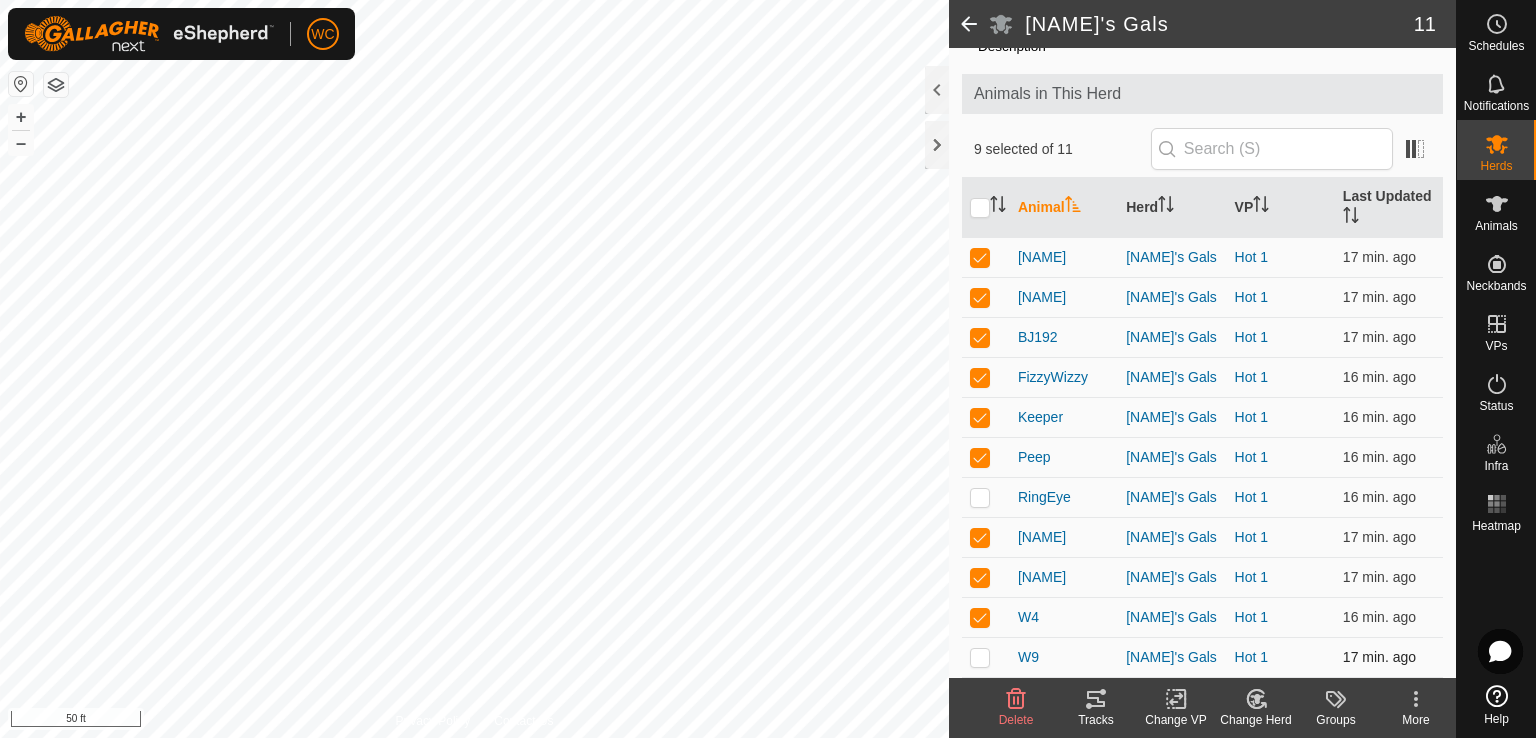 click at bounding box center [986, 657] 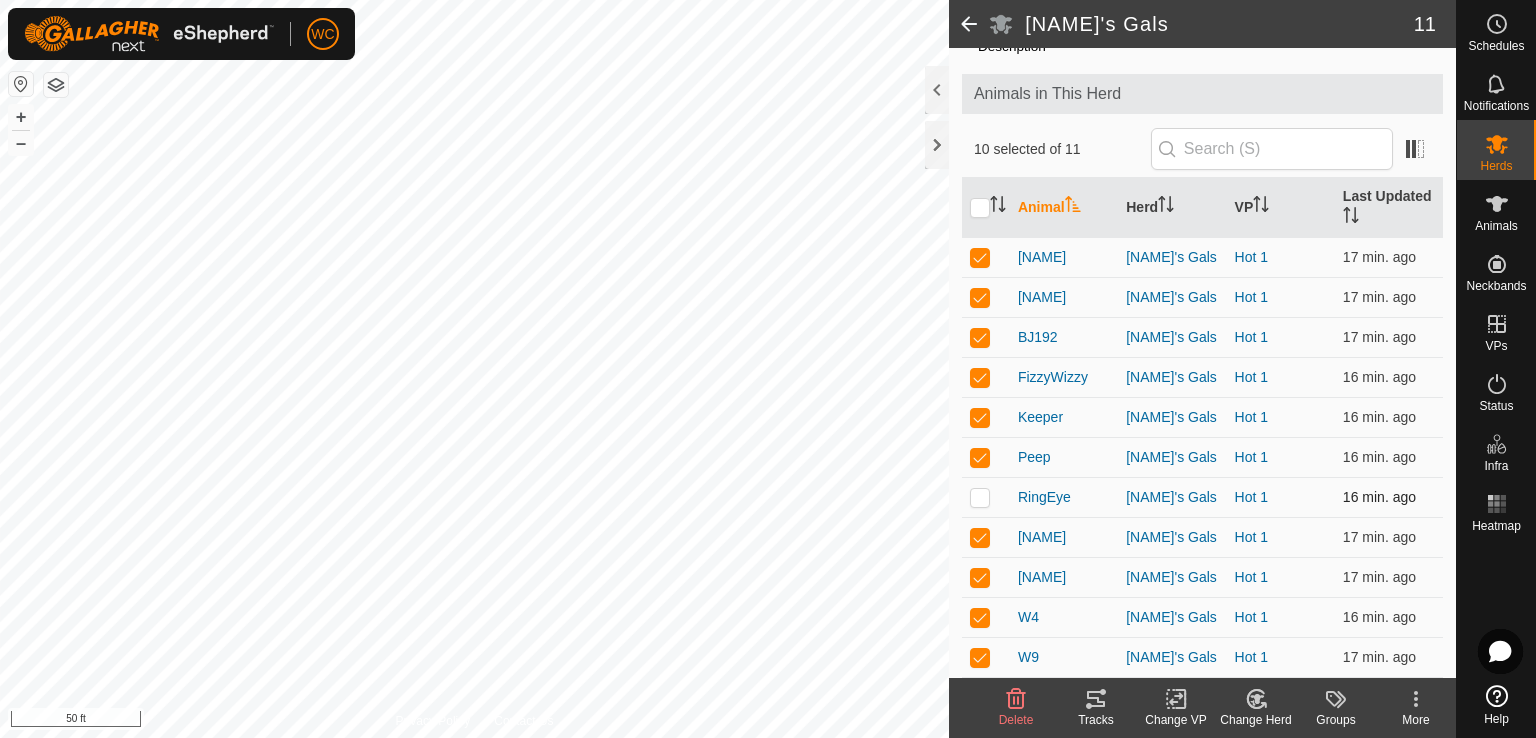 click at bounding box center (980, 497) 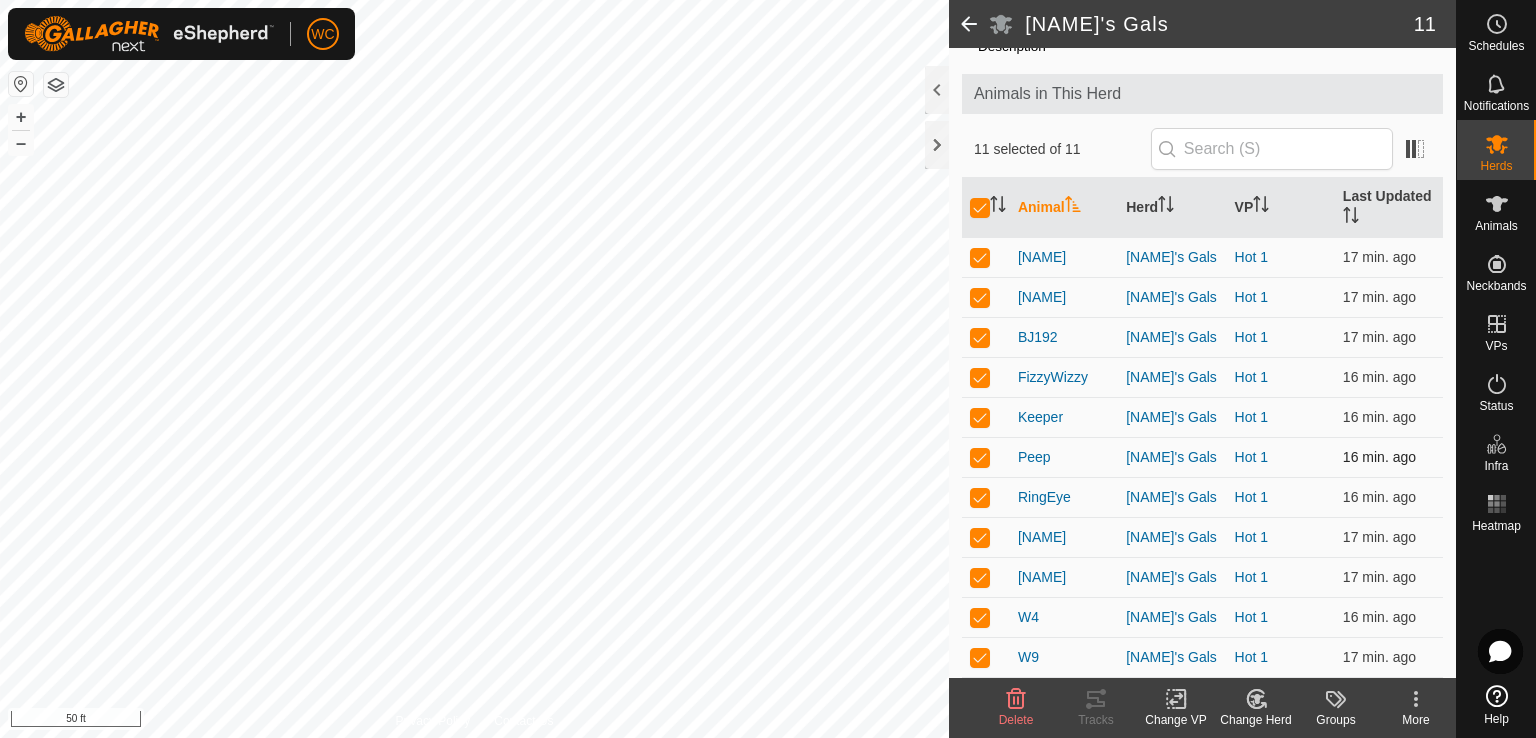 click at bounding box center (980, 457) 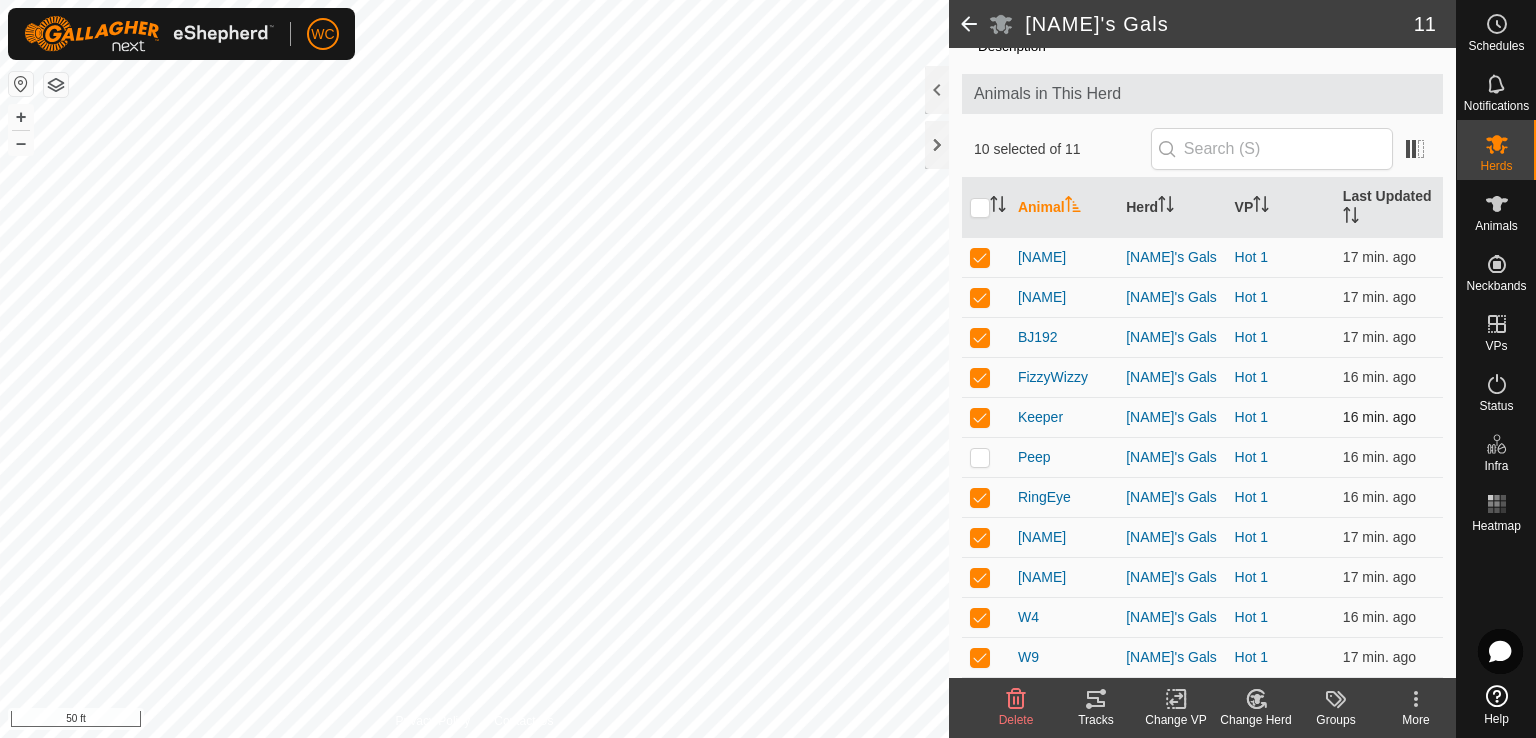 click at bounding box center [980, 417] 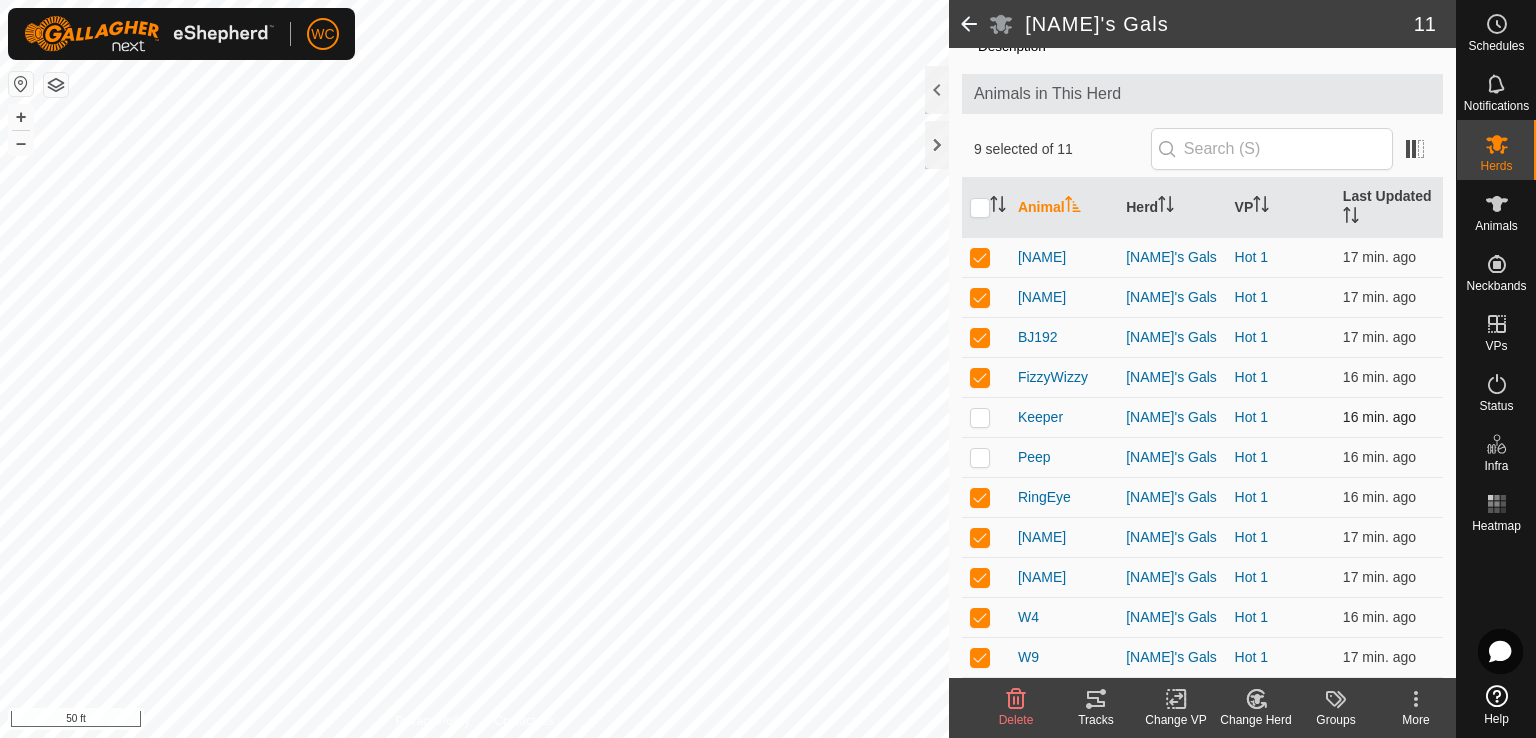 click at bounding box center (980, 417) 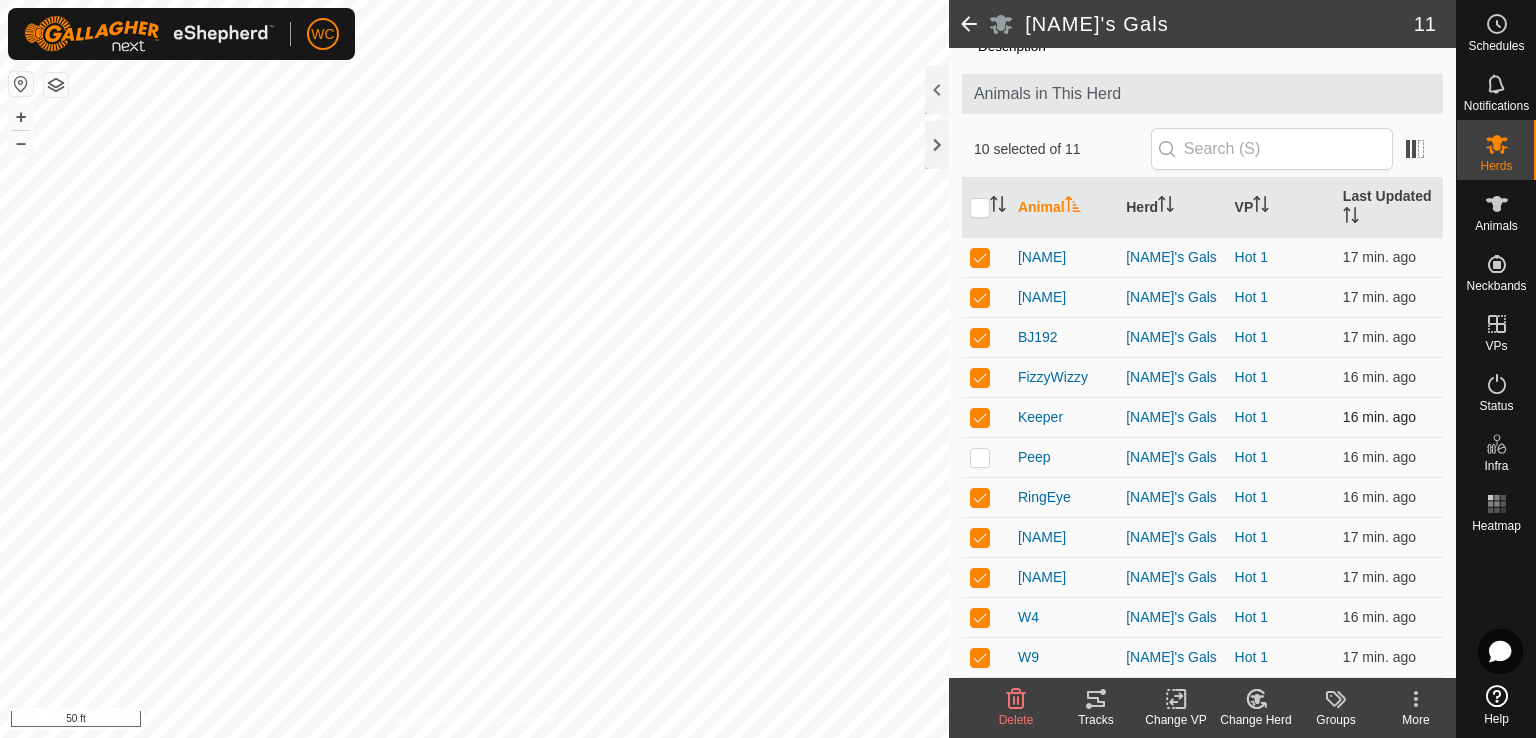 click at bounding box center (980, 417) 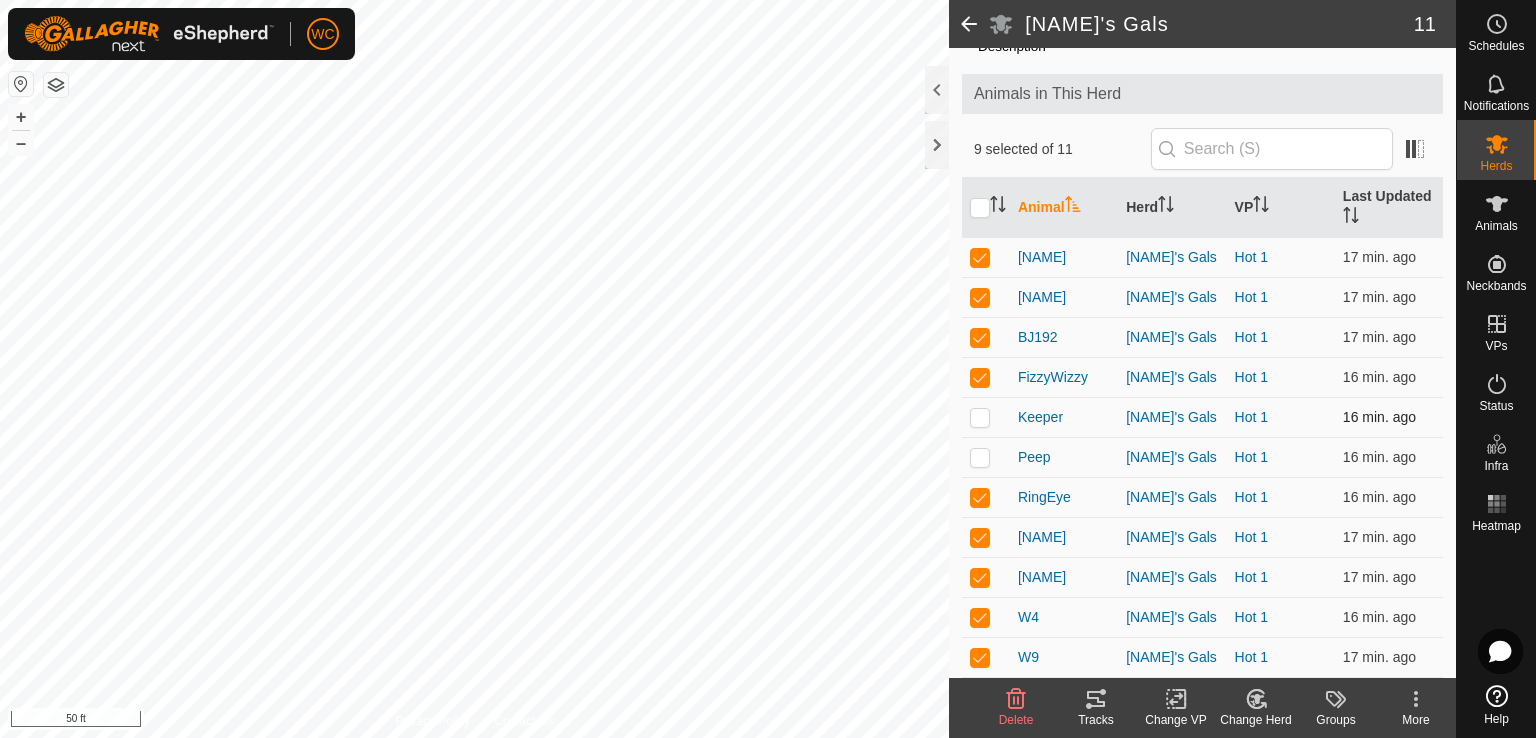 click at bounding box center (980, 417) 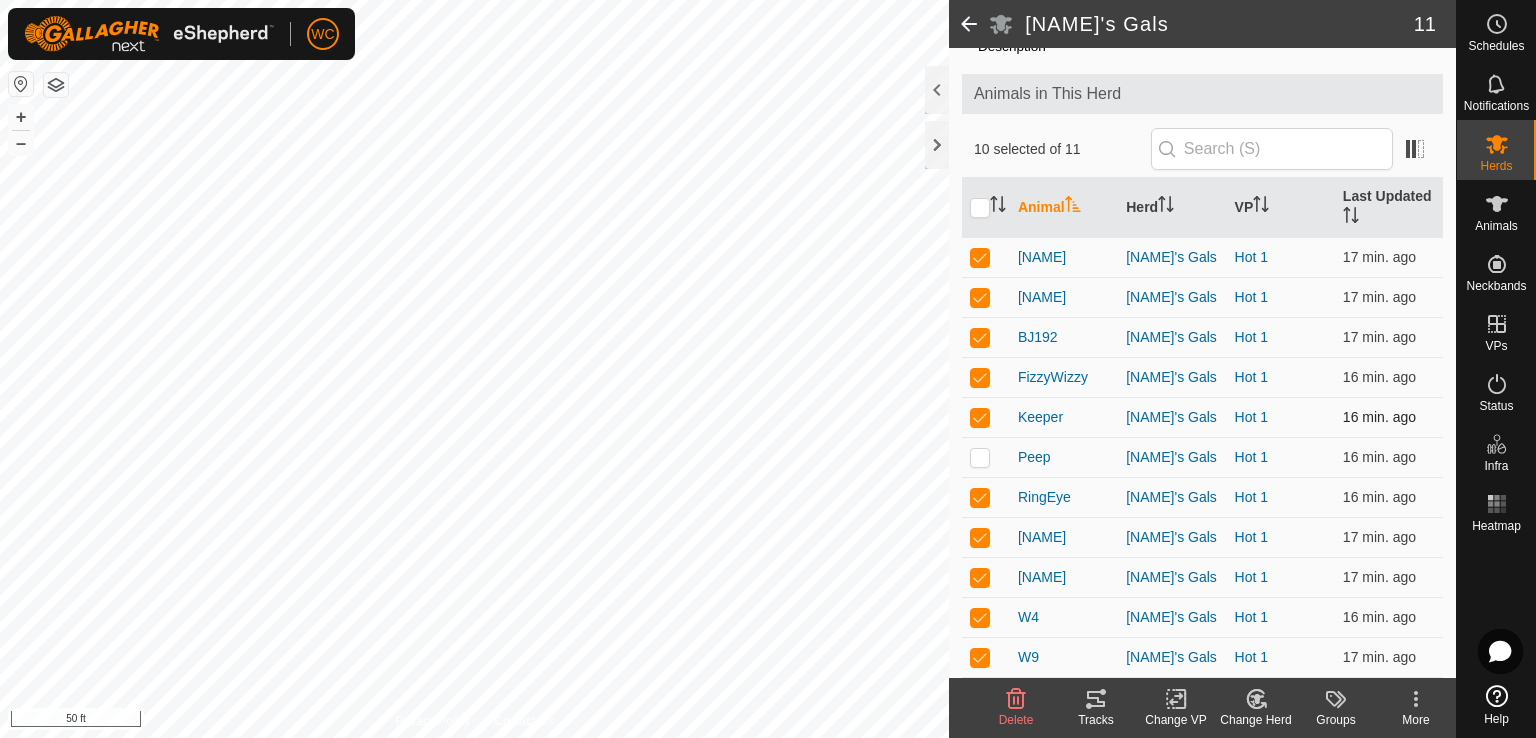 click at bounding box center (980, 417) 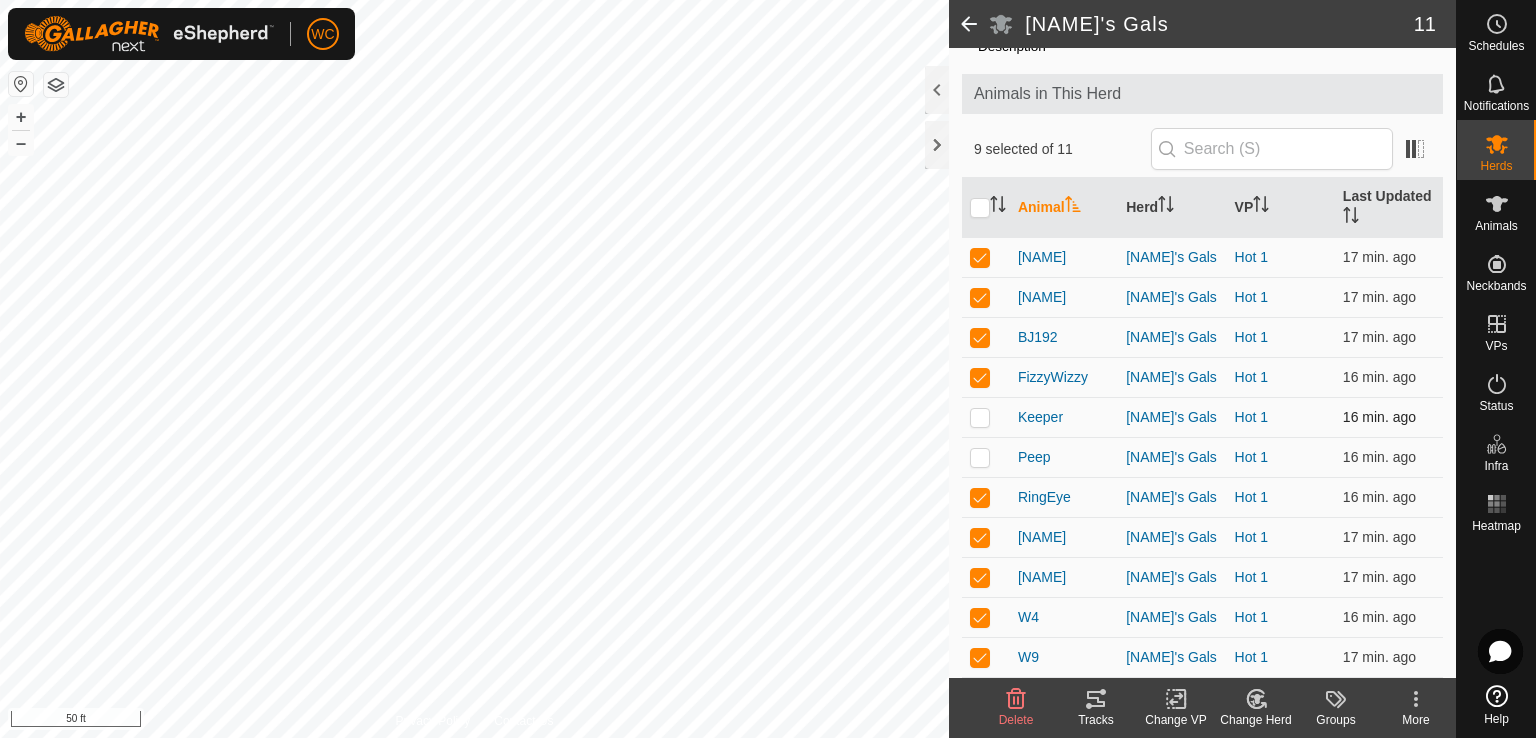 click at bounding box center (980, 417) 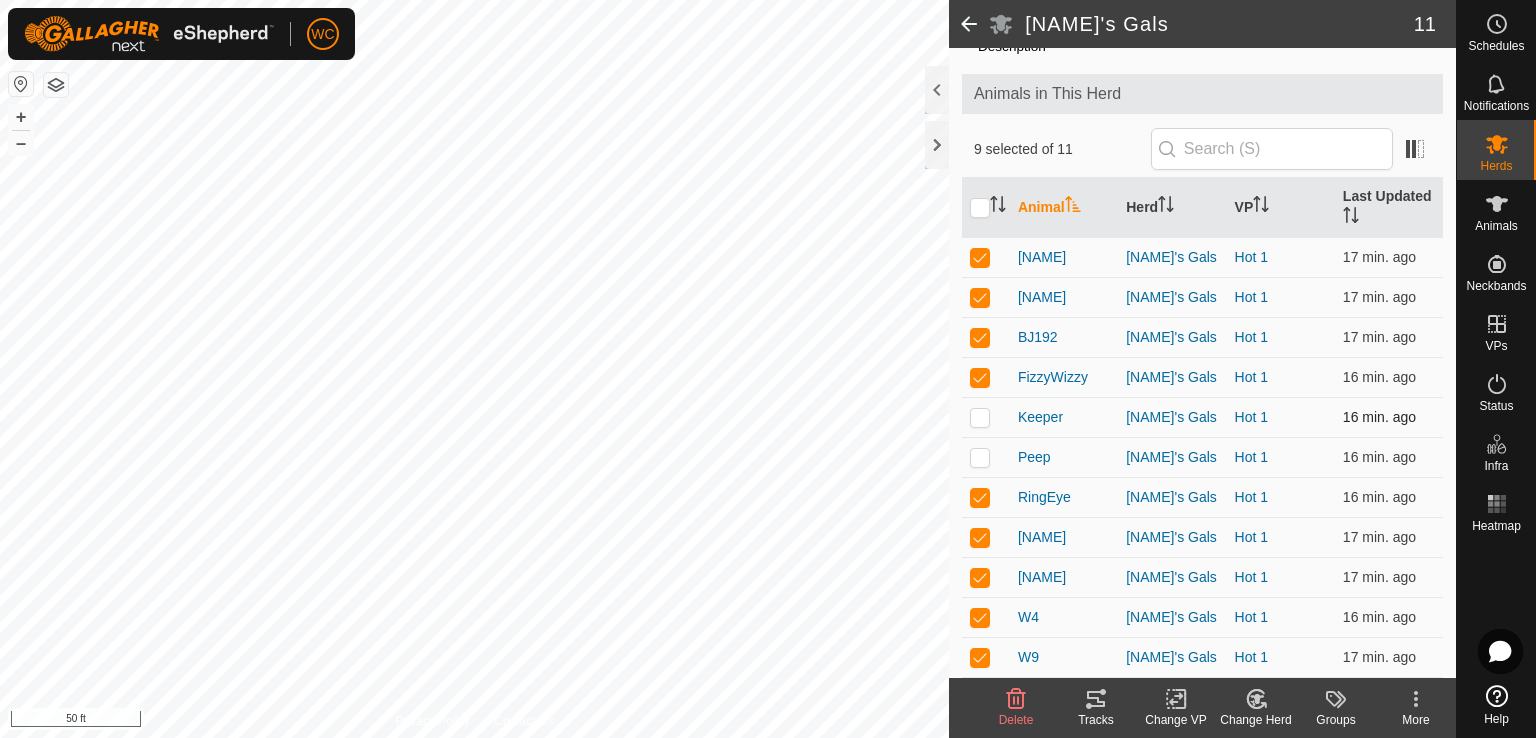 checkbox on "true" 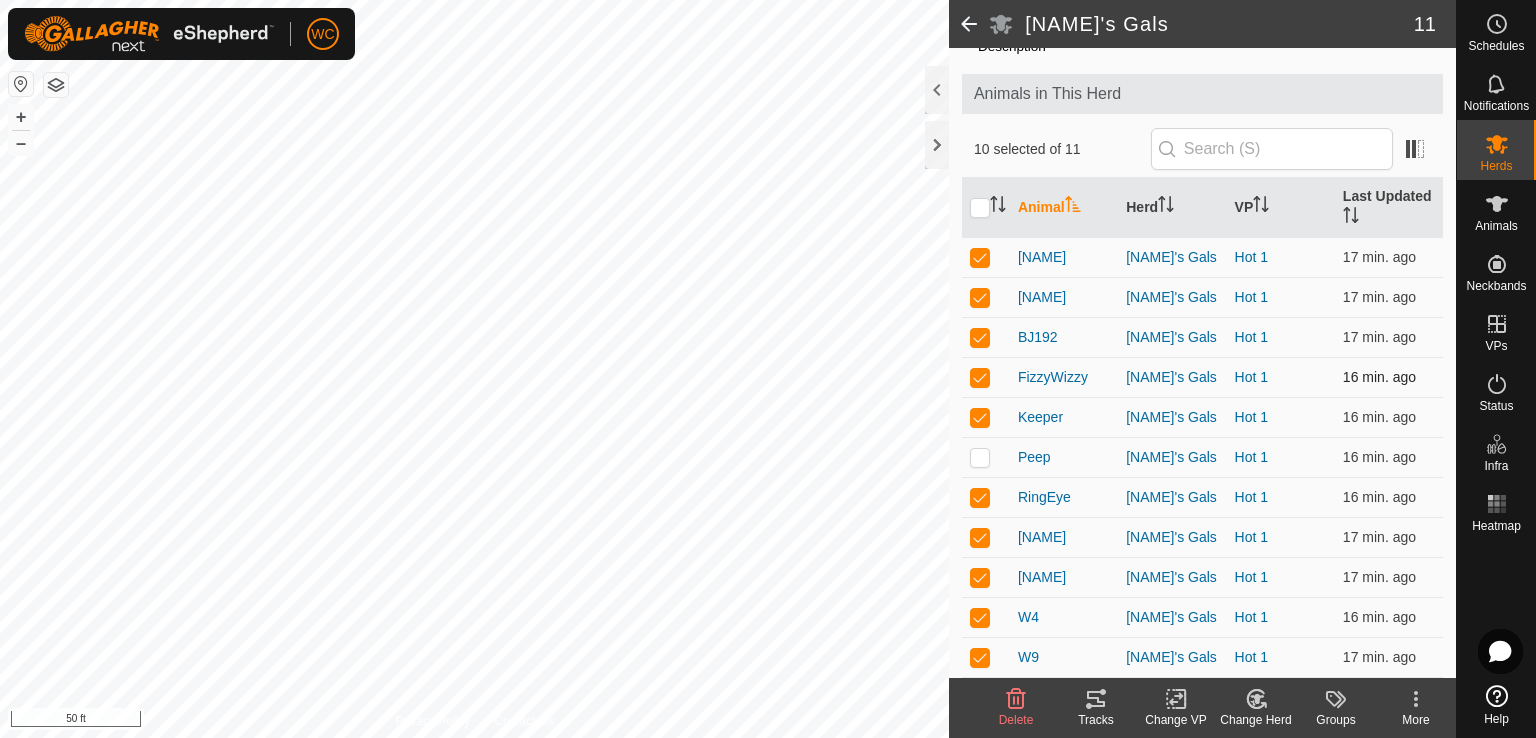 click at bounding box center (980, 377) 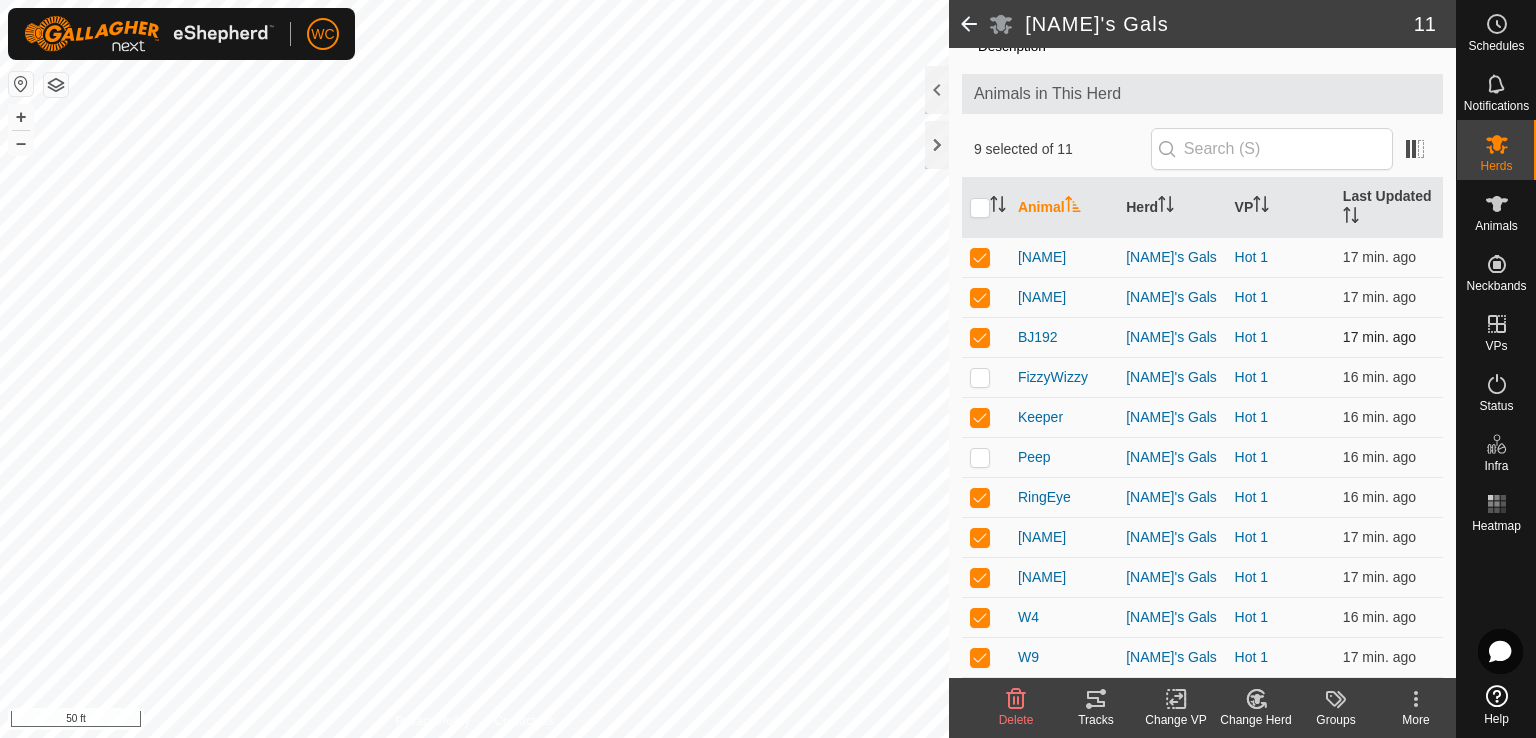 click at bounding box center [980, 337] 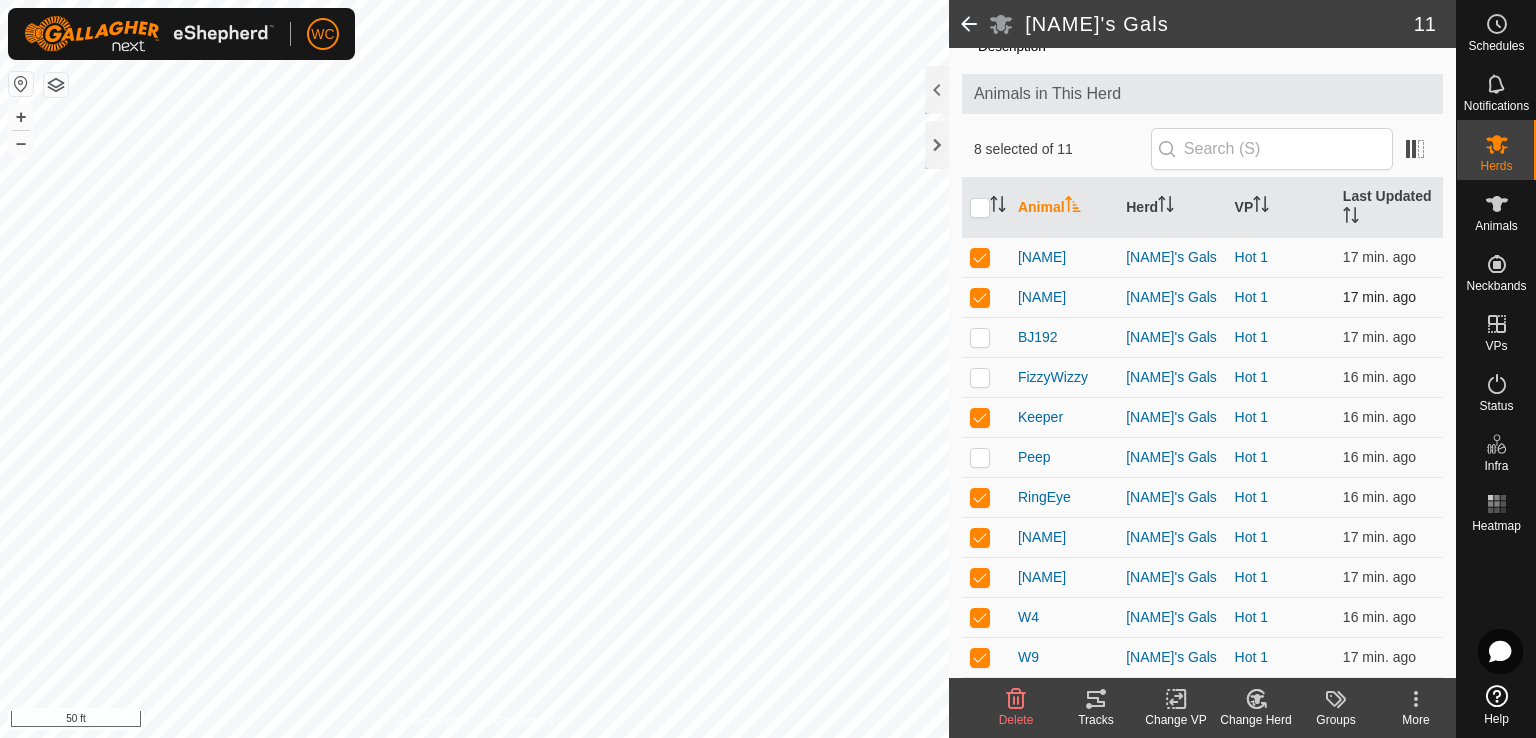 click at bounding box center [980, 297] 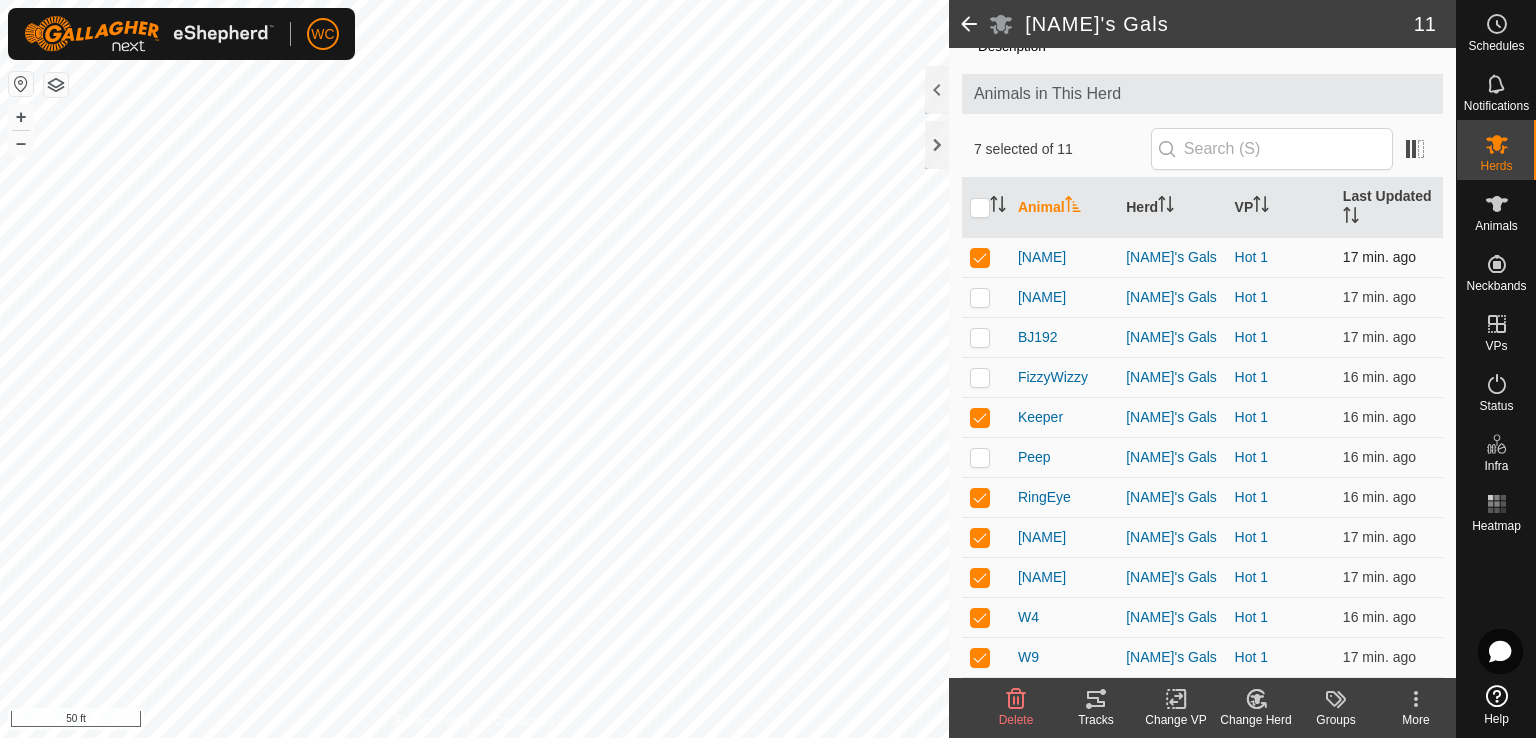 click at bounding box center (980, 257) 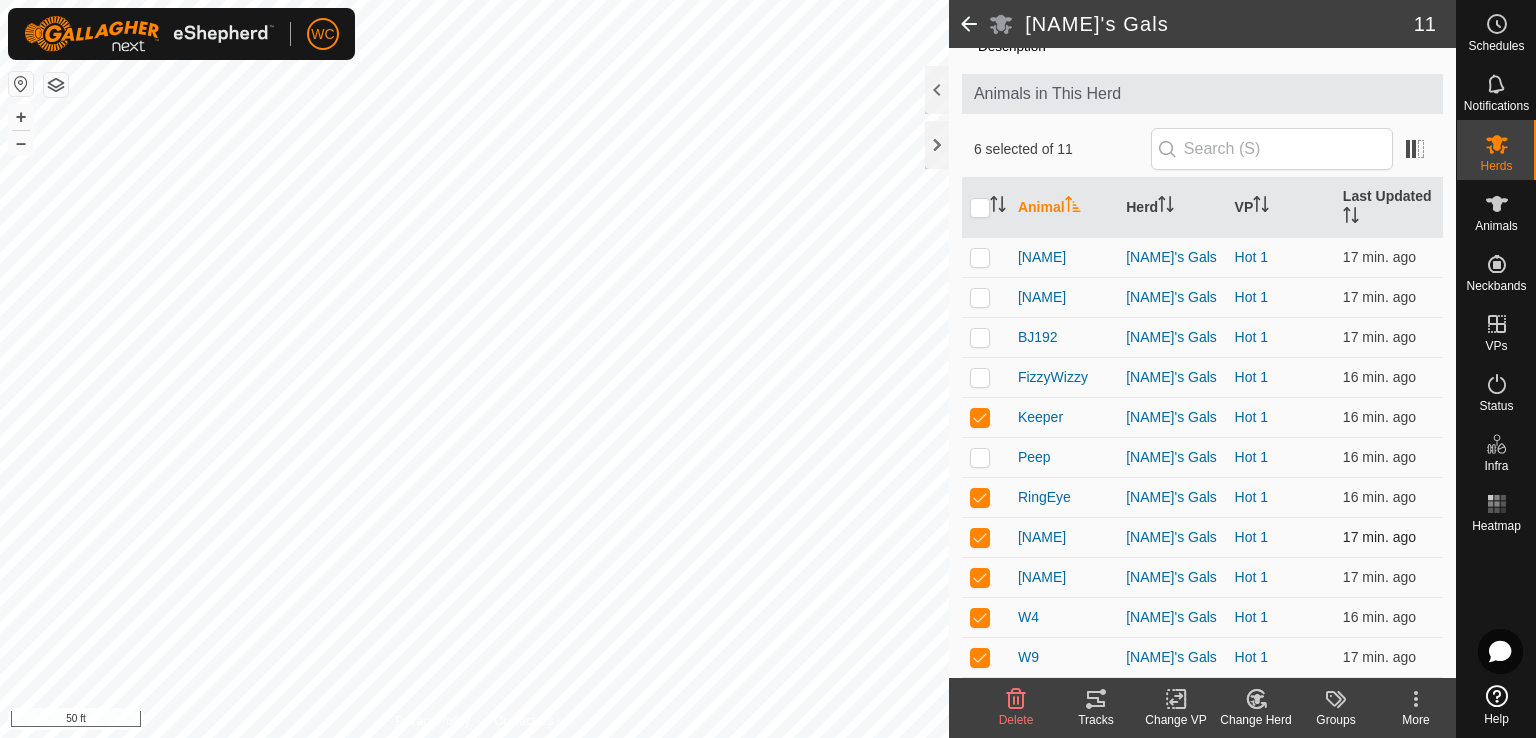 click at bounding box center (980, 537) 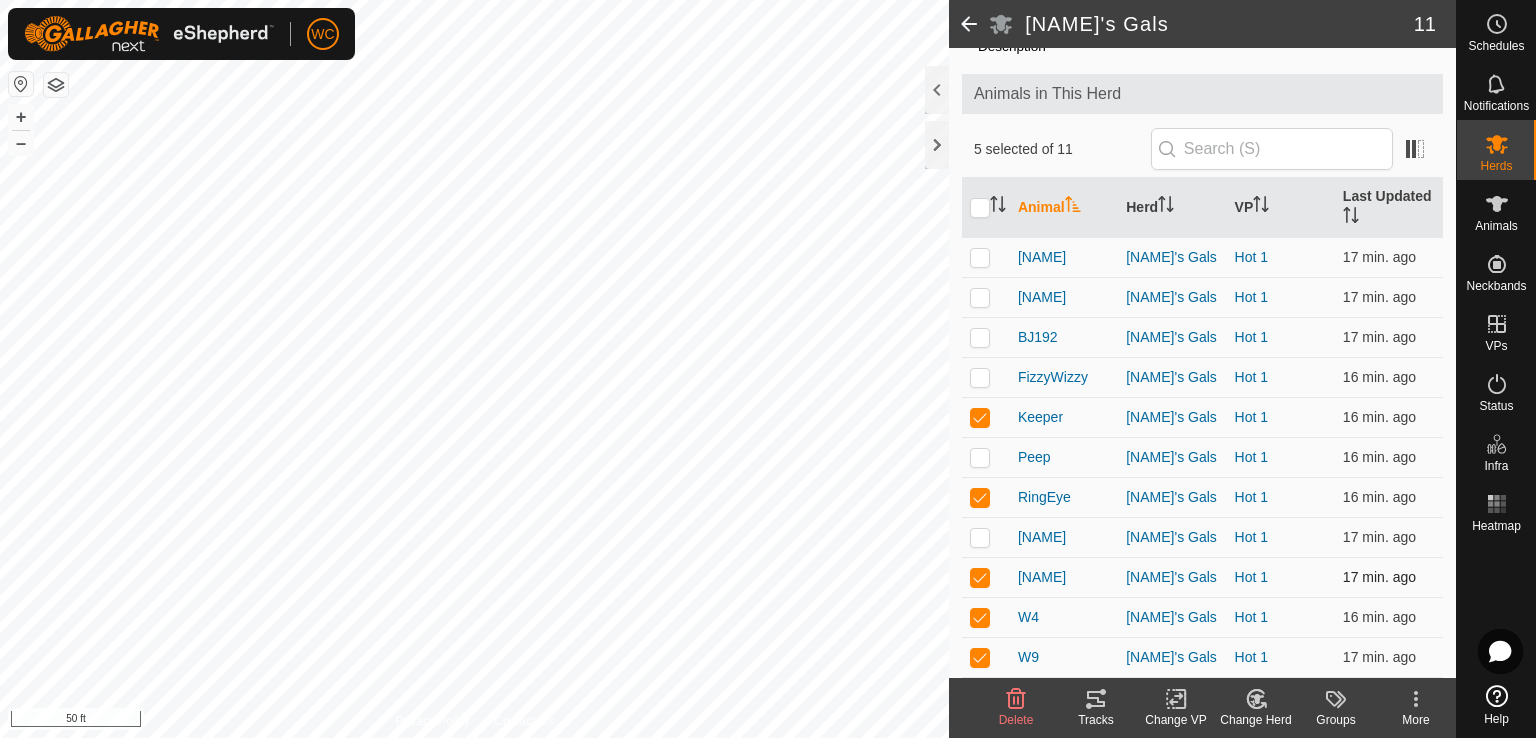 click at bounding box center (980, 577) 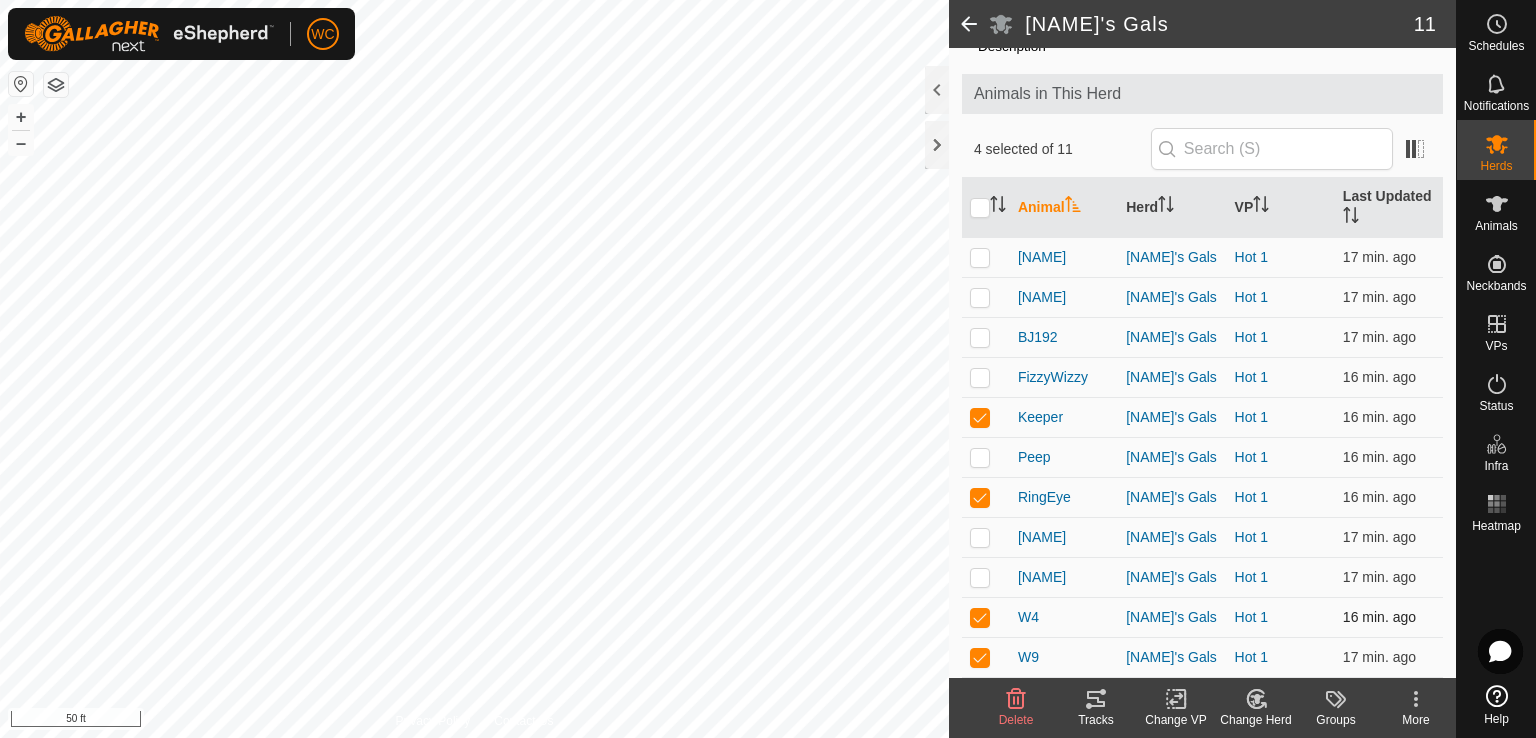 click at bounding box center (980, 617) 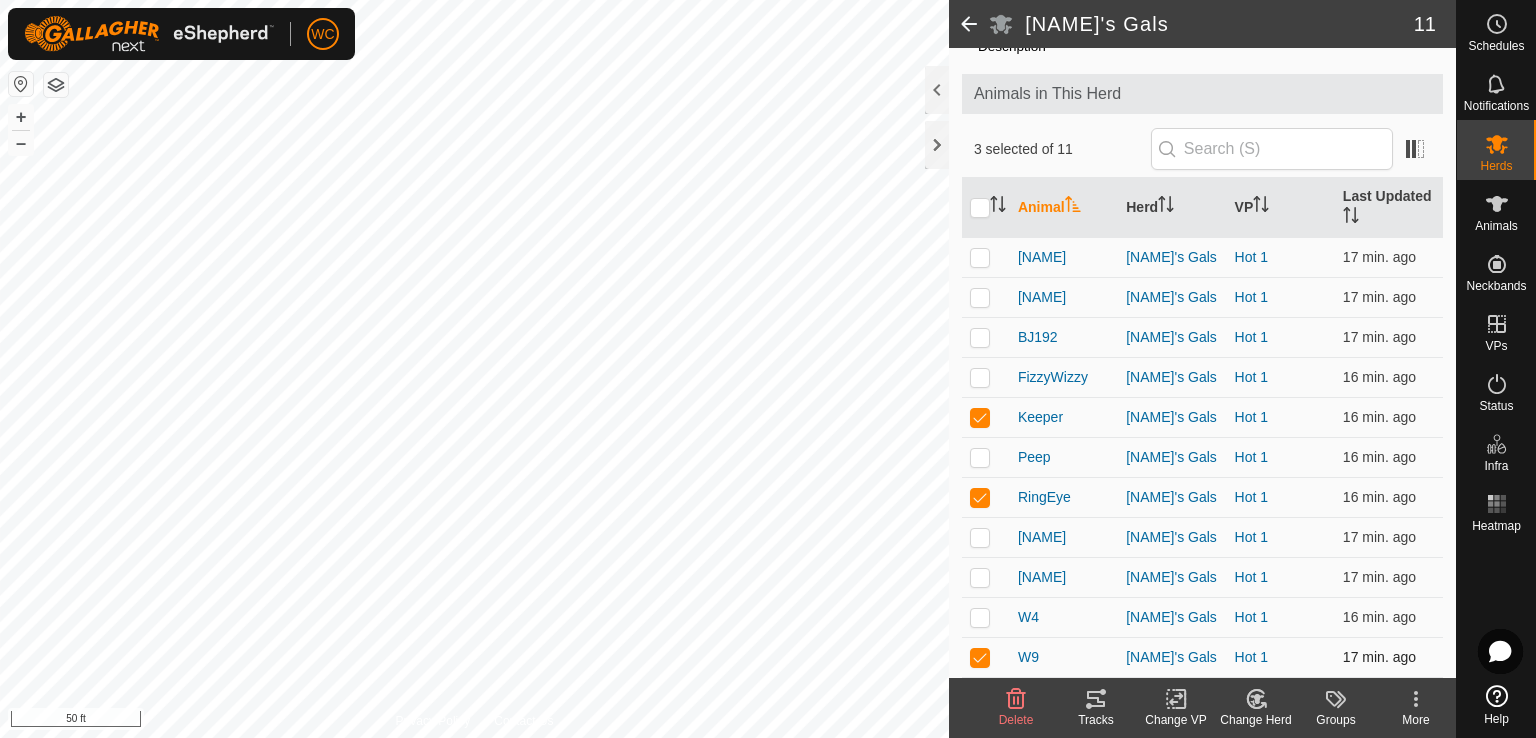 click at bounding box center [980, 657] 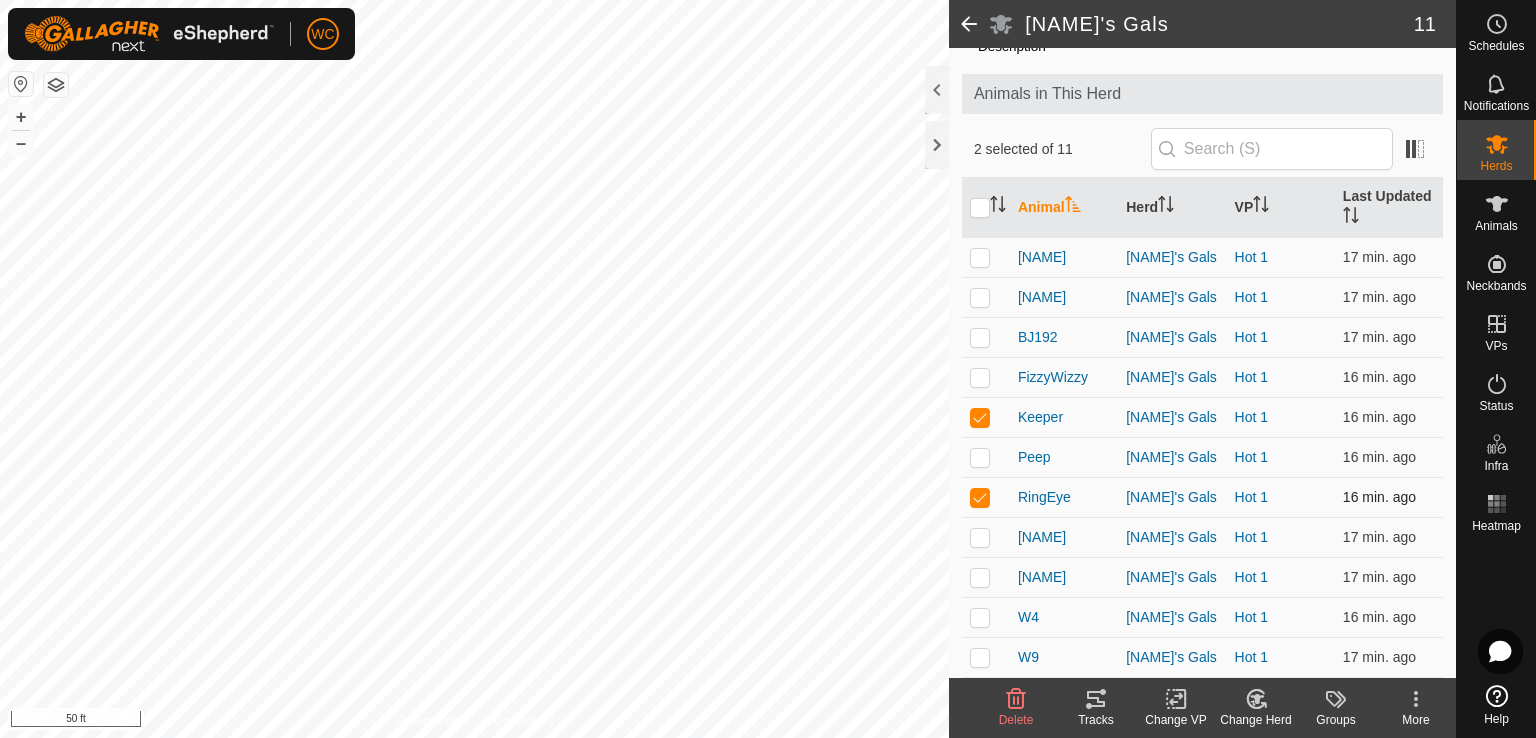 click at bounding box center (980, 497) 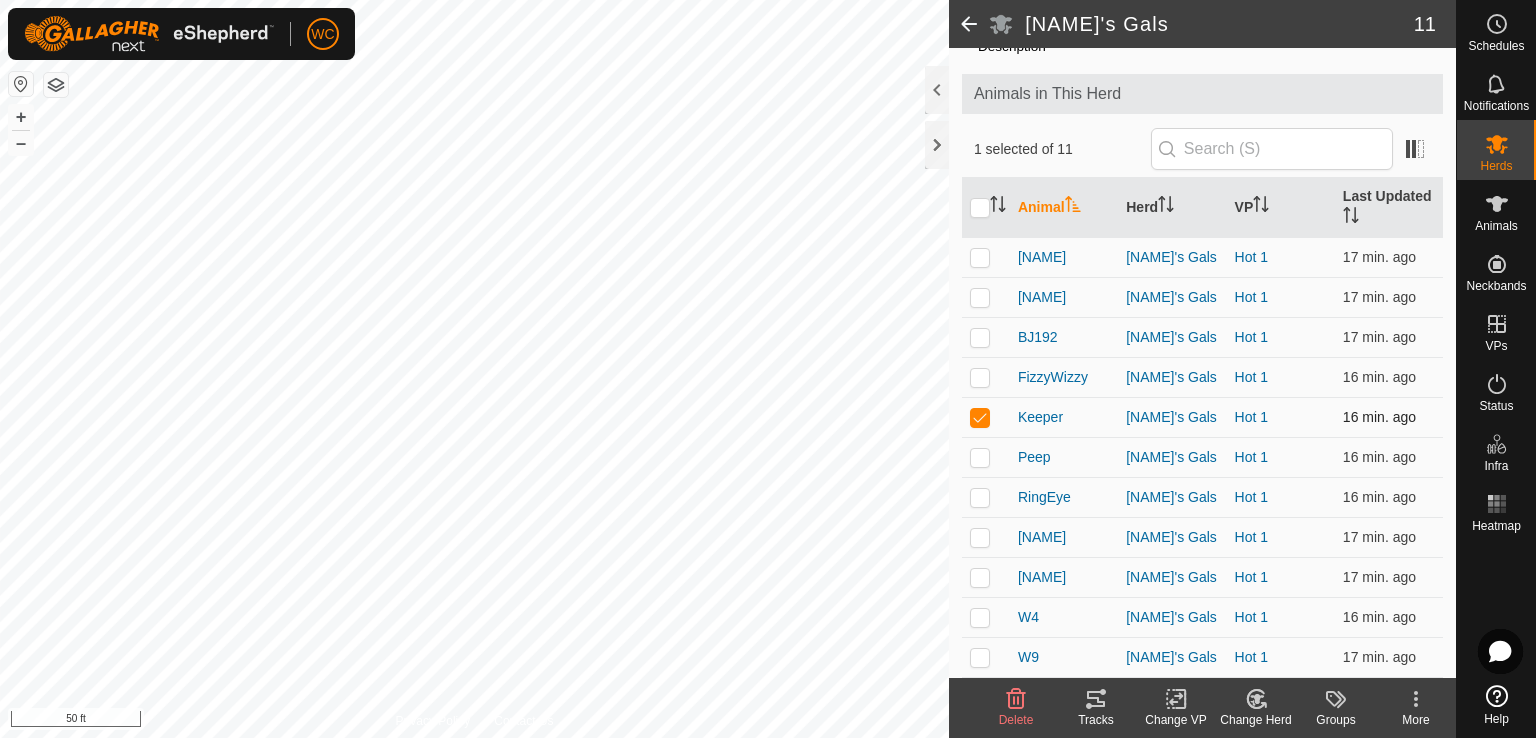click at bounding box center [980, 417] 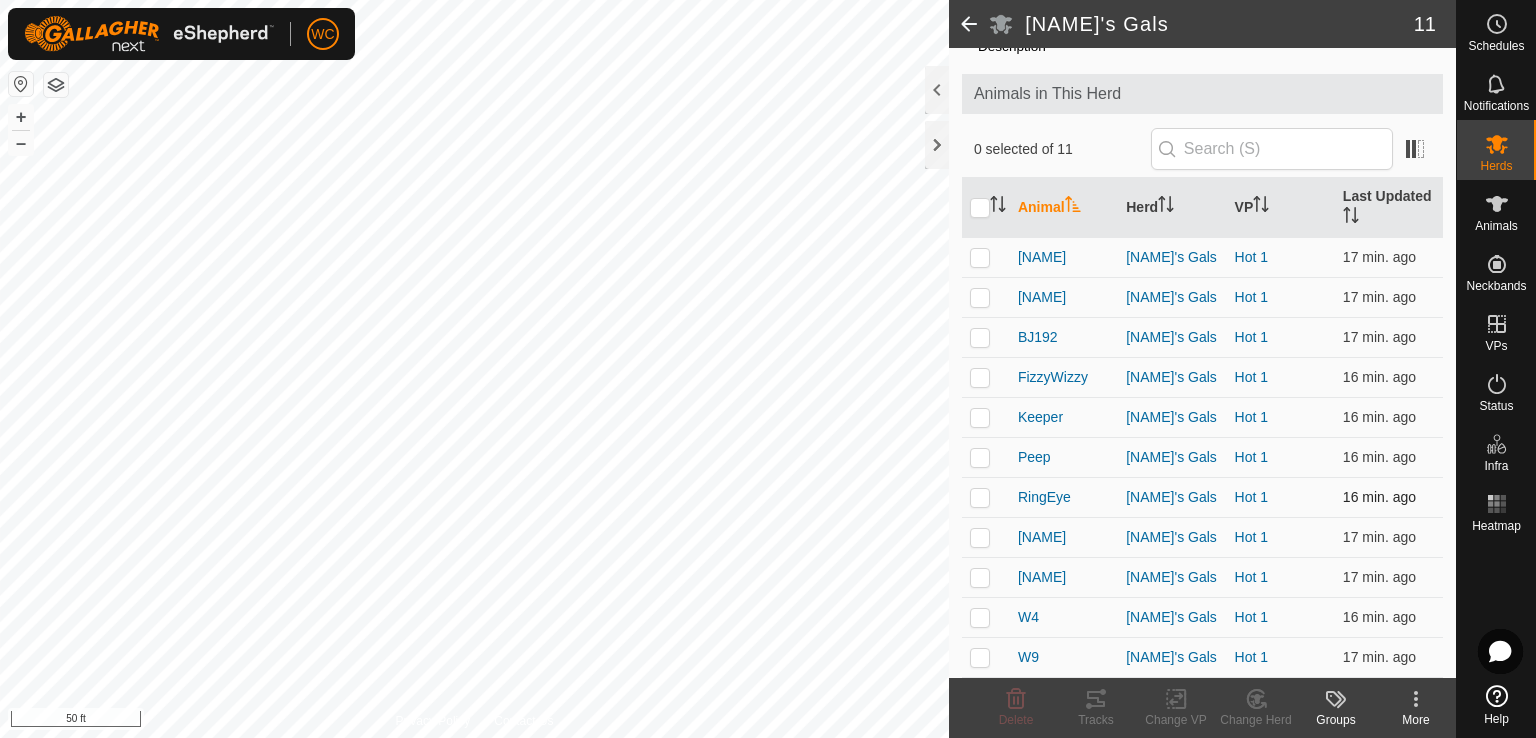 click at bounding box center [980, 497] 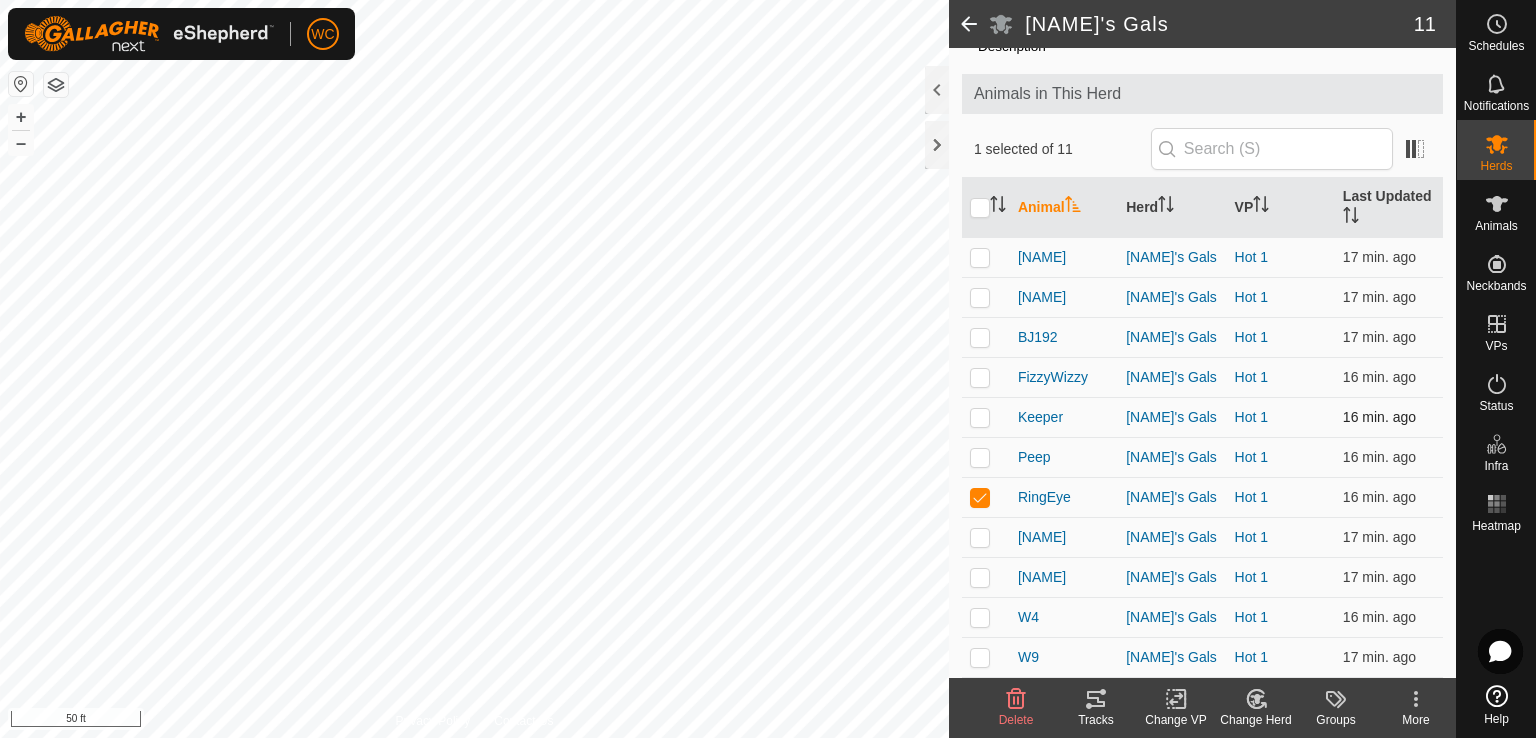 click at bounding box center (980, 417) 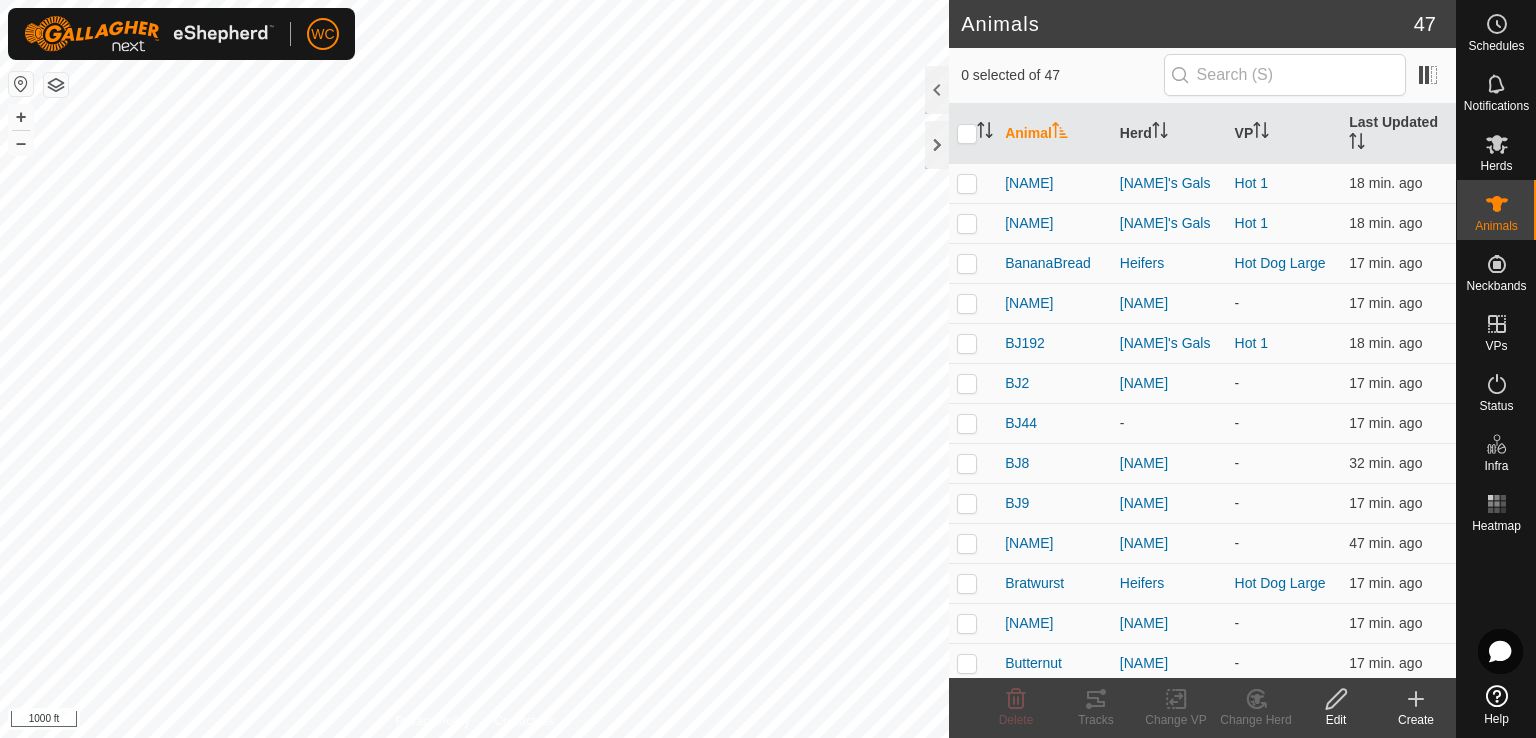 checkbox on "true" 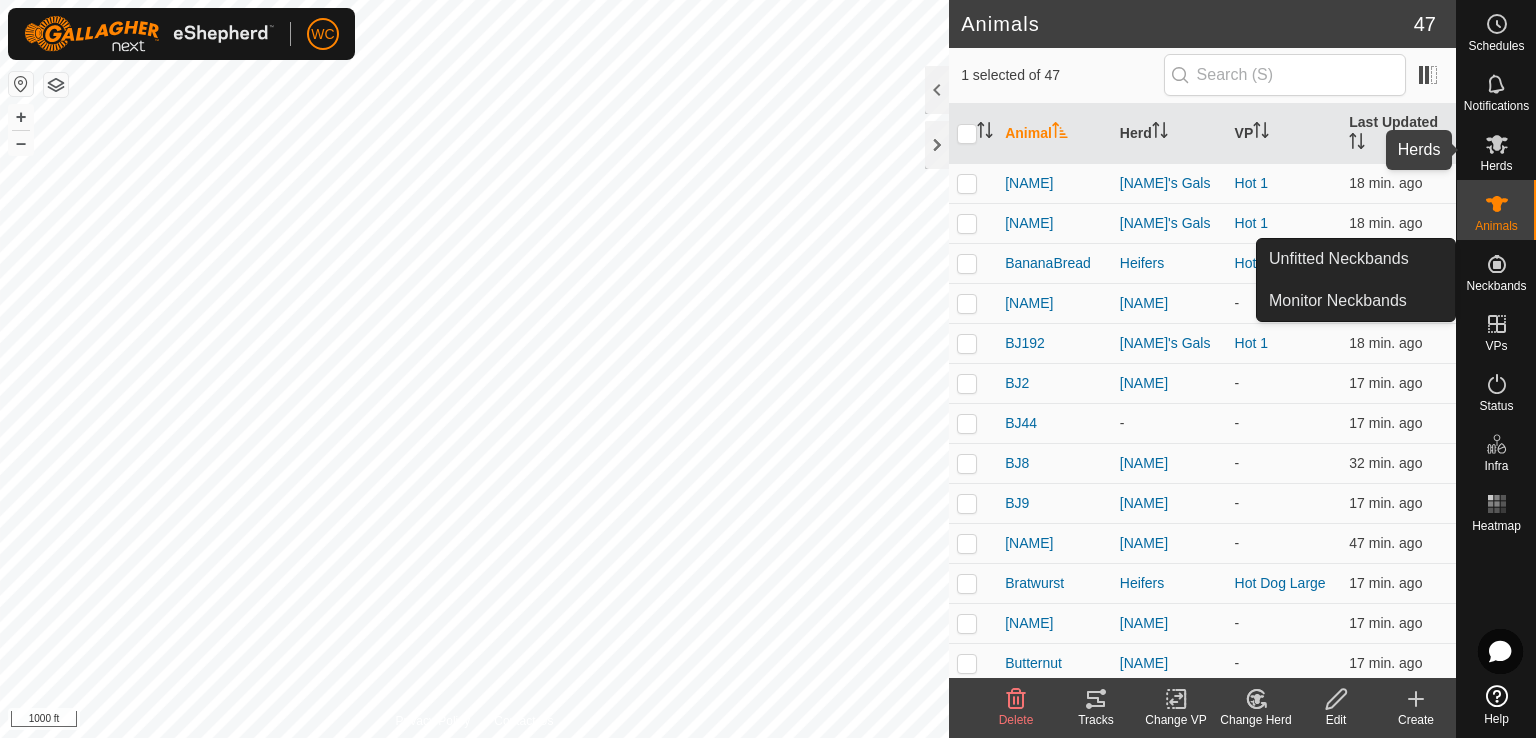 click at bounding box center (1497, 144) 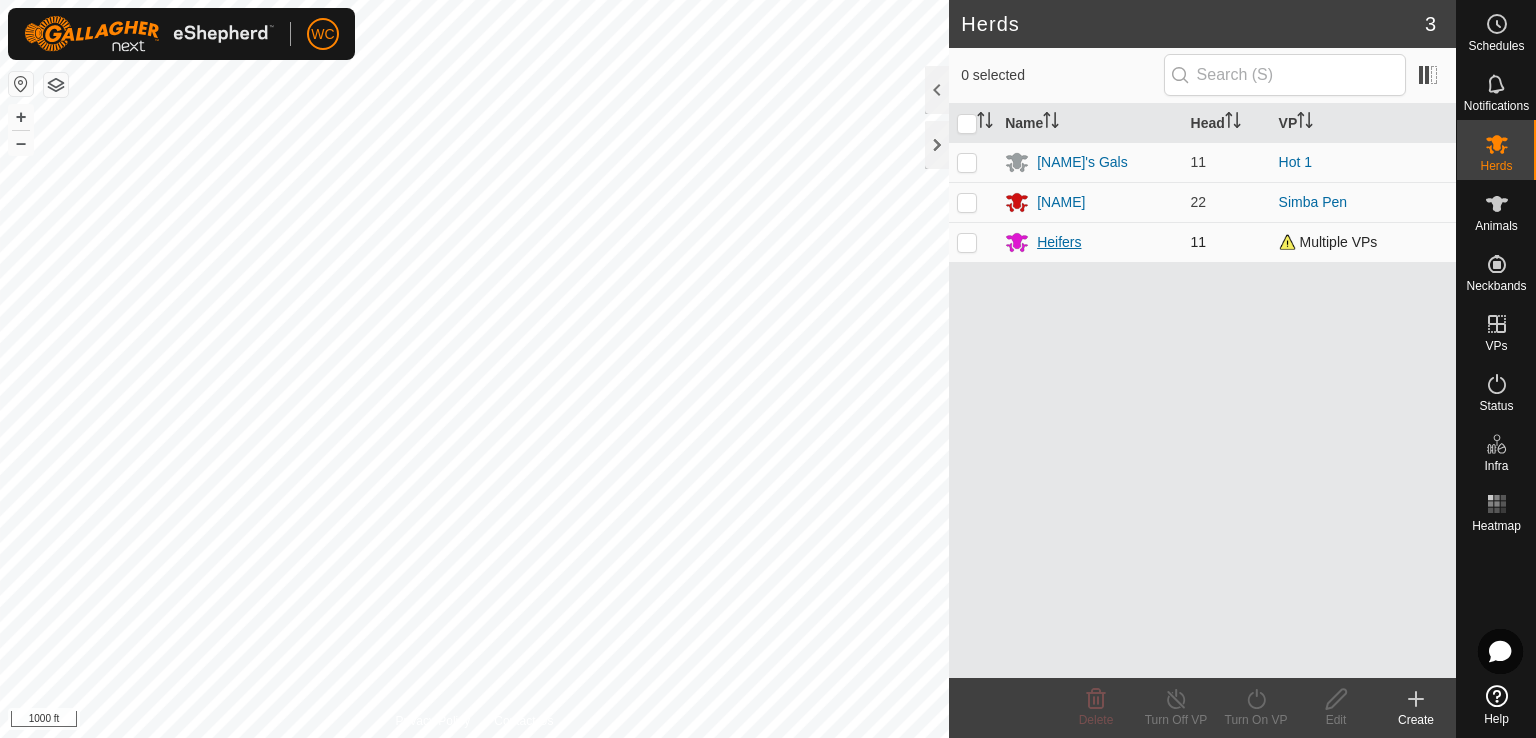 click on "Heifers" at bounding box center [1059, 242] 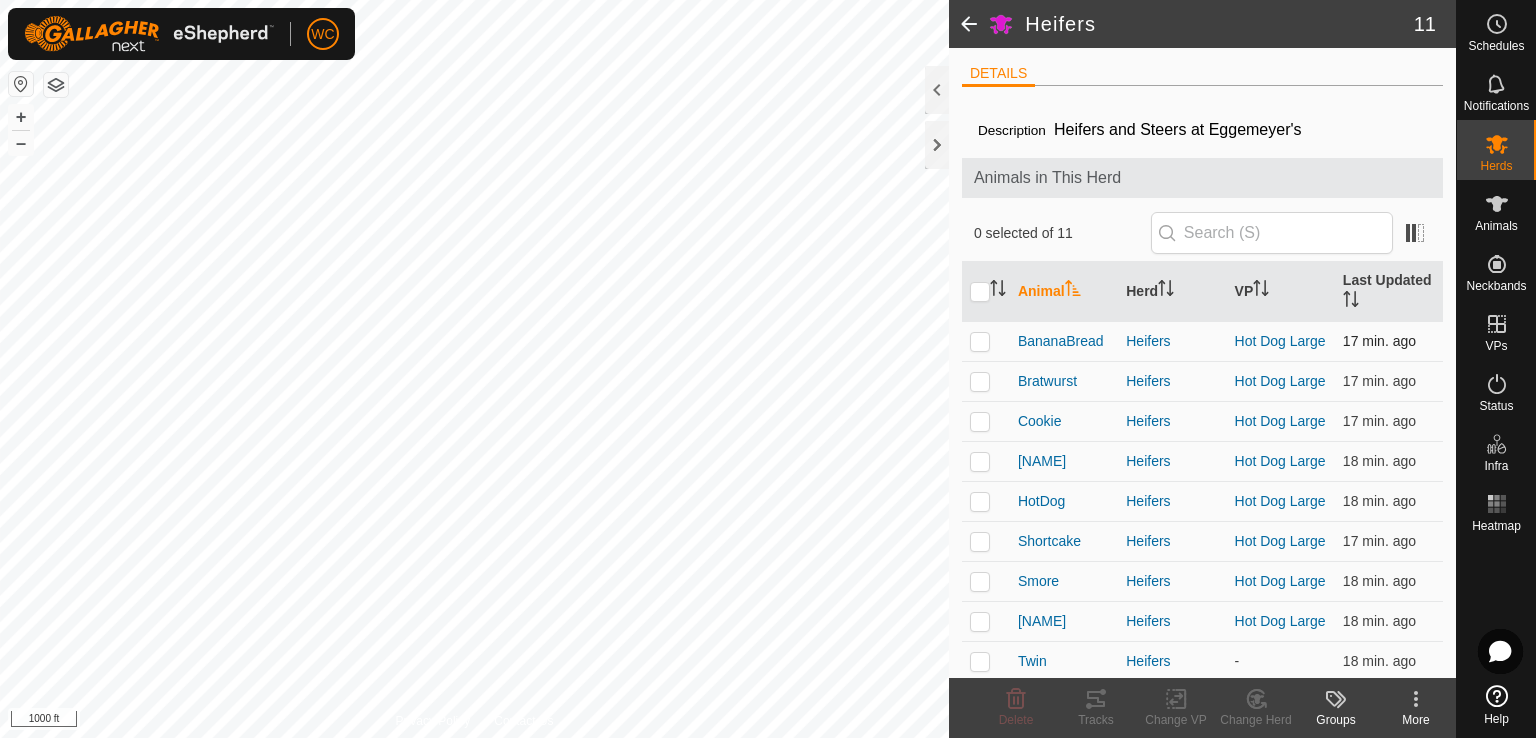 click at bounding box center (986, 341) 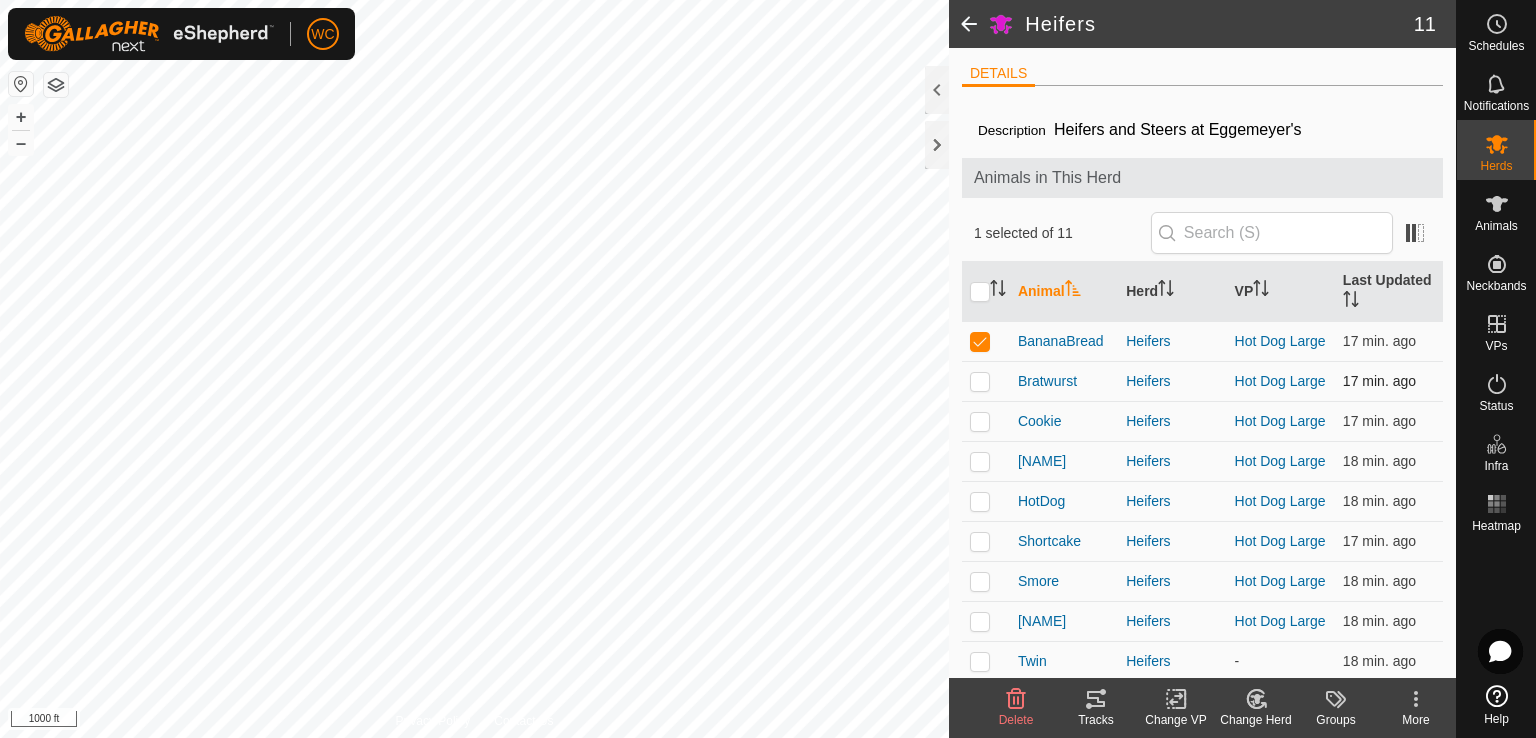 click at bounding box center (980, 381) 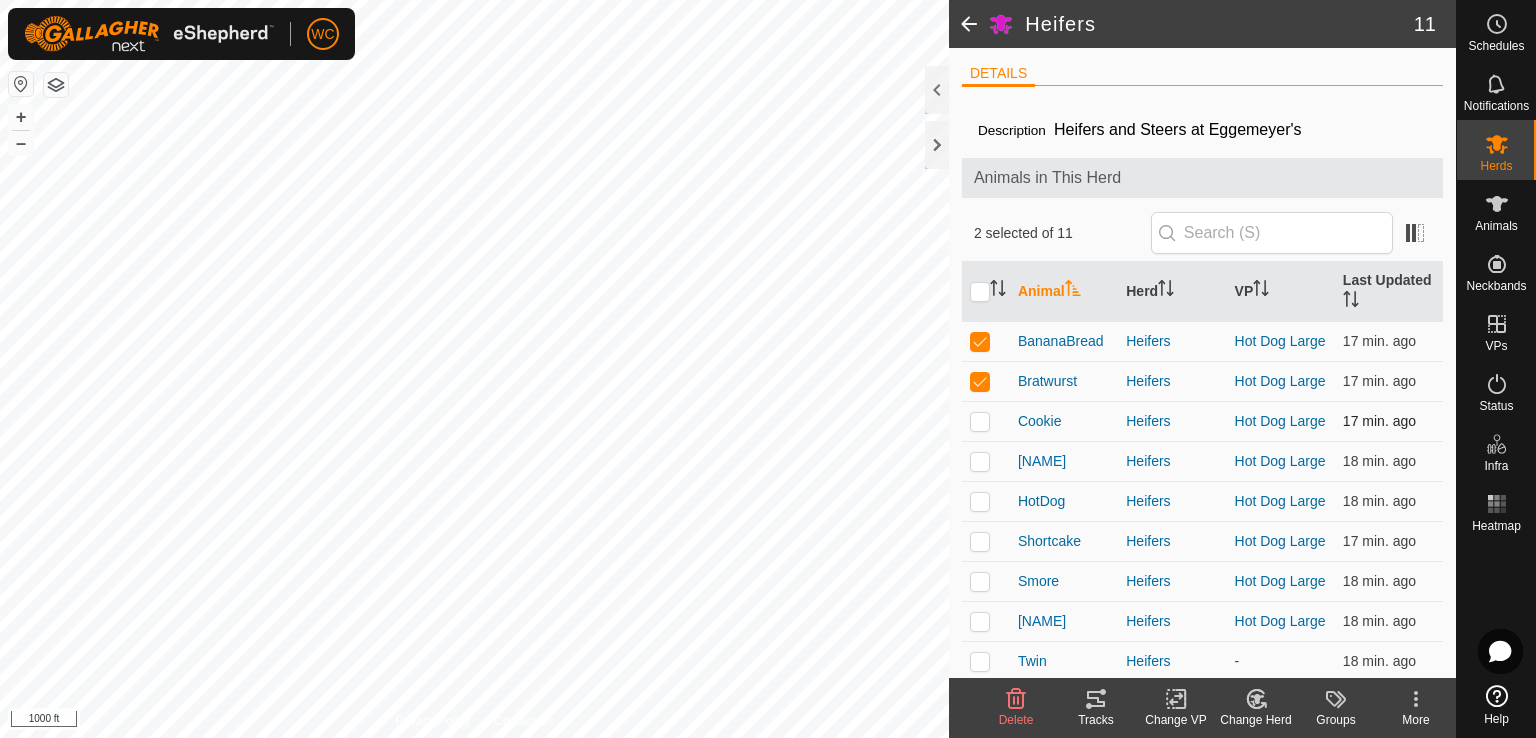 click at bounding box center [980, 421] 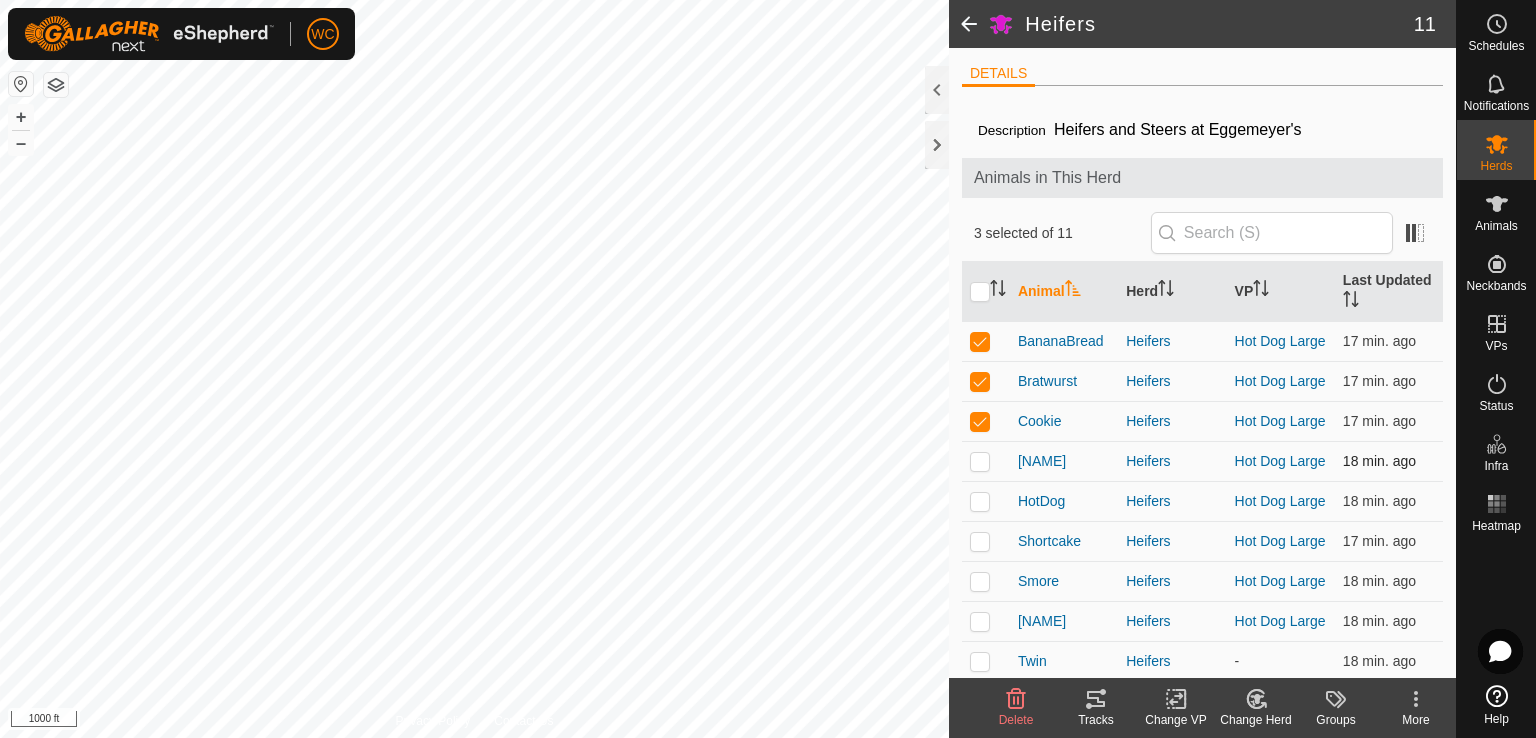 click at bounding box center (980, 461) 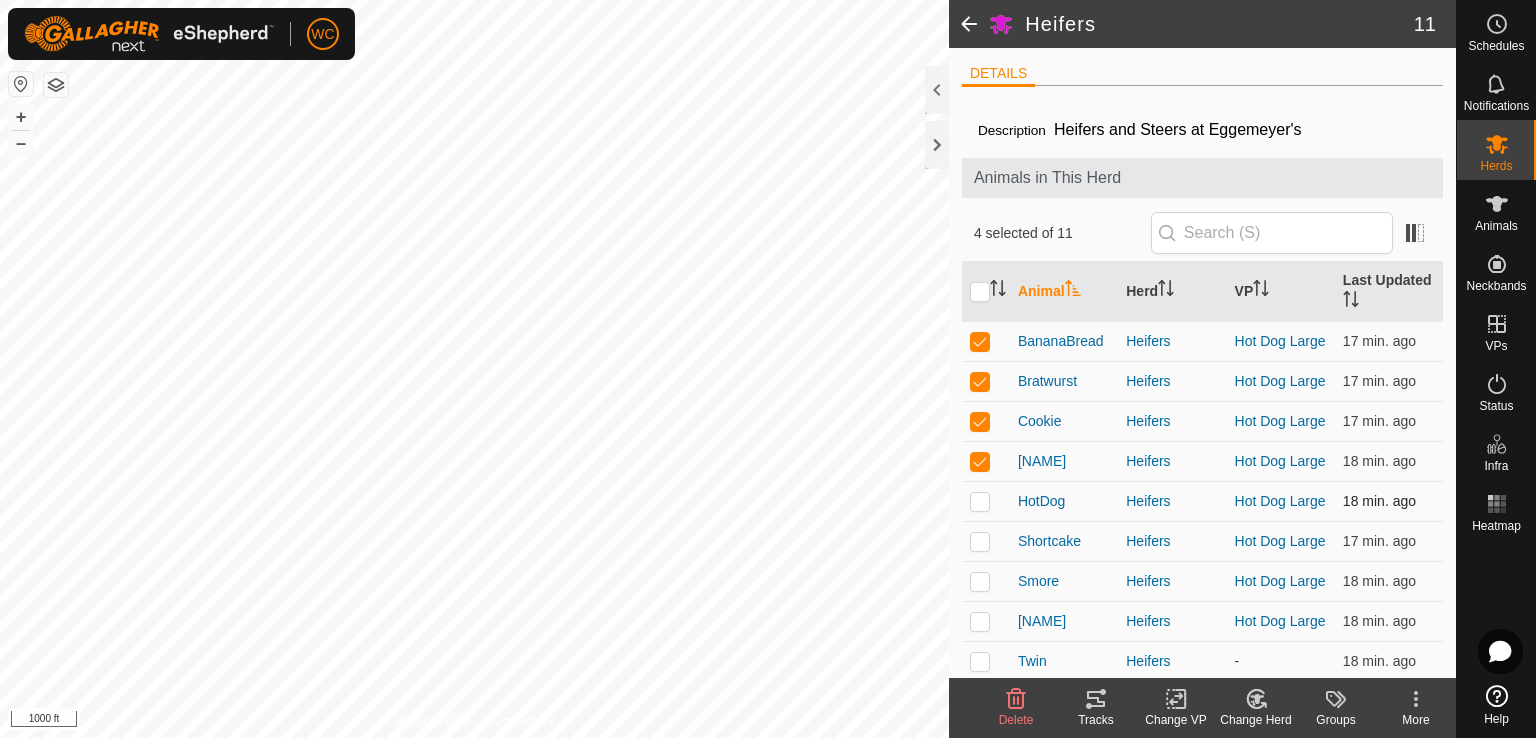 click at bounding box center (980, 501) 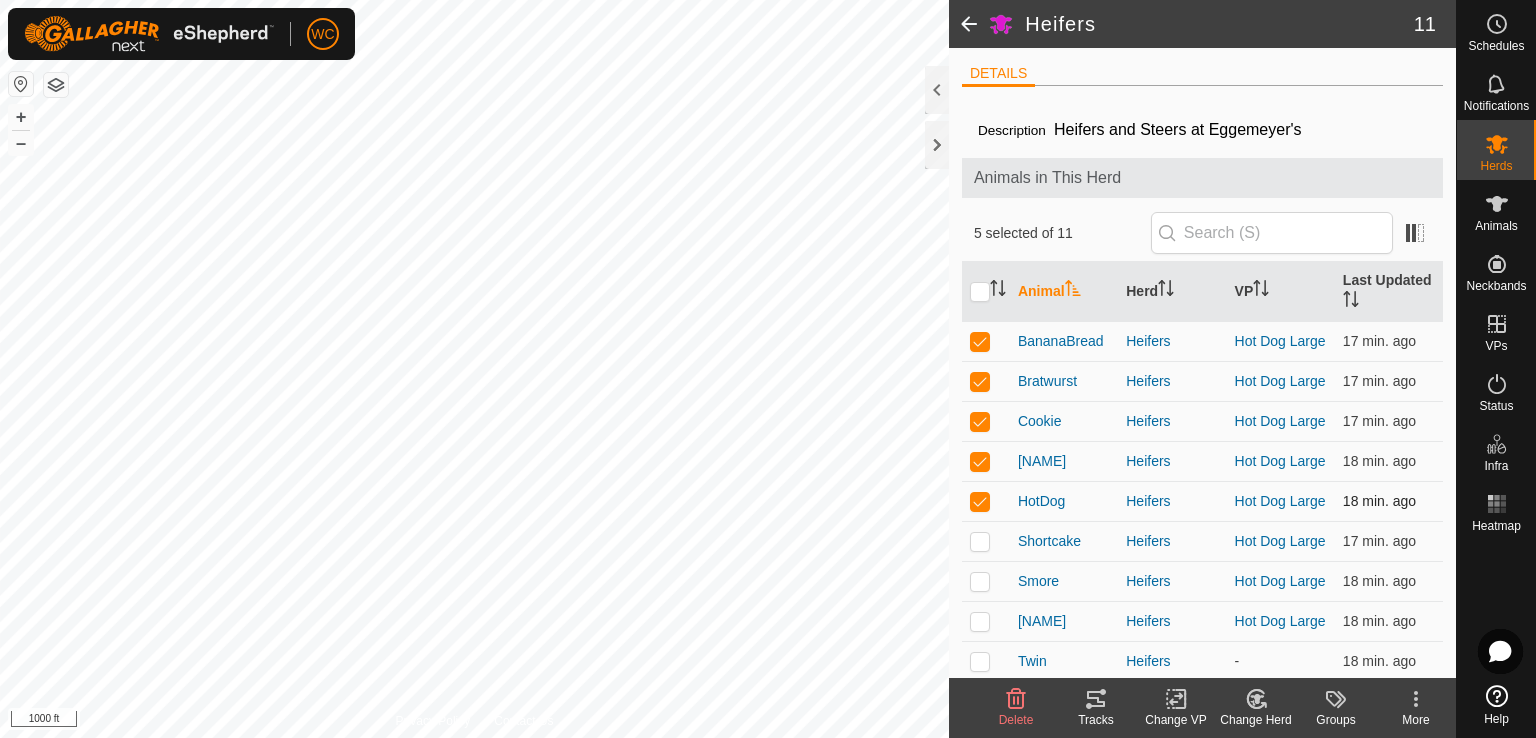 checkbox on "true" 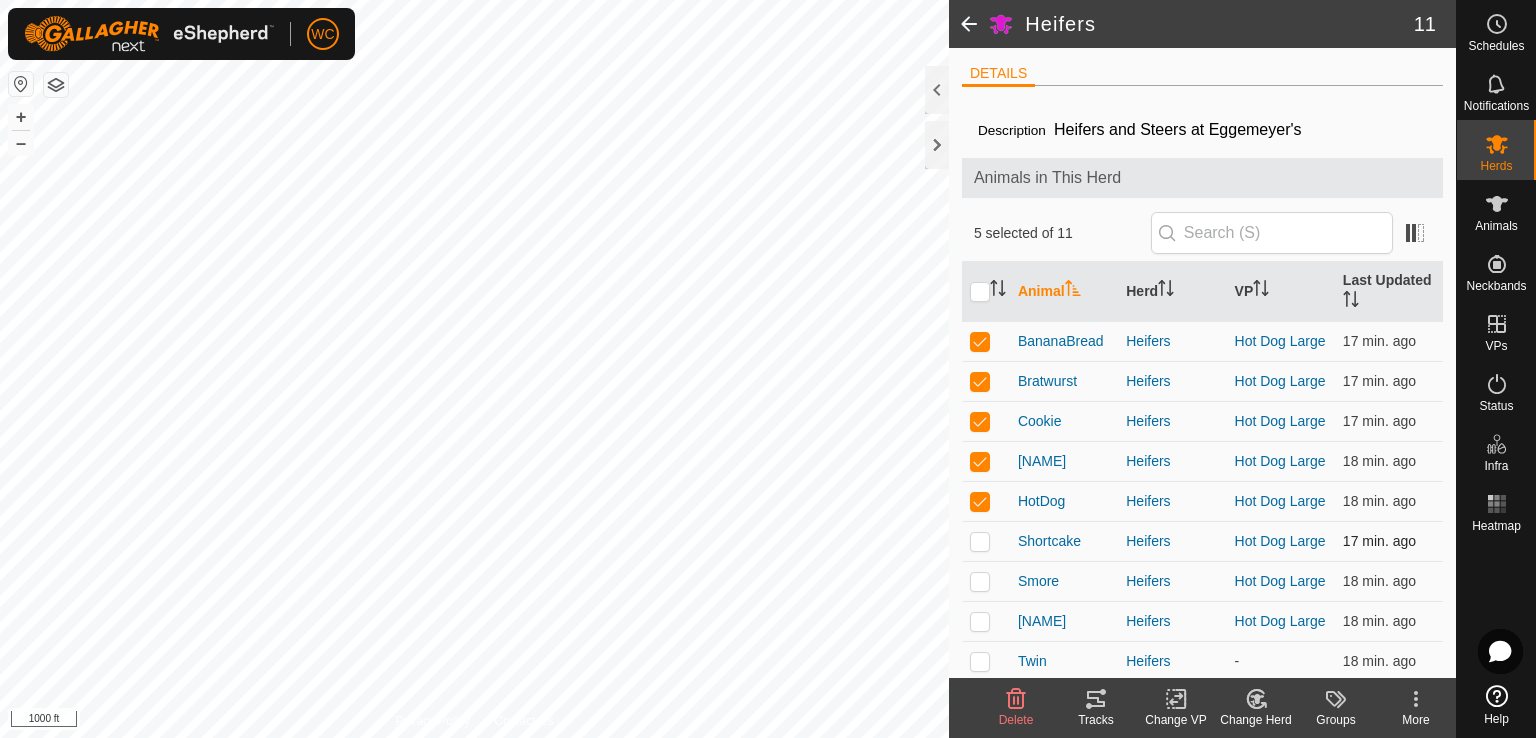 click at bounding box center (980, 541) 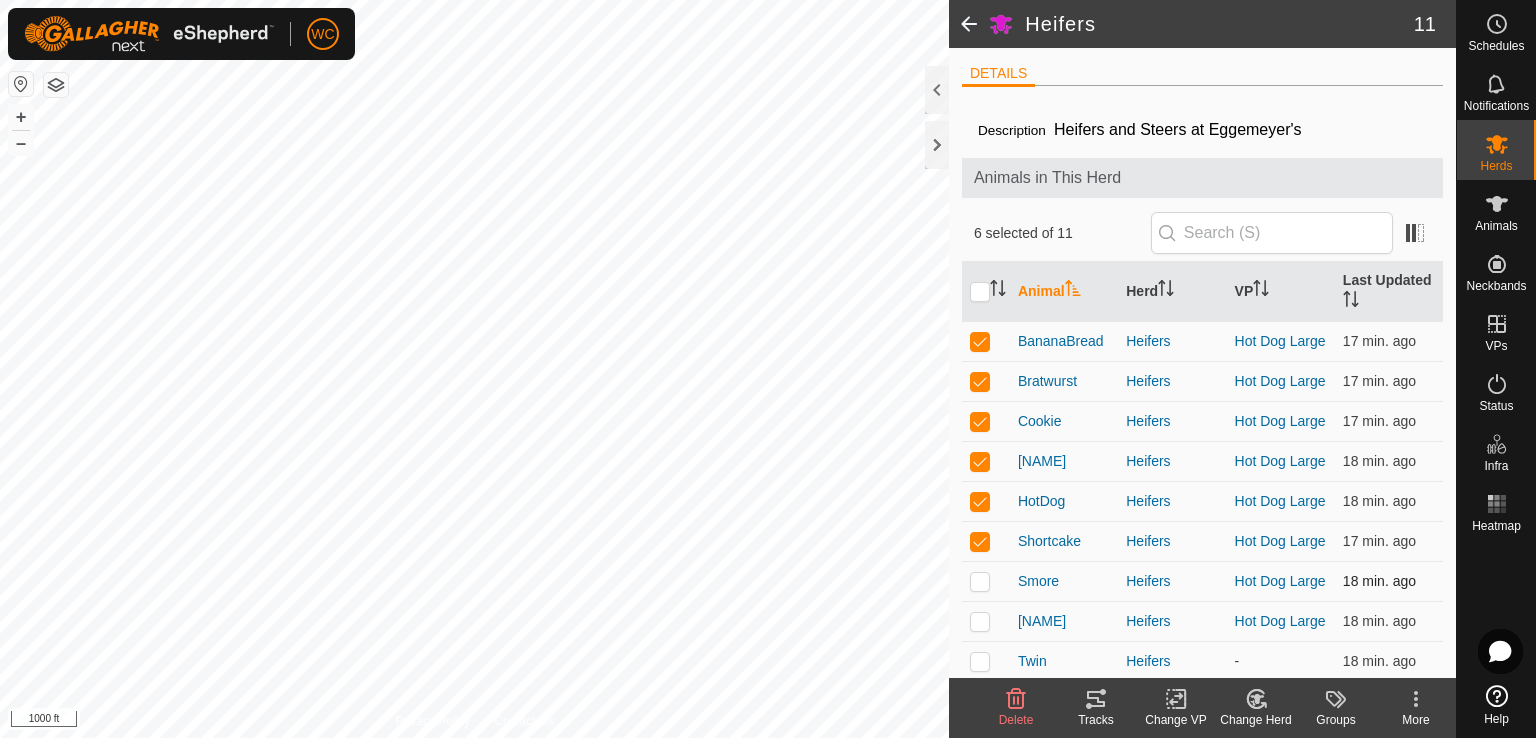 click at bounding box center [980, 581] 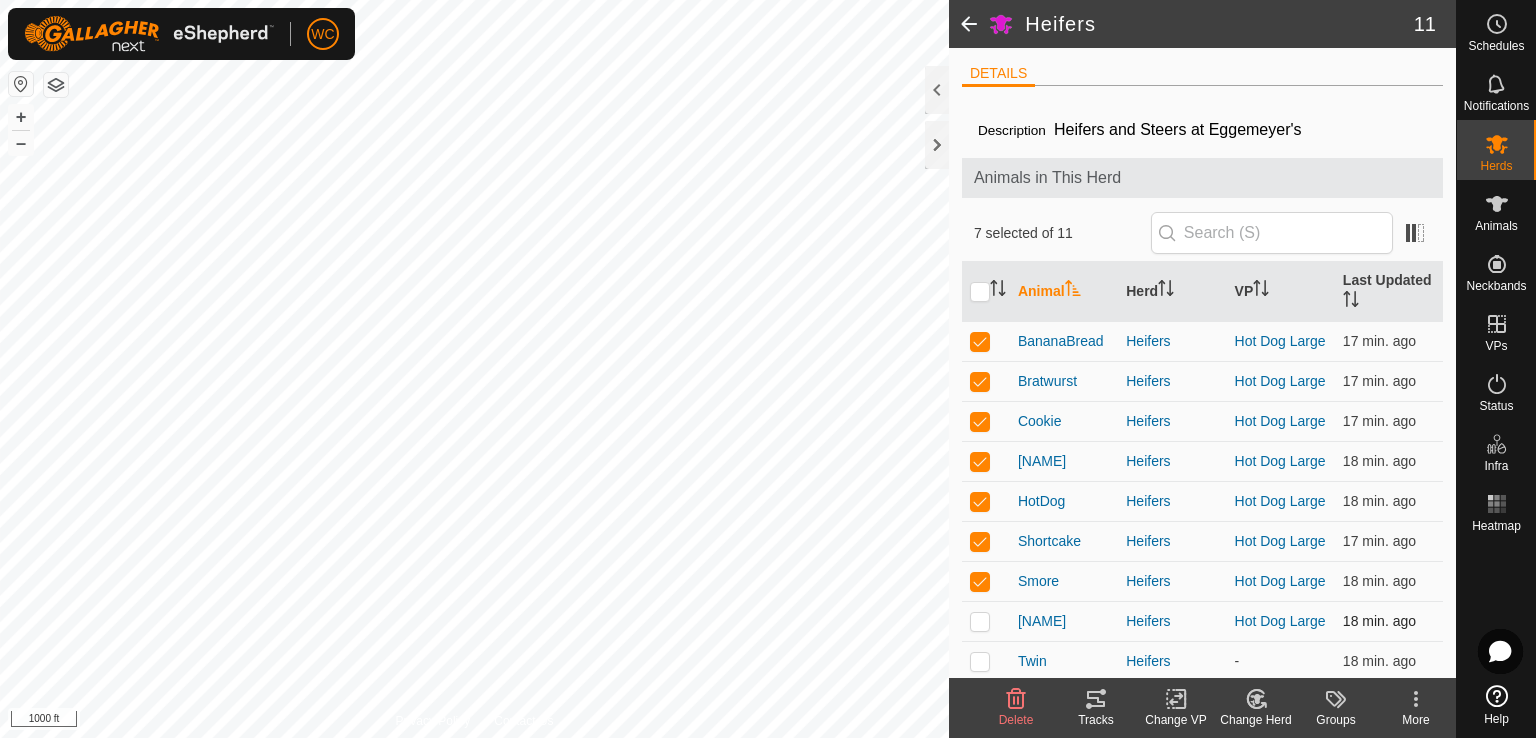 click at bounding box center [980, 621] 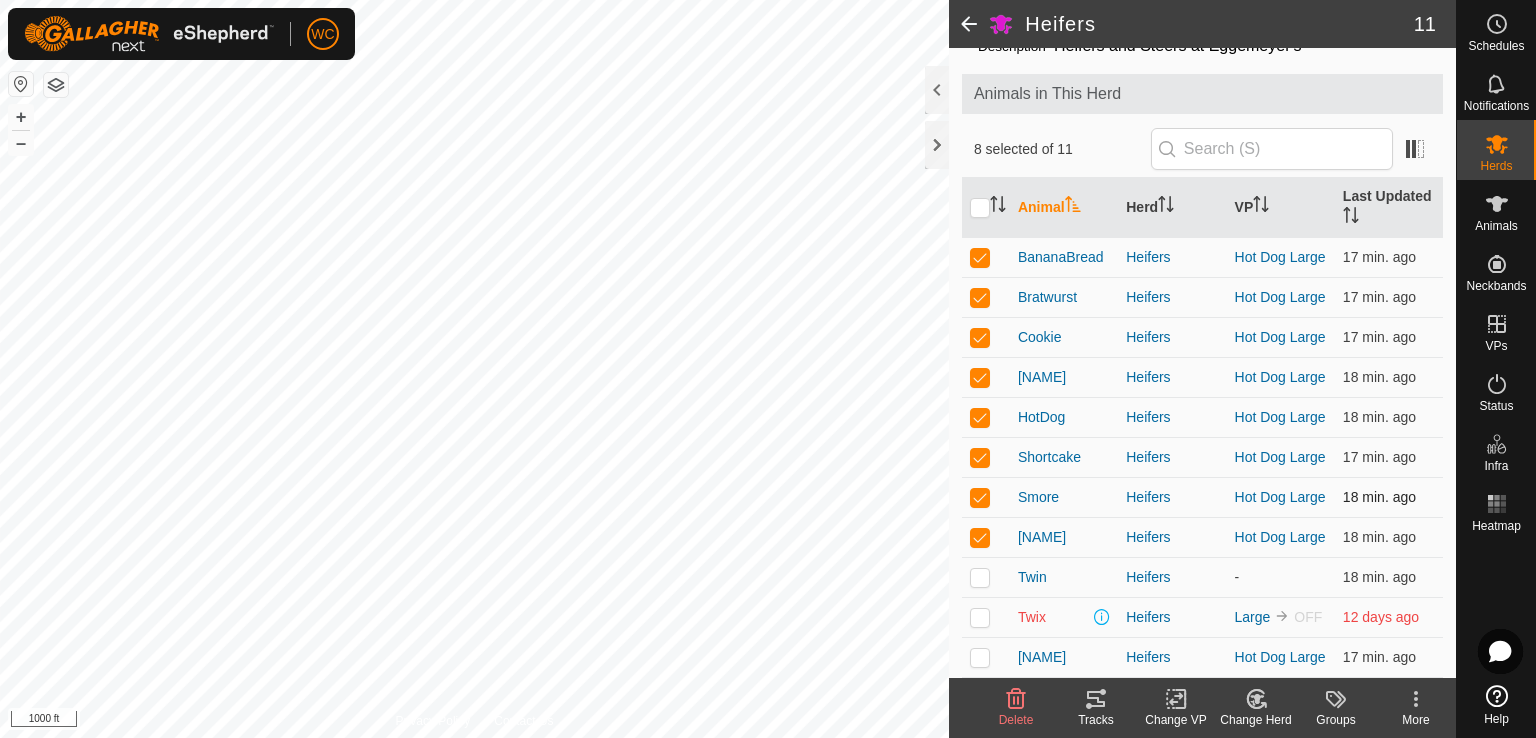 scroll, scrollTop: 108, scrollLeft: 0, axis: vertical 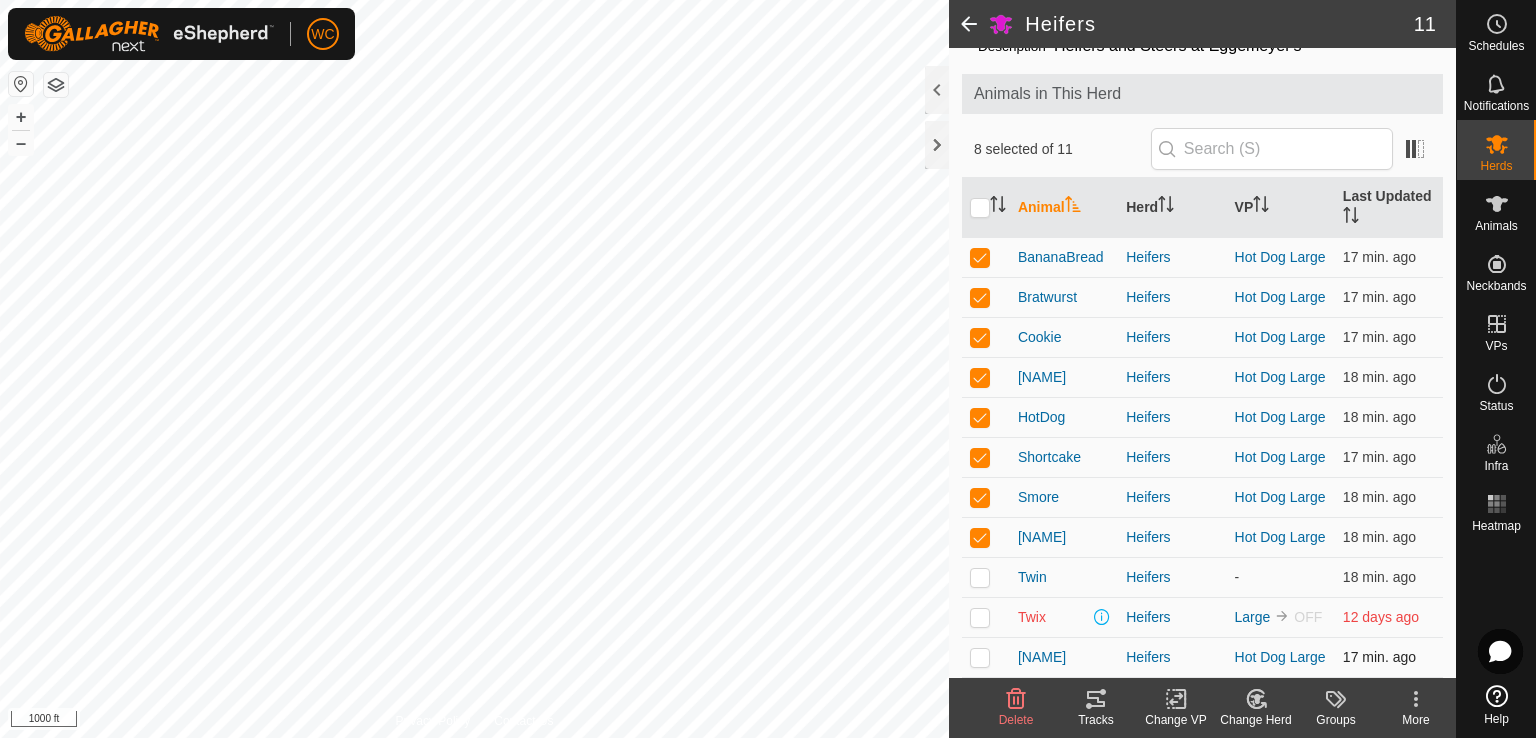 click at bounding box center (986, 657) 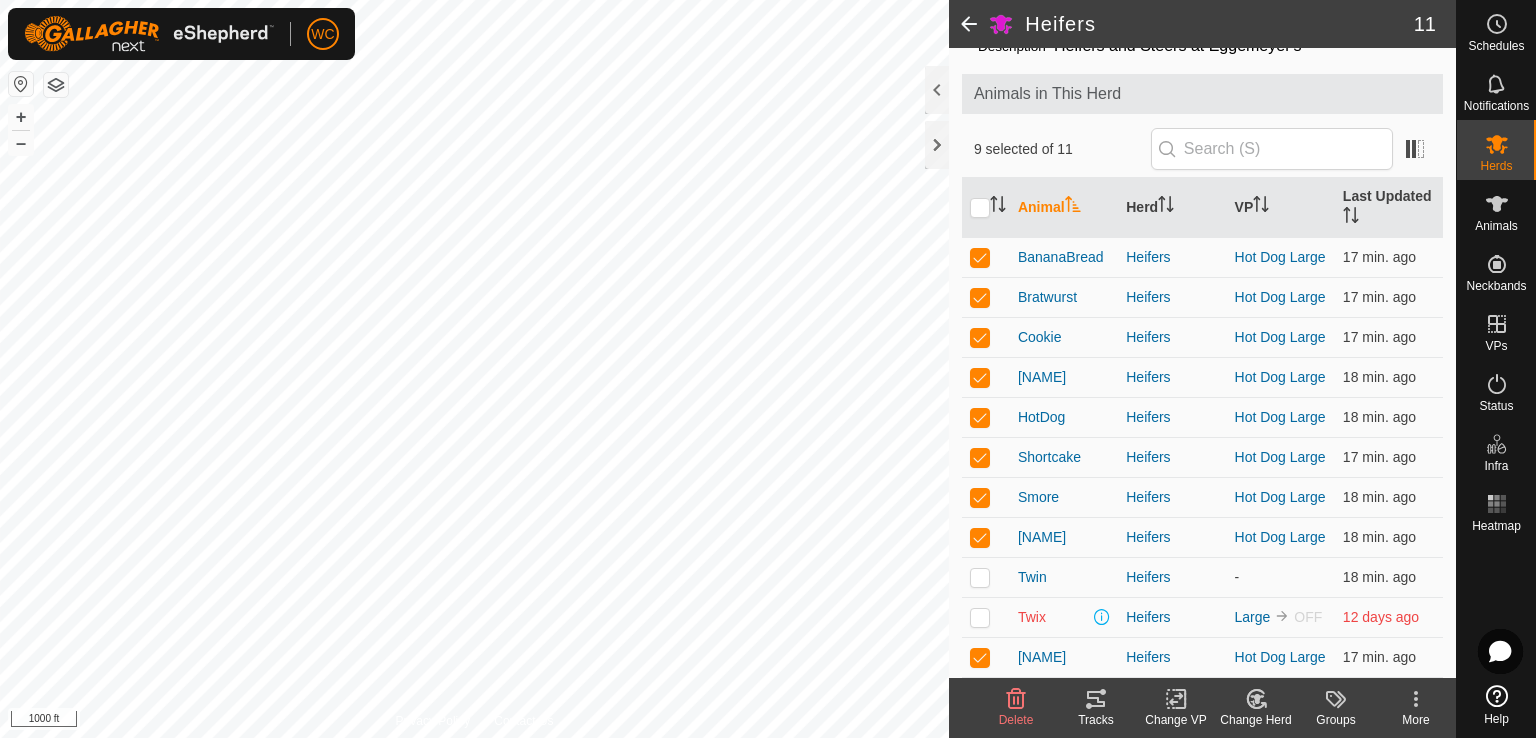 click 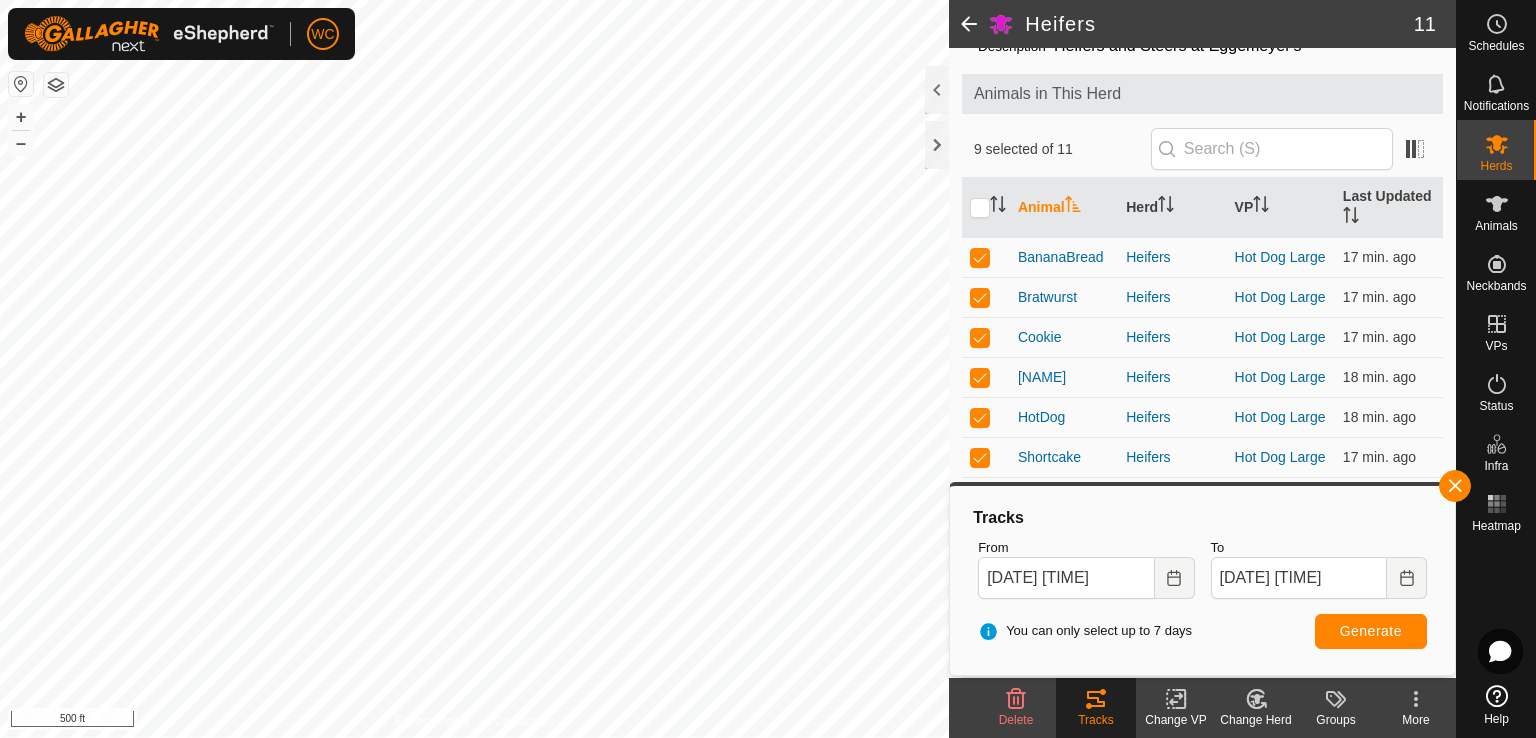 click on "WC Schedules Notifications Herds Animals Neckbands VPs Status Infra Heatmap Help Heifers 11  DETAILS  Description  Heifers and Steers at Eggemeyer's Animals in This Herd  9 selected of 11   Animal   Herd   VP   Last Updated   [NAME]   Heifers  Hot Dog Large  17 min. ago  Bratwurst   Heifers  Hot Dog Large  17 min. ago  Cookie   Heifers  Hot Dog Large  17 min. ago  [NAME]   Heifers  Hot Dog Large  18 min. ago  HotDog   Heifers  Hot Dog Large  18 min. ago  Shortcake   Heifers  Hot Dog Large  17 min. ago  Smore   Heifers  Hot Dog Large  18 min. ago  Tessa   Heifers  Hot Dog Large  18 min. ago  Twin   Heifers  -  18 min. ago  Twix   Heifers  Large OFF  12 days ago  [NAME]   Heifers  Hot Dog Large  17 min. ago Delete  Tracks   Change VP   Change Herd   Groups   More  Privacy Policy Contact Us + – ⇧ i 500 ft
Tracks From [DATE] [TIME] To [DATE] [TIME] You can only select up to 7 days Generate" at bounding box center [768, 369] 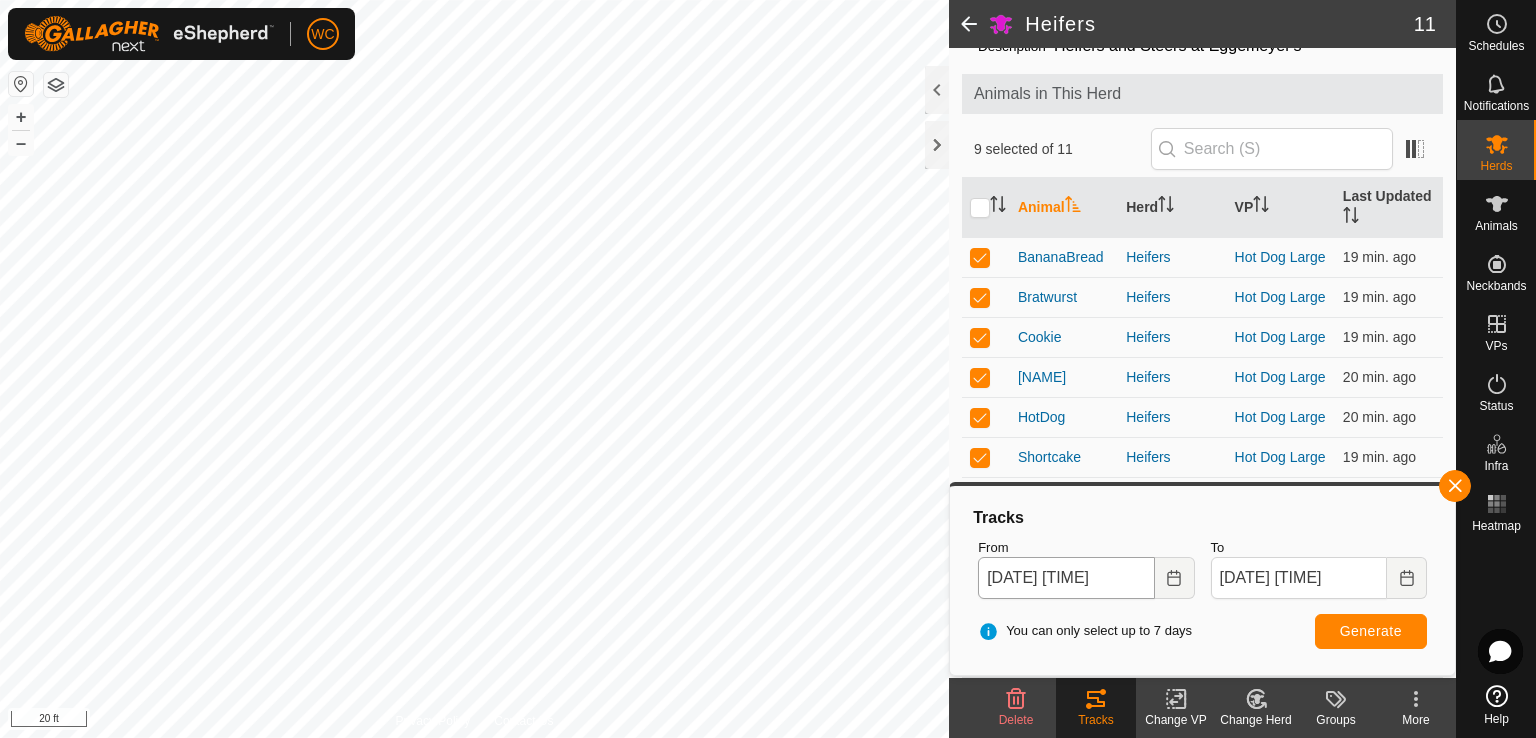 click on "WC Schedules Notifications Herds Animals Neckbands VPs Status Infra Heatmap Help Heifers 11  DETAILS  Description  Heifers and Steers at Eggemeyer's Animals in This Herd  9 selected of 11   Animal   Herd   VP   Last Updated   [NAME]   Heifers  Hot Dog Large  19 min. ago  Bratwurst   Heifers  Hot Dog Large  19 min. ago  Cookie   Heifers  Hot Dog Large  19 min. ago  [NAME]   Heifers  Hot Dog Large  20 min. ago  HotDog   Heifers  Hot Dog Large  20 min. ago  Shortcake   Heifers  Hot Dog Large  19 min. ago  Smore   Heifers  Hot Dog Large  20 min. ago  Tessa   Heifers  Hot Dog Large  20 min. ago  Twin   Heifers  -  20 min. ago  Twix   Heifers  Large OFF  12 days ago  [NAME]   Heifers  Hot Dog Large  19 min. ago Delete  Tracks   Change VP   Change Herd   Groups   More  Privacy Policy Contact Us
[NAME]
+ – ⇧ i 20 ft
Tracks From [DATE] [TIME] To [DATE] [TIME]" at bounding box center (768, 369) 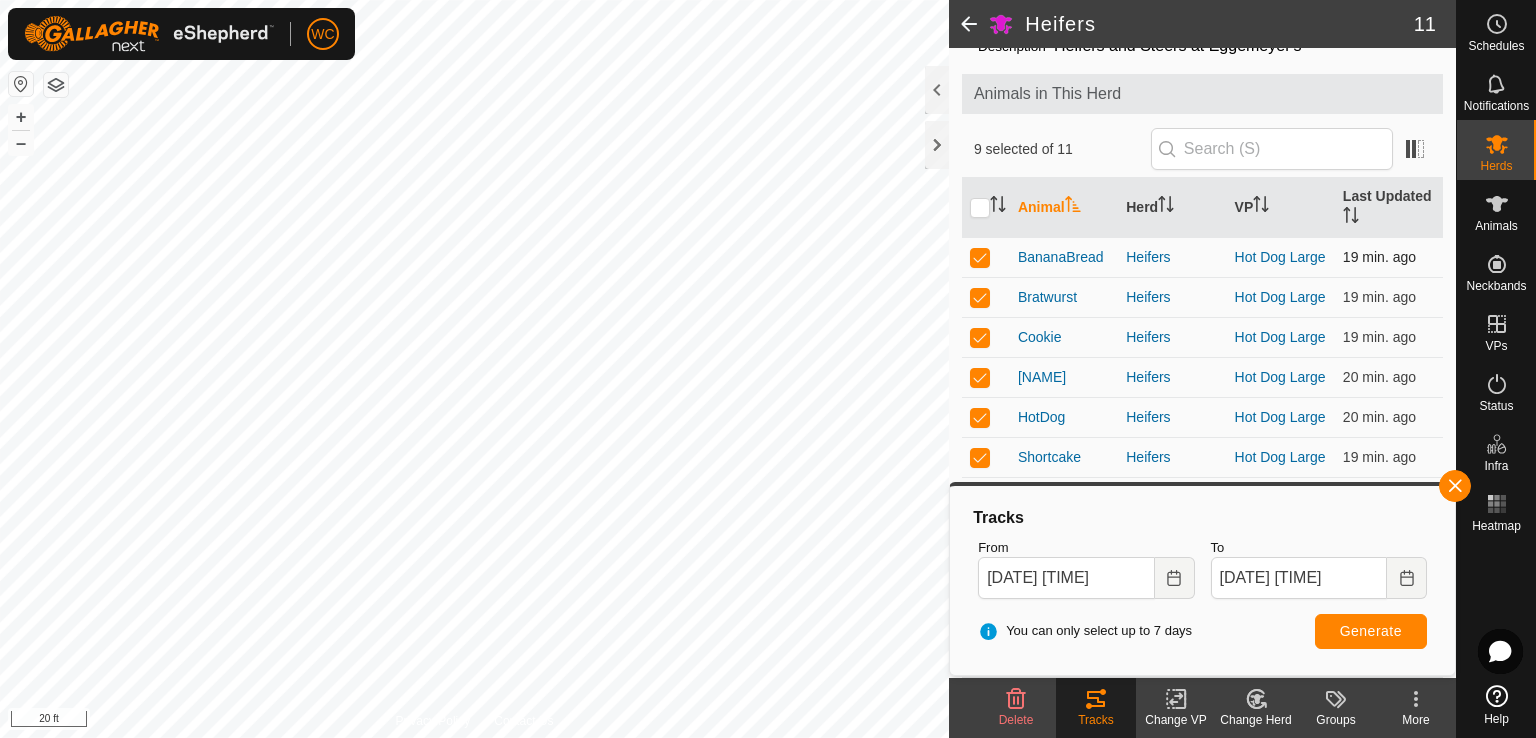 click at bounding box center (986, 257) 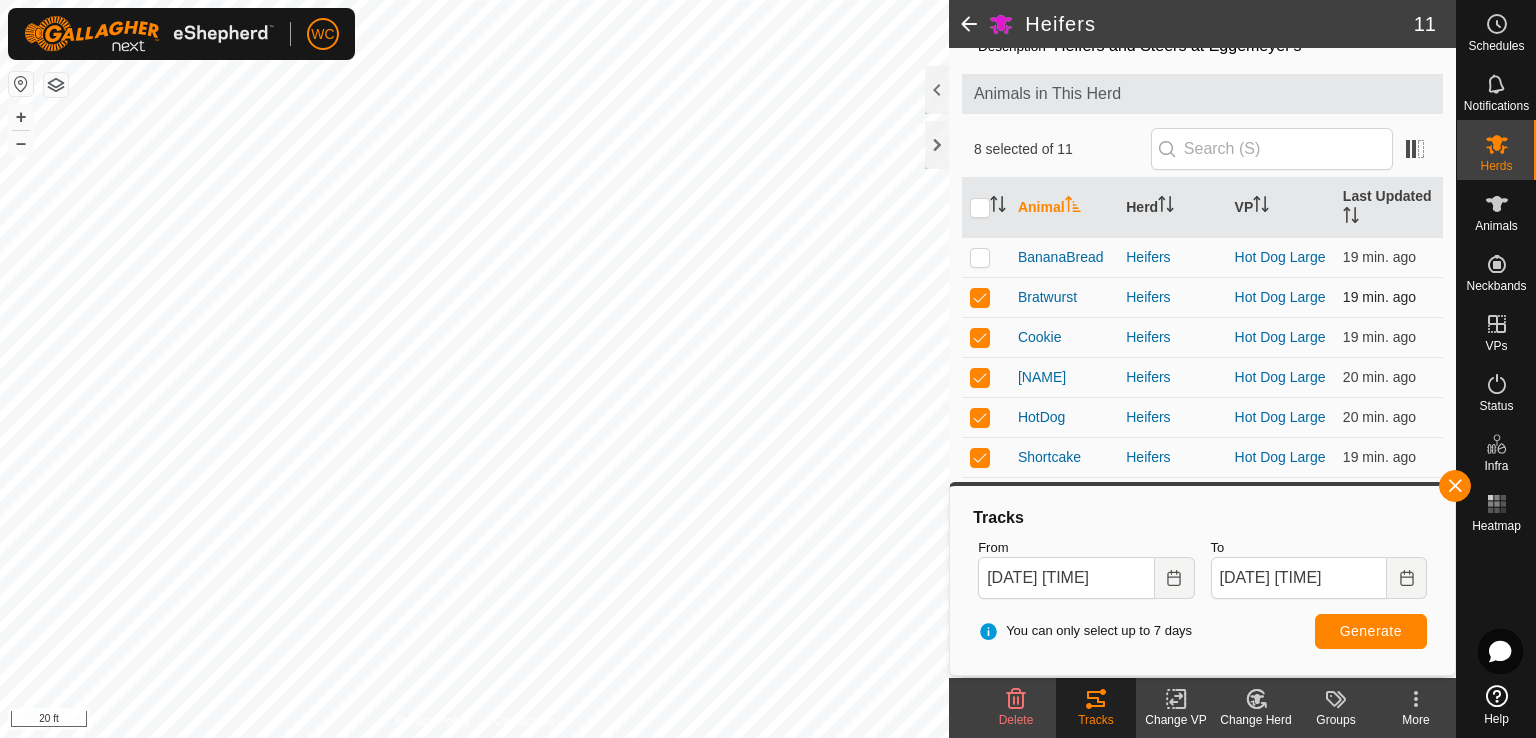 click at bounding box center [986, 297] 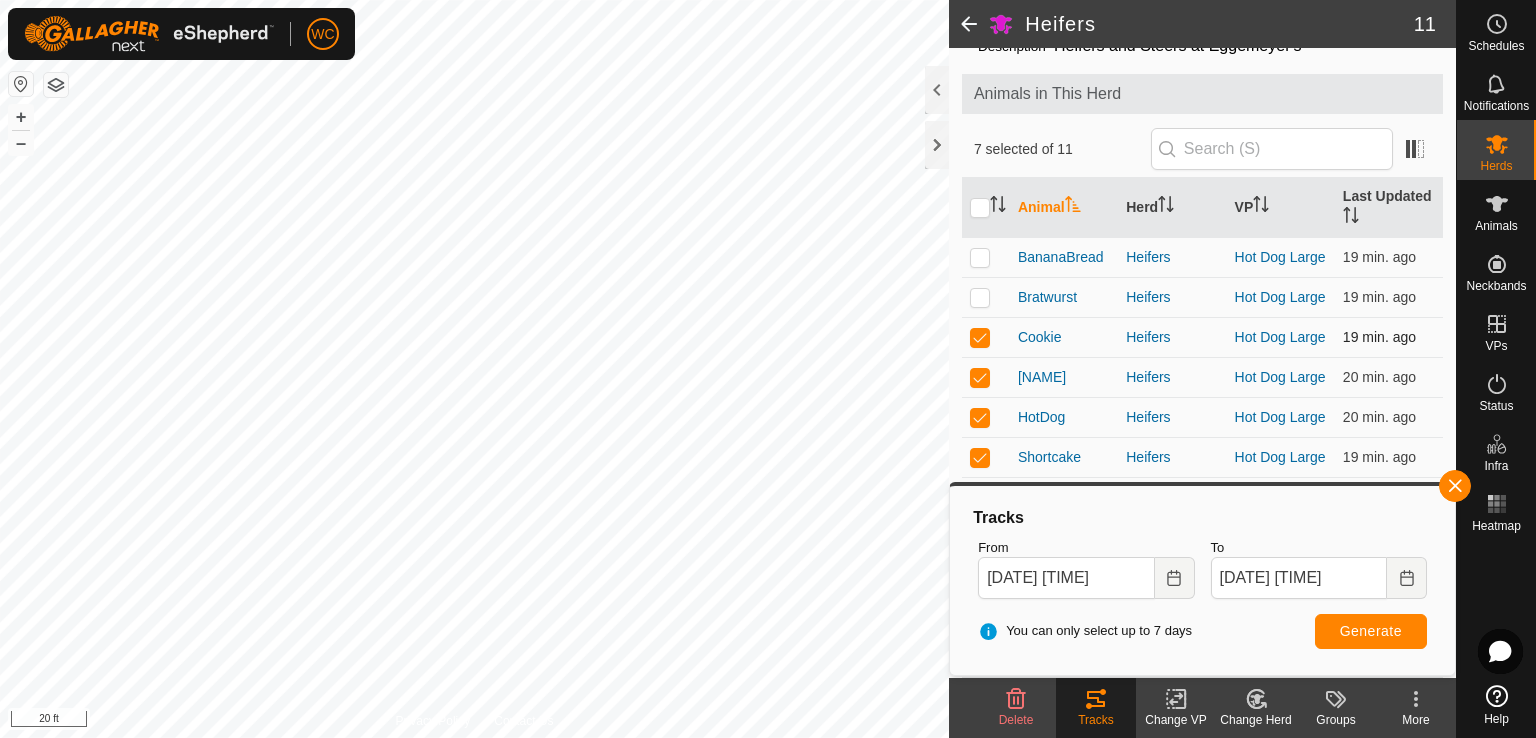 click at bounding box center (980, 337) 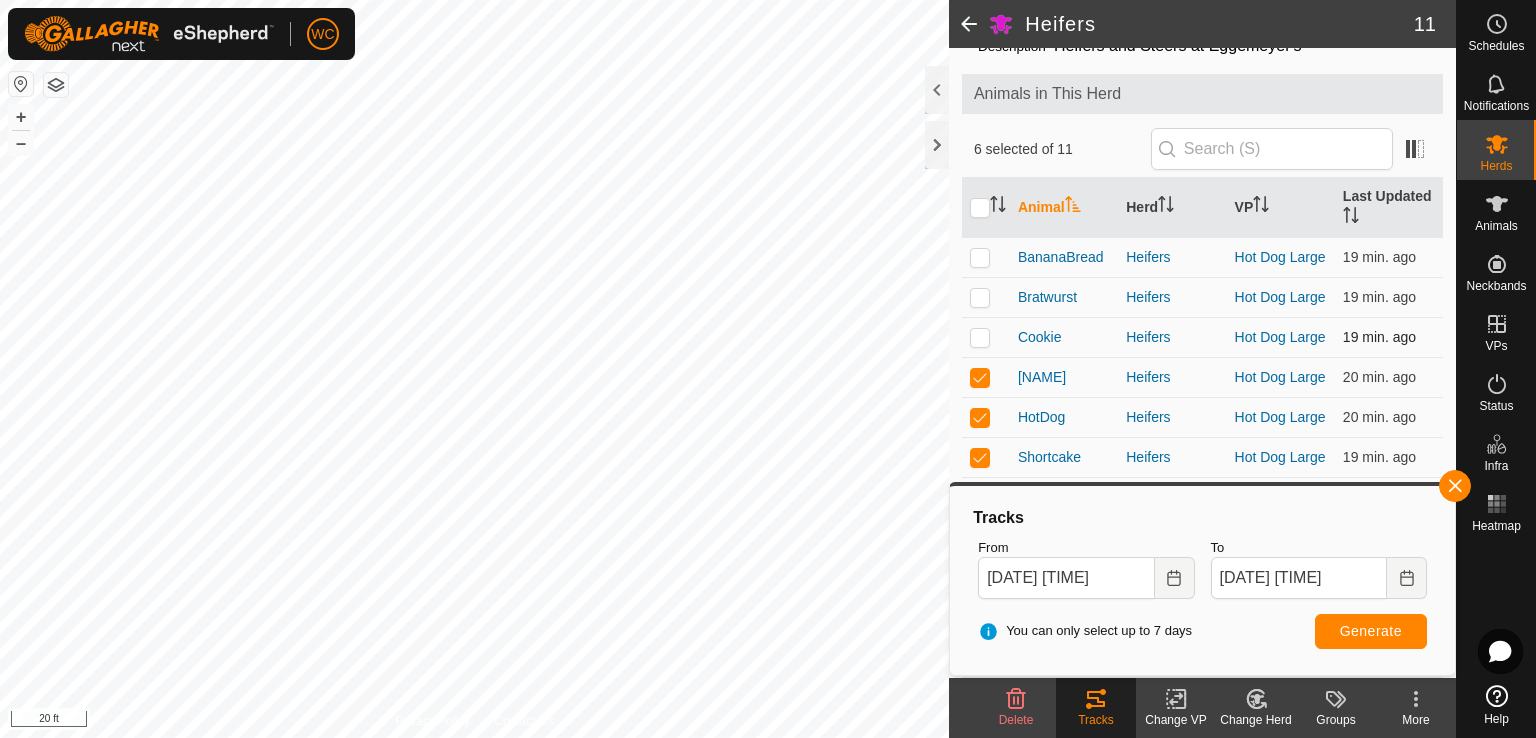 checkbox on "false" 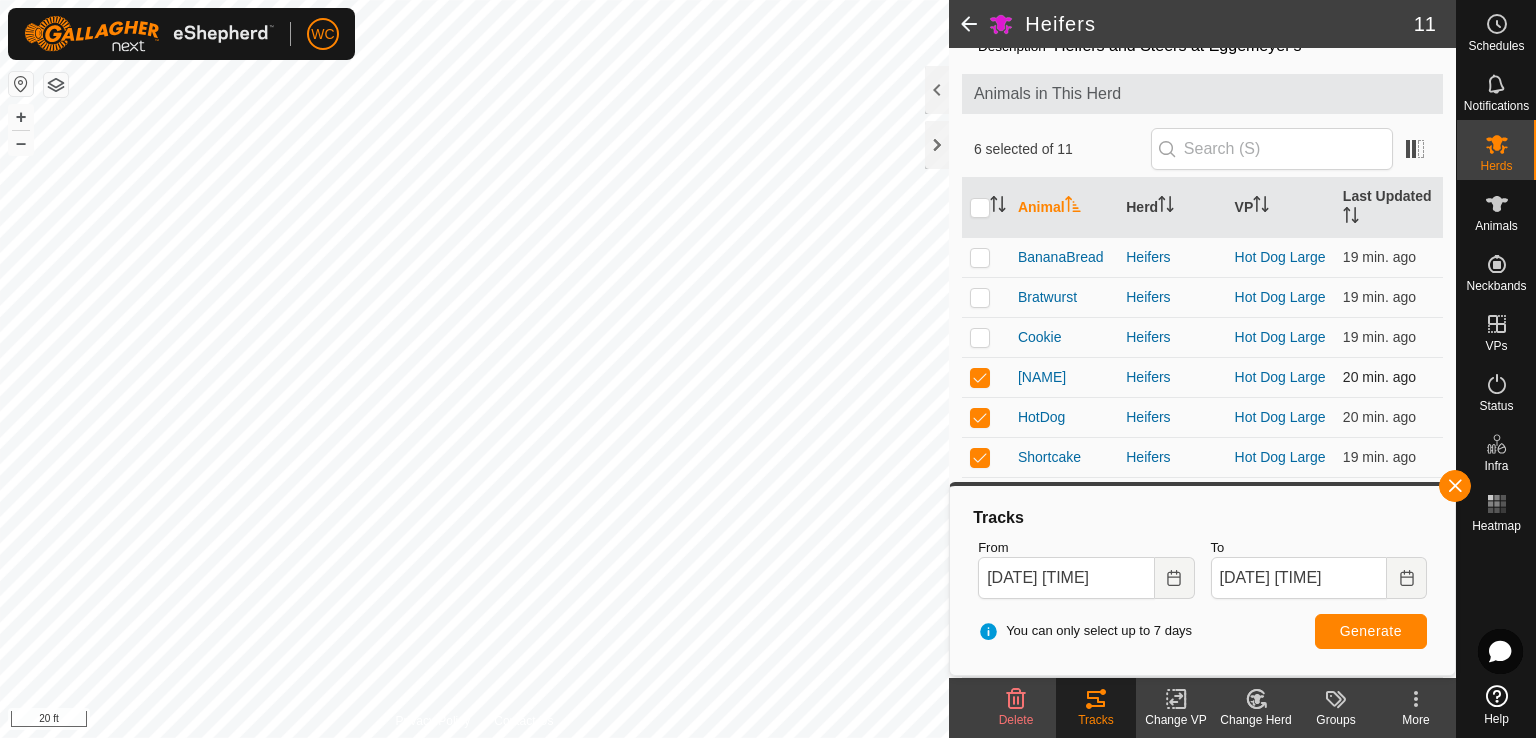 click at bounding box center [986, 377] 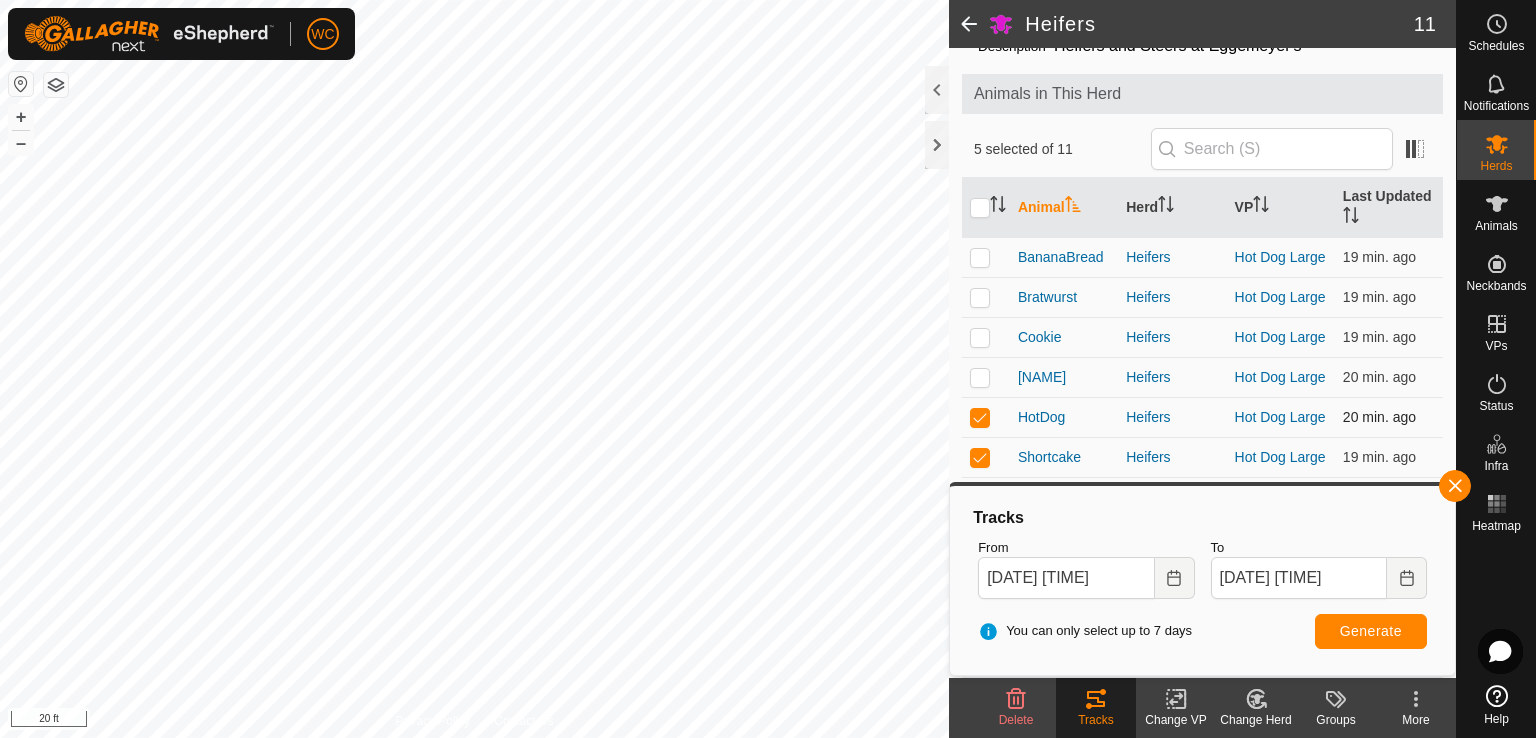 click at bounding box center (980, 417) 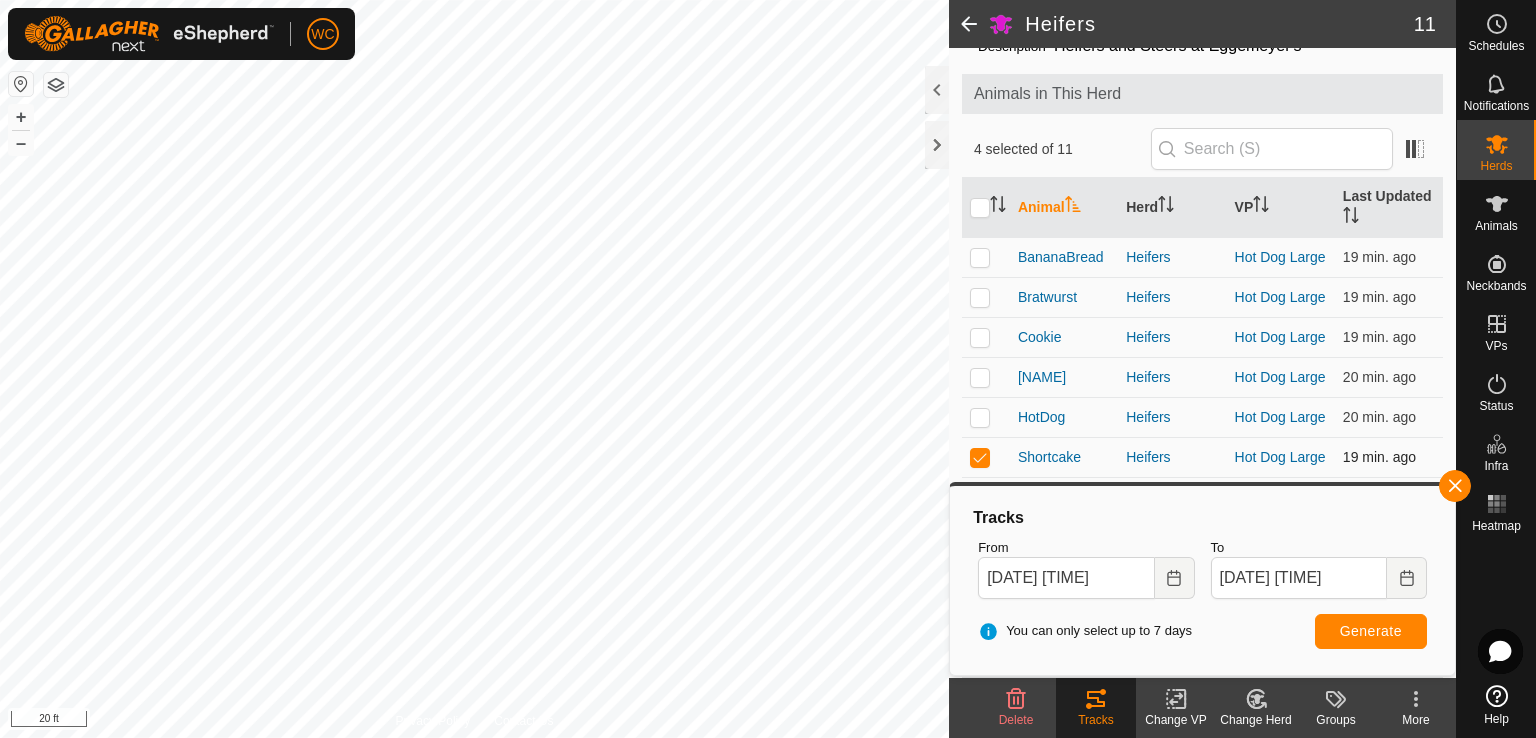 click at bounding box center [980, 457] 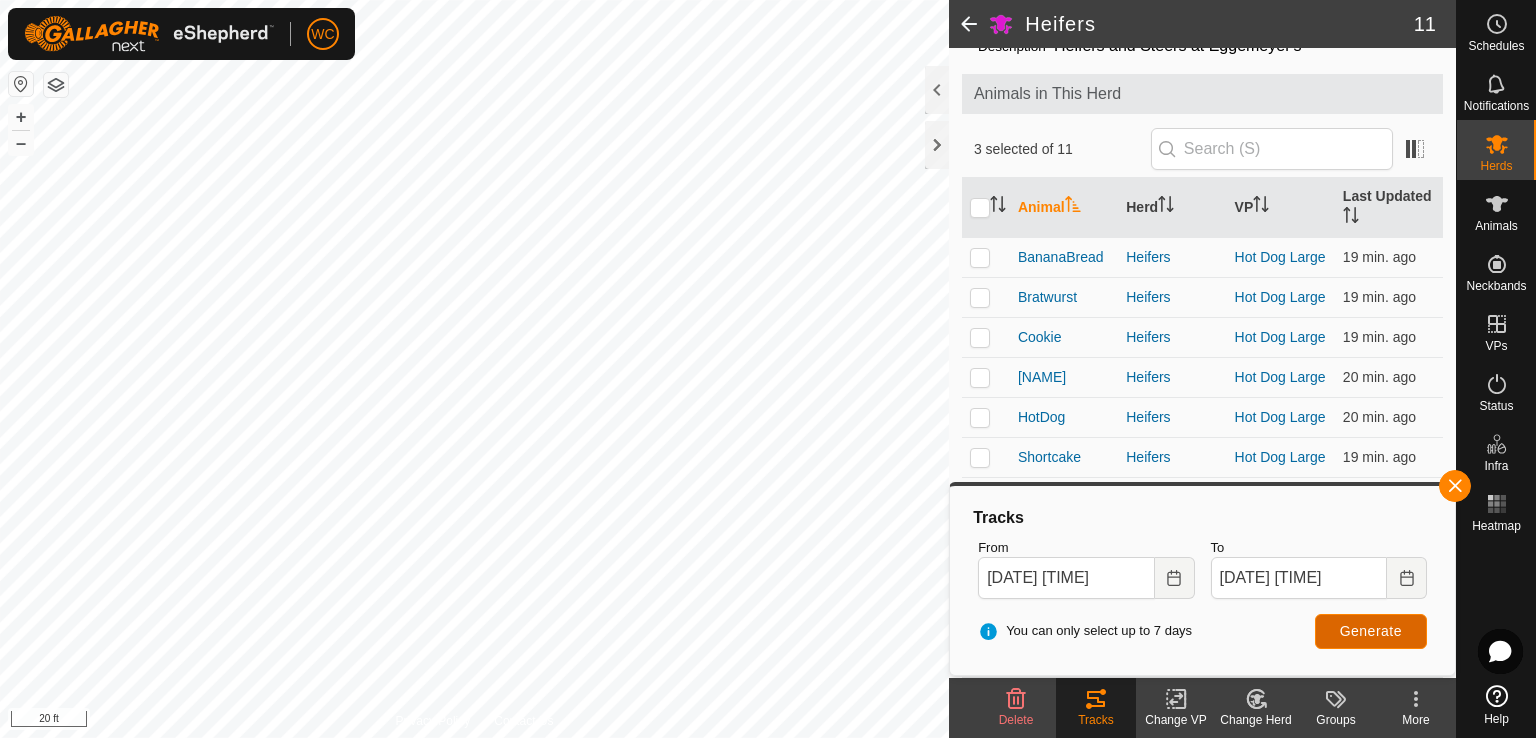 click on "Generate" at bounding box center (1371, 631) 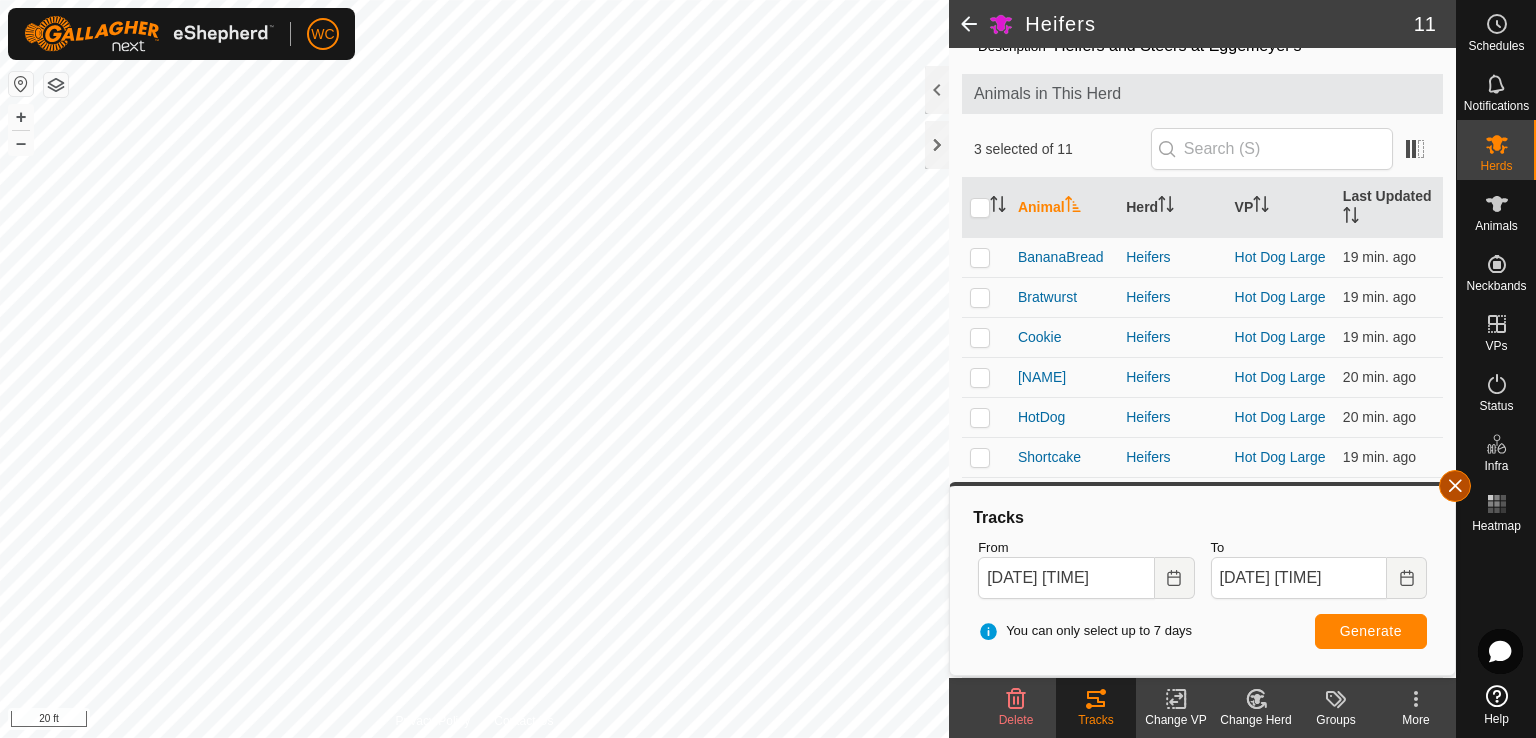 click at bounding box center (1455, 486) 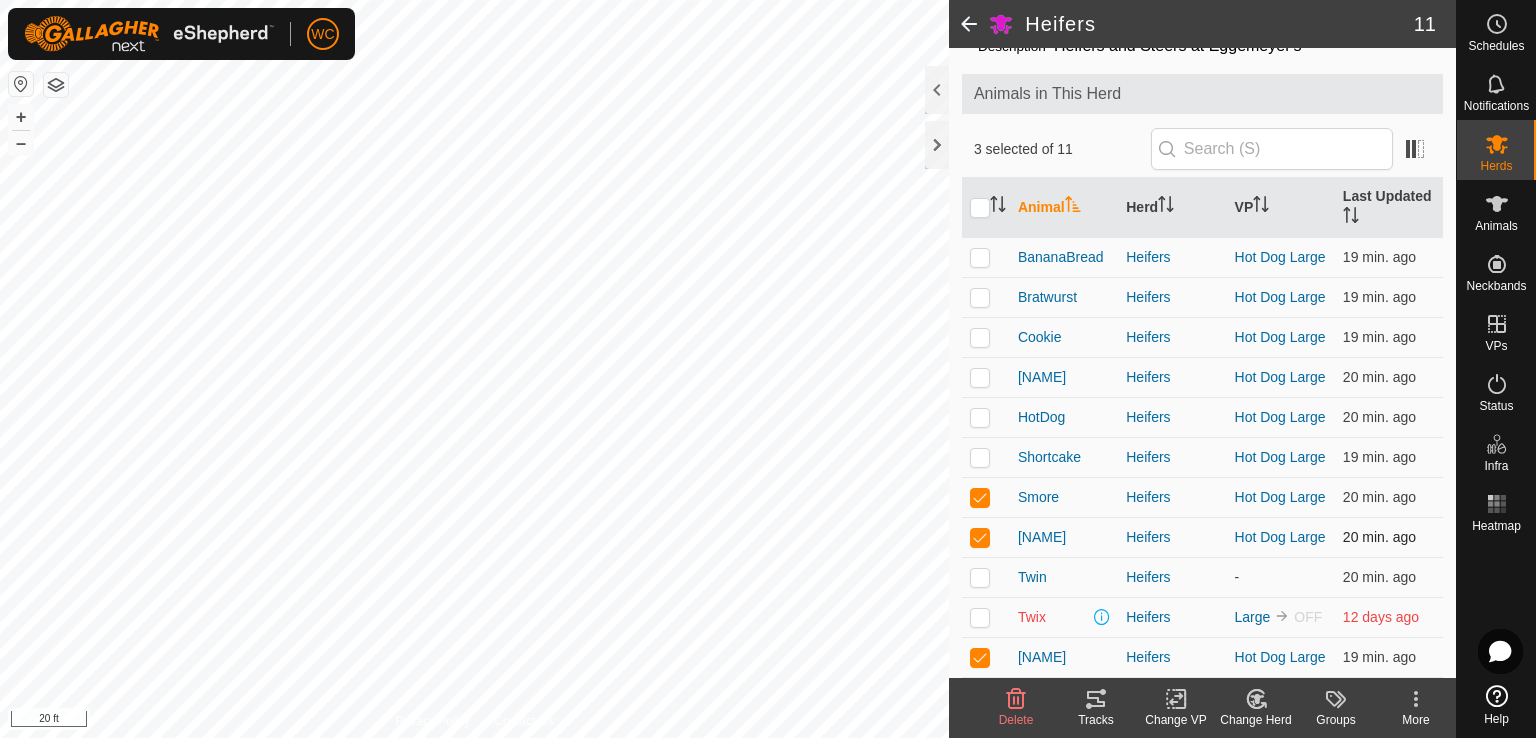 click at bounding box center (980, 537) 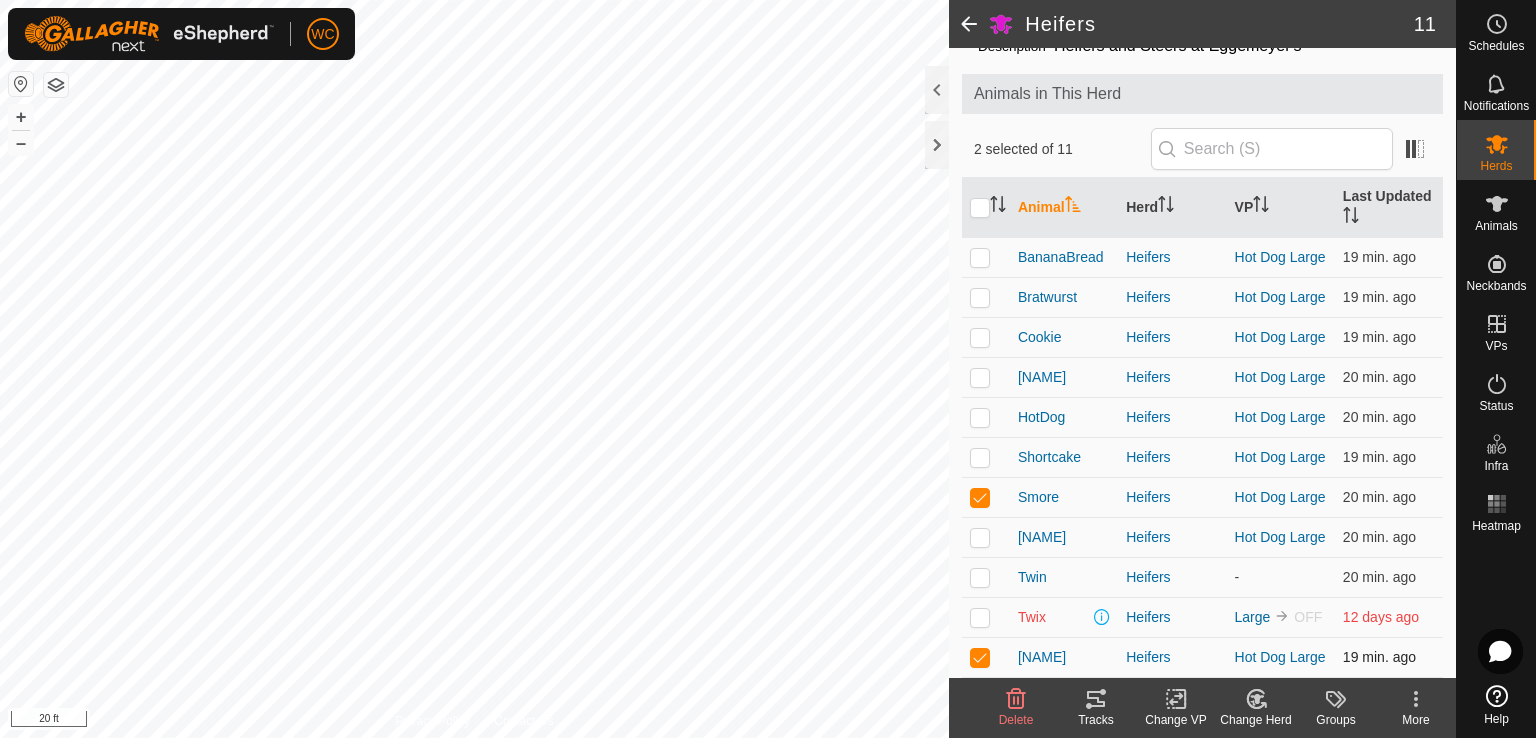 click at bounding box center [980, 657] 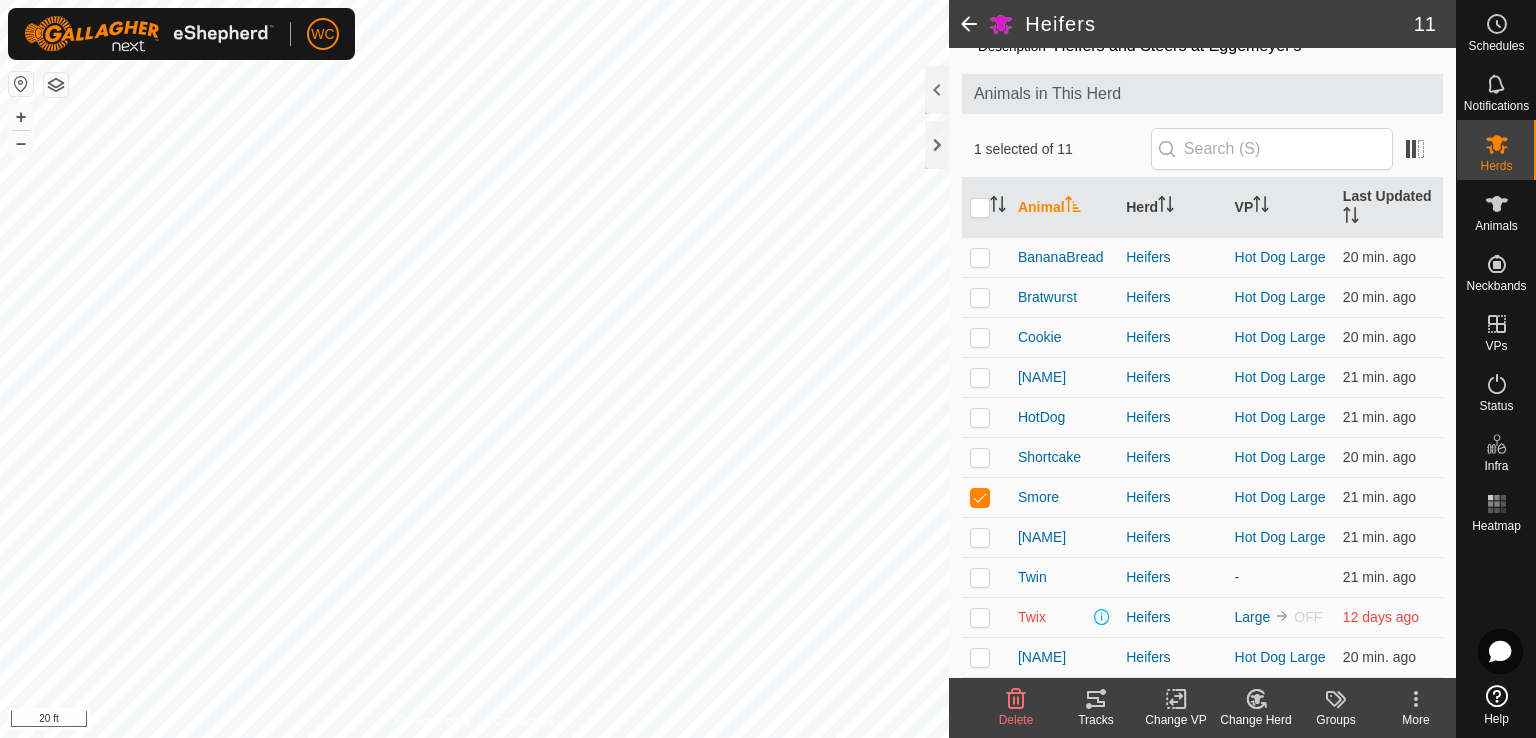 click 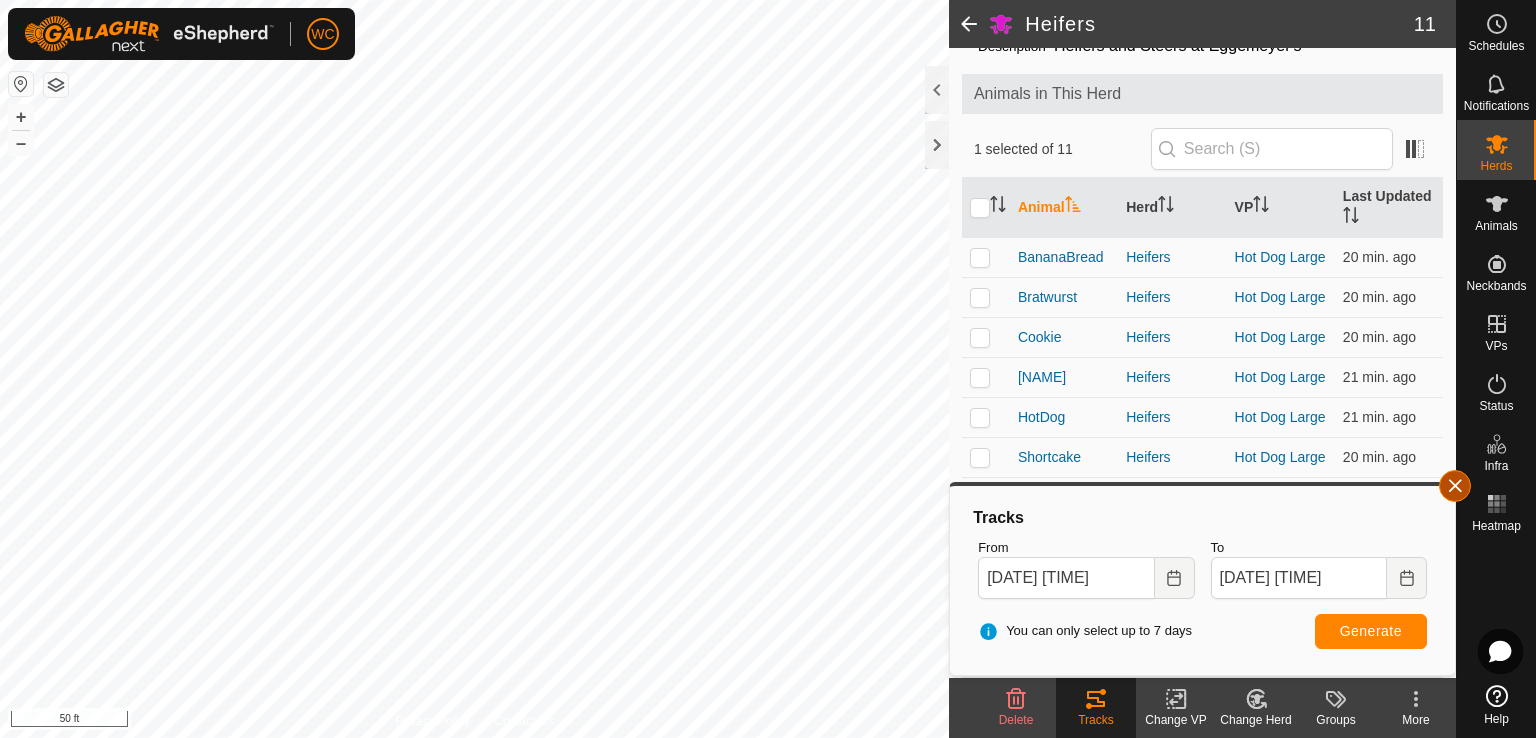 click at bounding box center (1455, 486) 